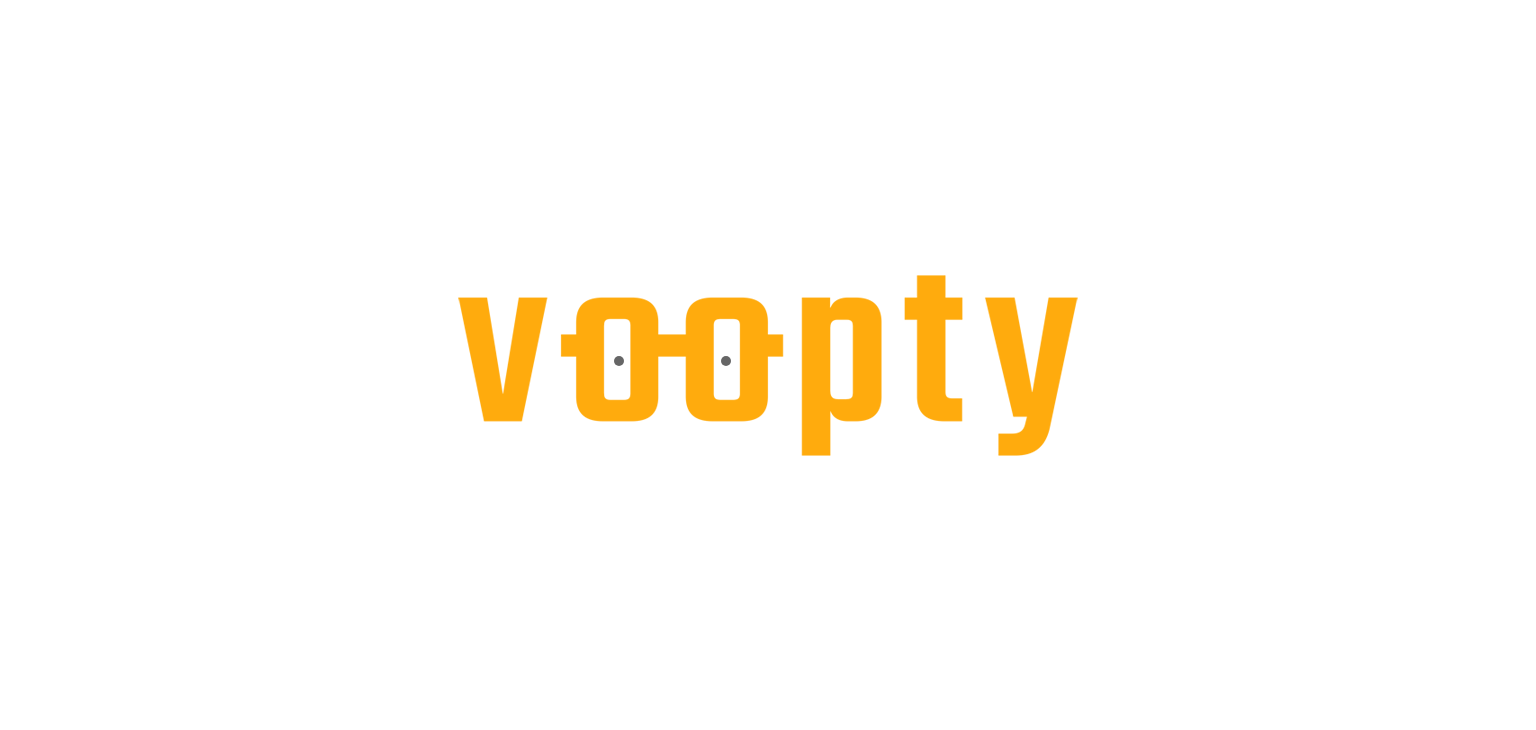 scroll, scrollTop: 0, scrollLeft: 0, axis: both 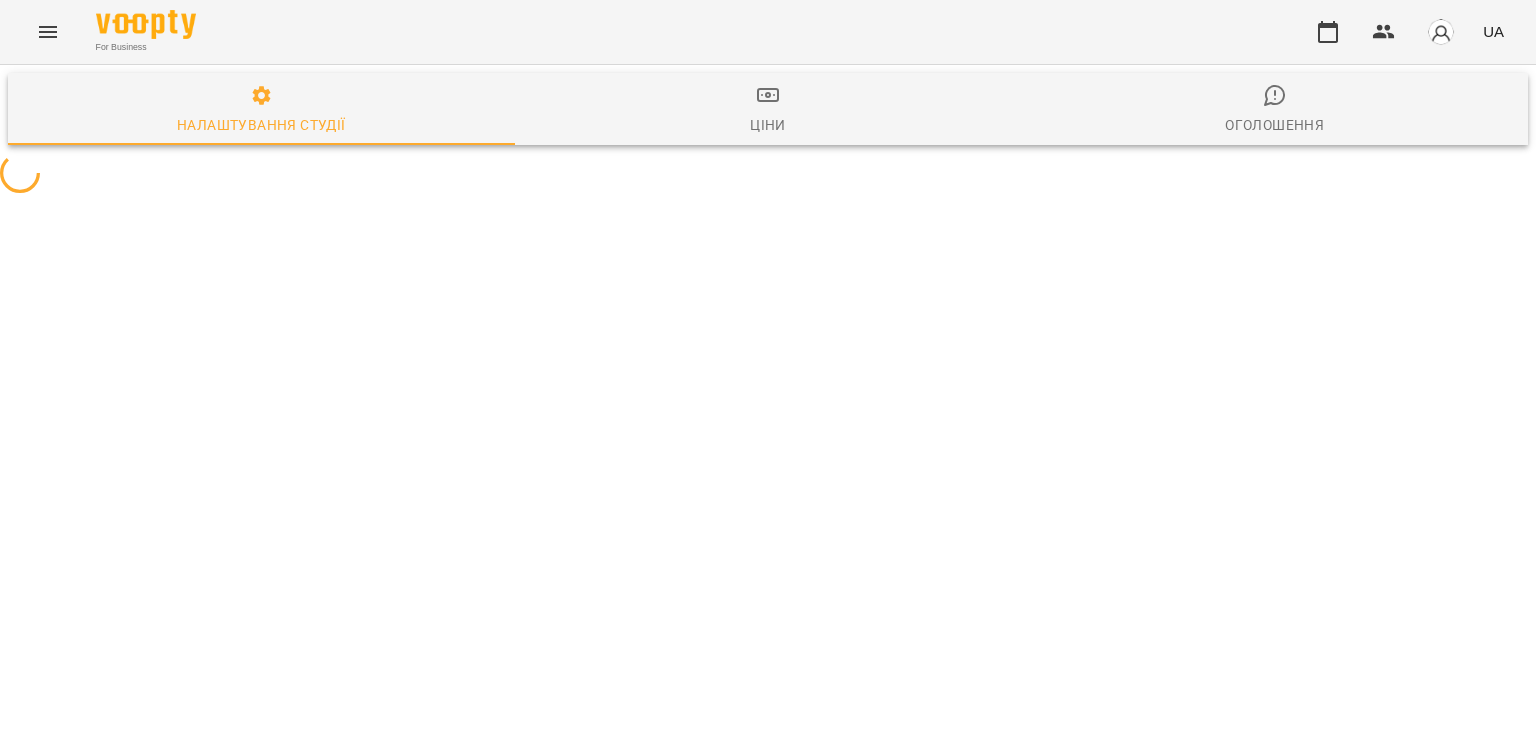 select on "**" 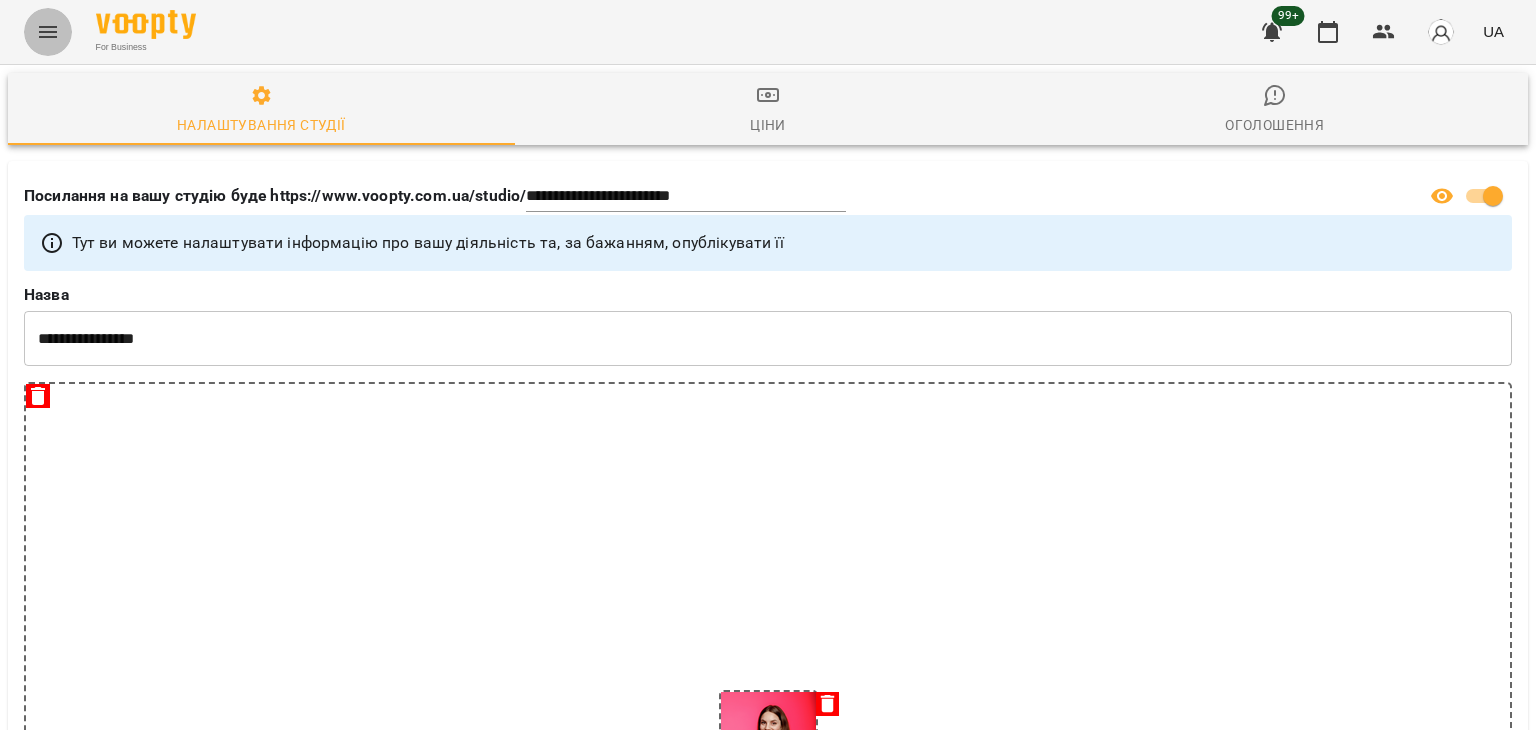 click at bounding box center (48, 32) 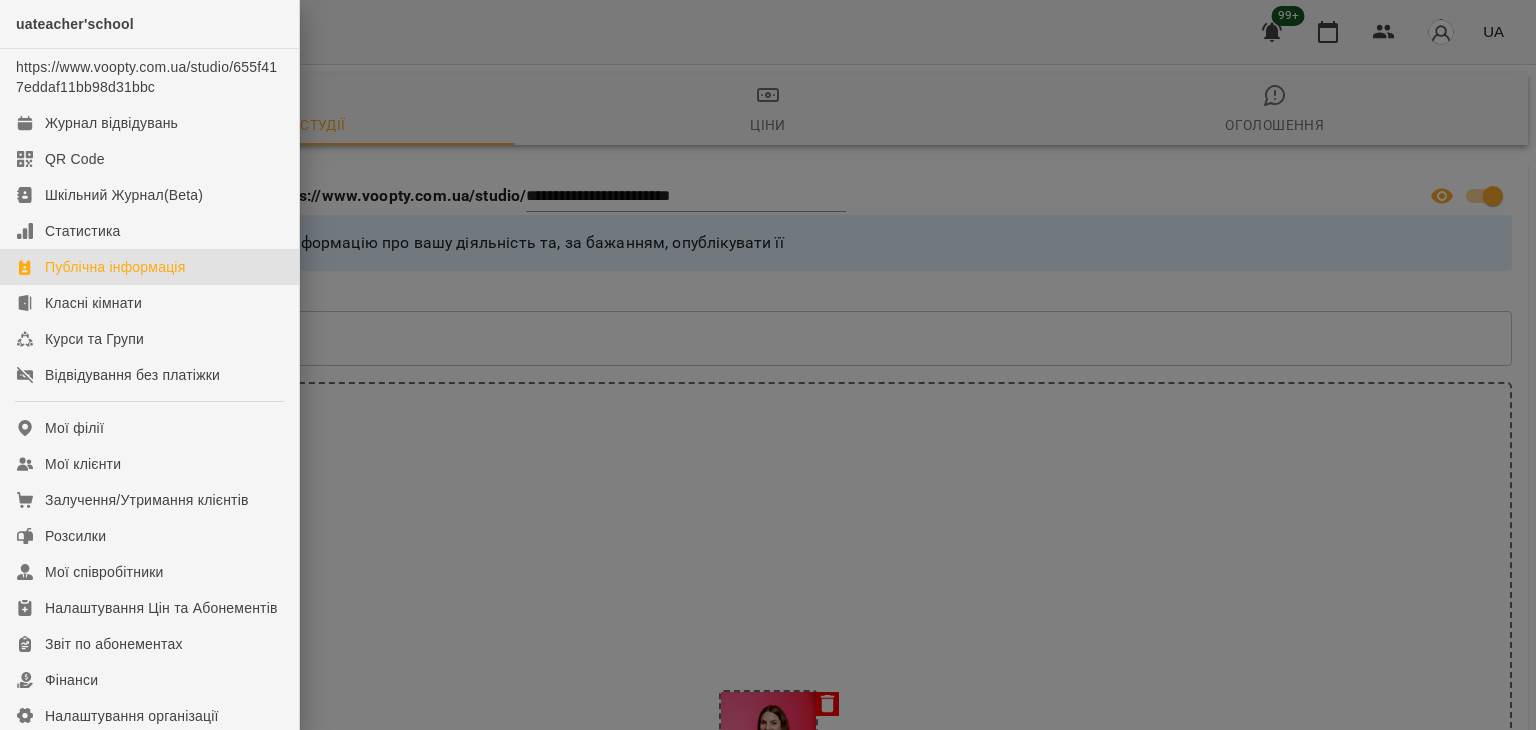 click at bounding box center (768, 365) 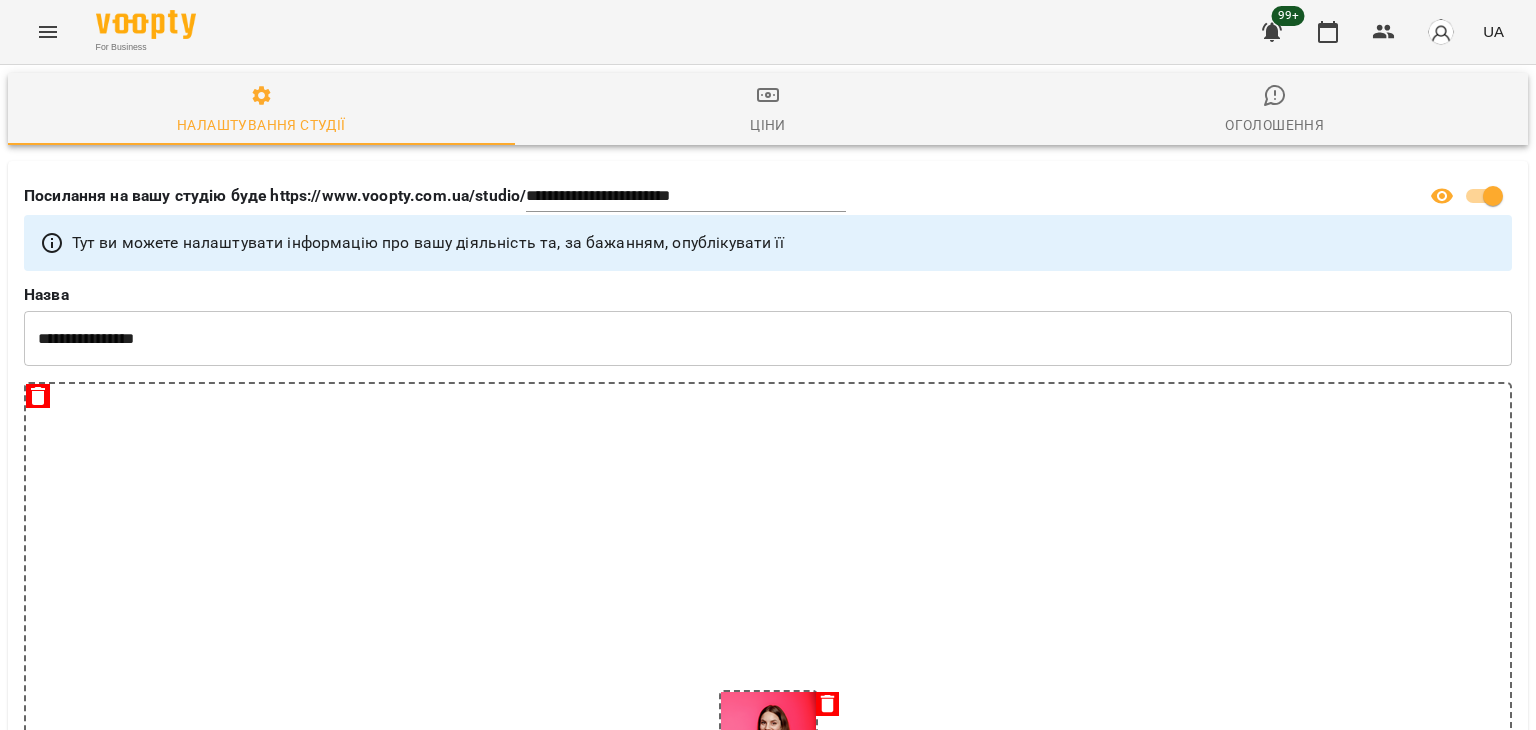 click at bounding box center (48, 32) 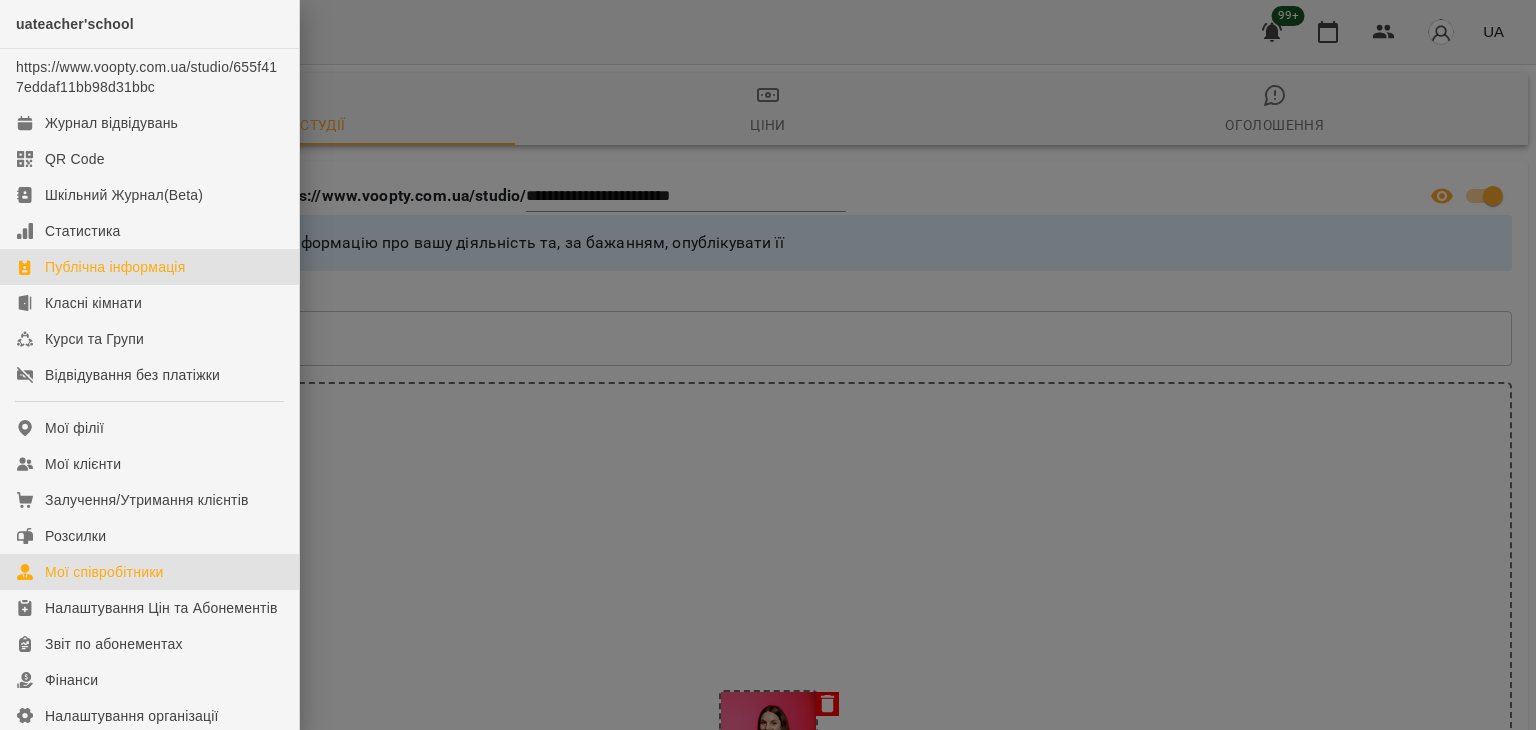 click on "Мої співробітники" at bounding box center (104, 572) 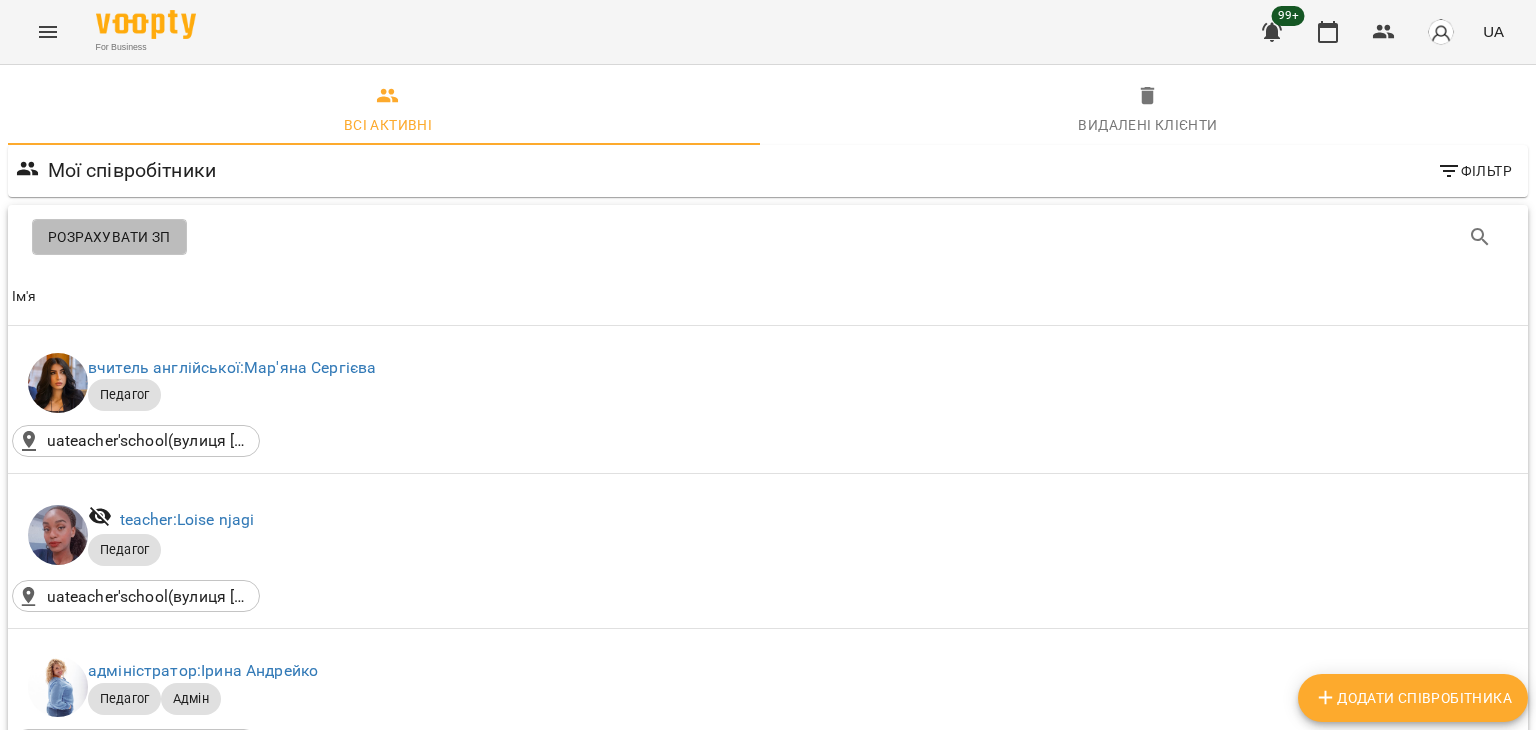 click on "Розрахувати ЗП" at bounding box center [109, 237] 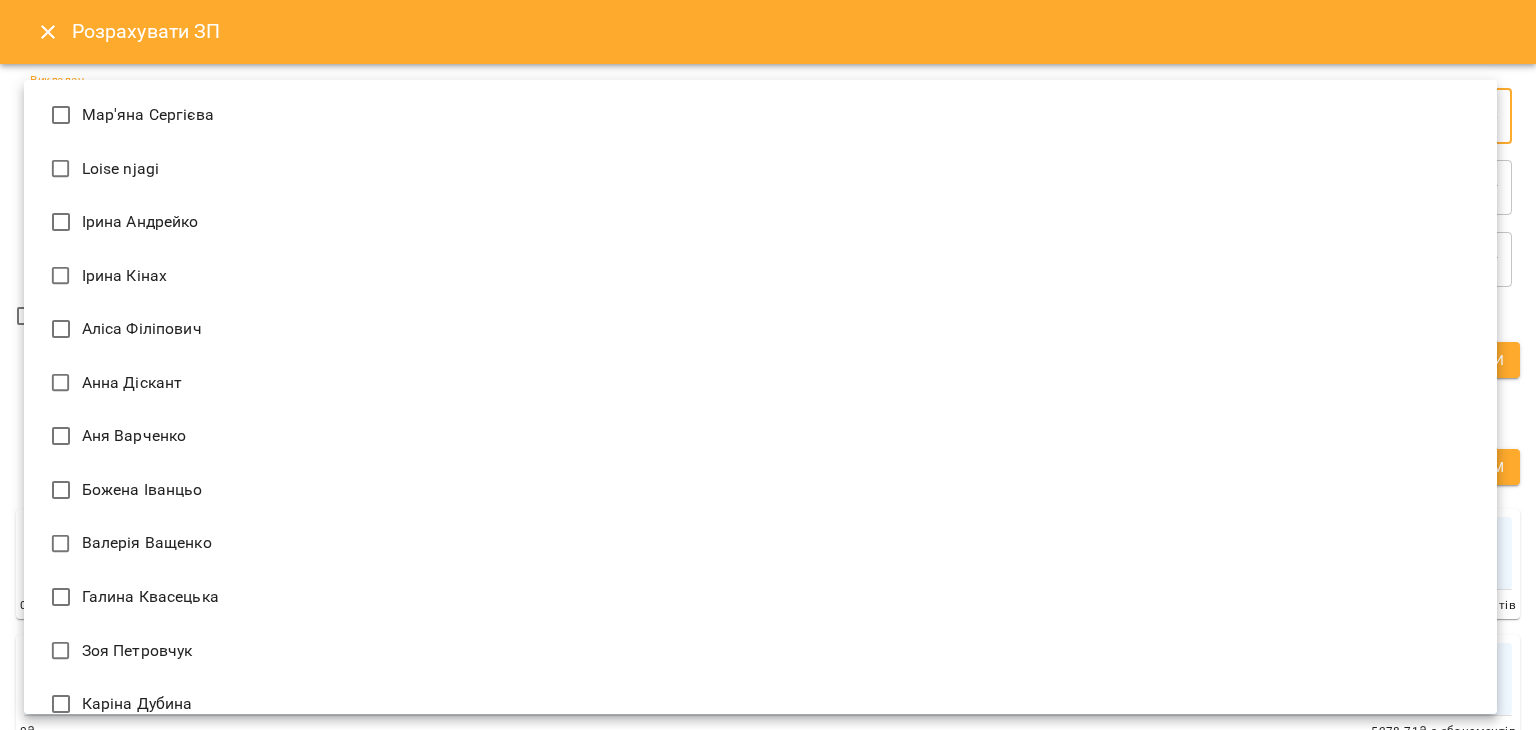 click on "For Business 99+ UA Всі активні Видалені клієнти Мої співробітники Фільтр Розрахувати ЗП Розрахувати ЗП Ім'я Ім'я вчитель англійської:   Мар'яна Сергієва  Педагог uateacher'school(вулиця [STREET_NAME], [NUMBER], [CITY], [REGION], Україна) Ім'я teacher:  Loise njagi  Педагог uateacher'school(вулиця [STREET_NAME], [NUMBER], [CITY], [REGION], Україна) Ім'я адміністратор:  Ірина Андрейко Педагог Адмін uateacher'school(вулиця [STREET_NAME], [NUMBER], [CITY], [REGION], Україна) Ім'я вчитель англійської:  Ірина Кінах Педагог Ім'я Аліса Філіпович педагог:  Аліса Філіпович Педагог Ім'я" at bounding box center (768, 1832) 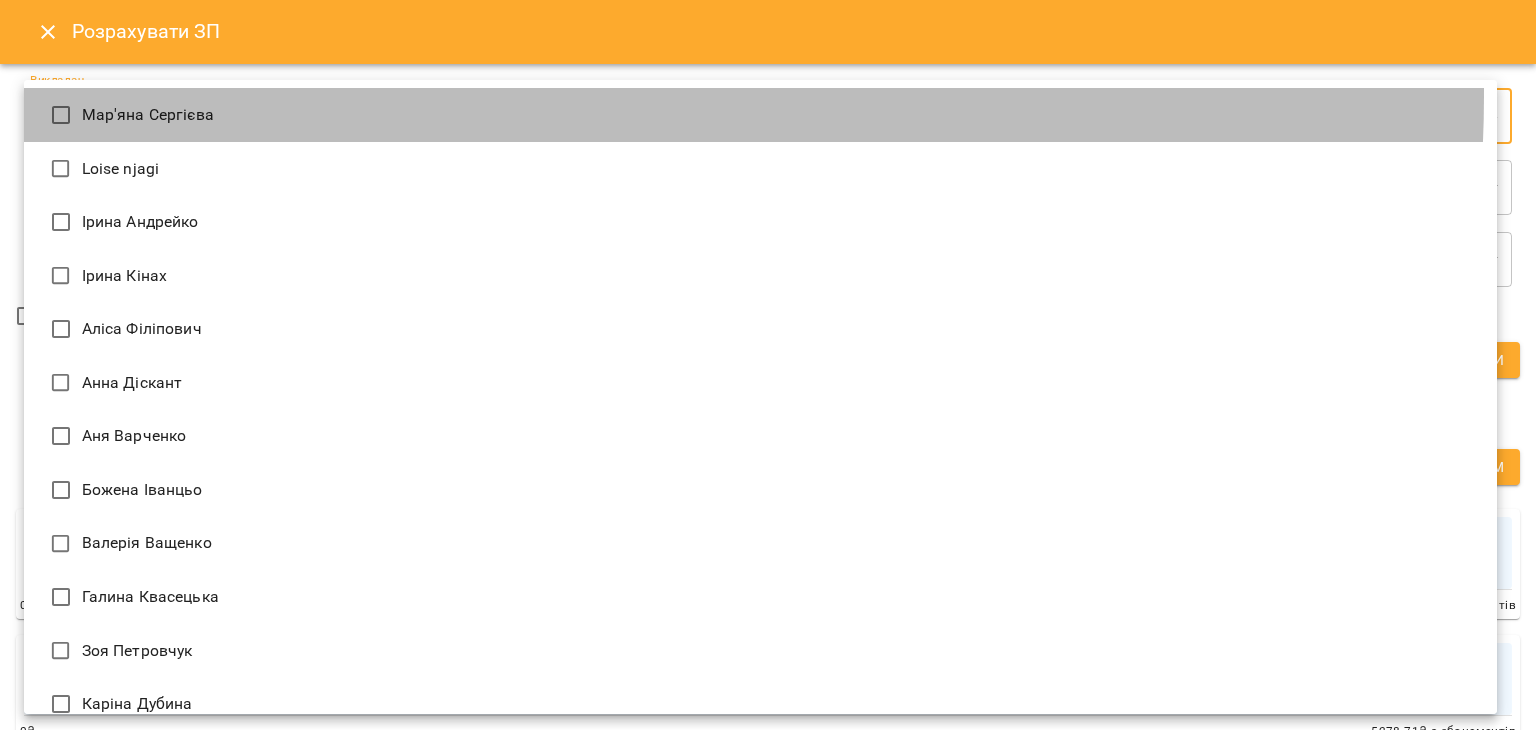 click on "Мар'яна Сергієва" at bounding box center (760, 115) 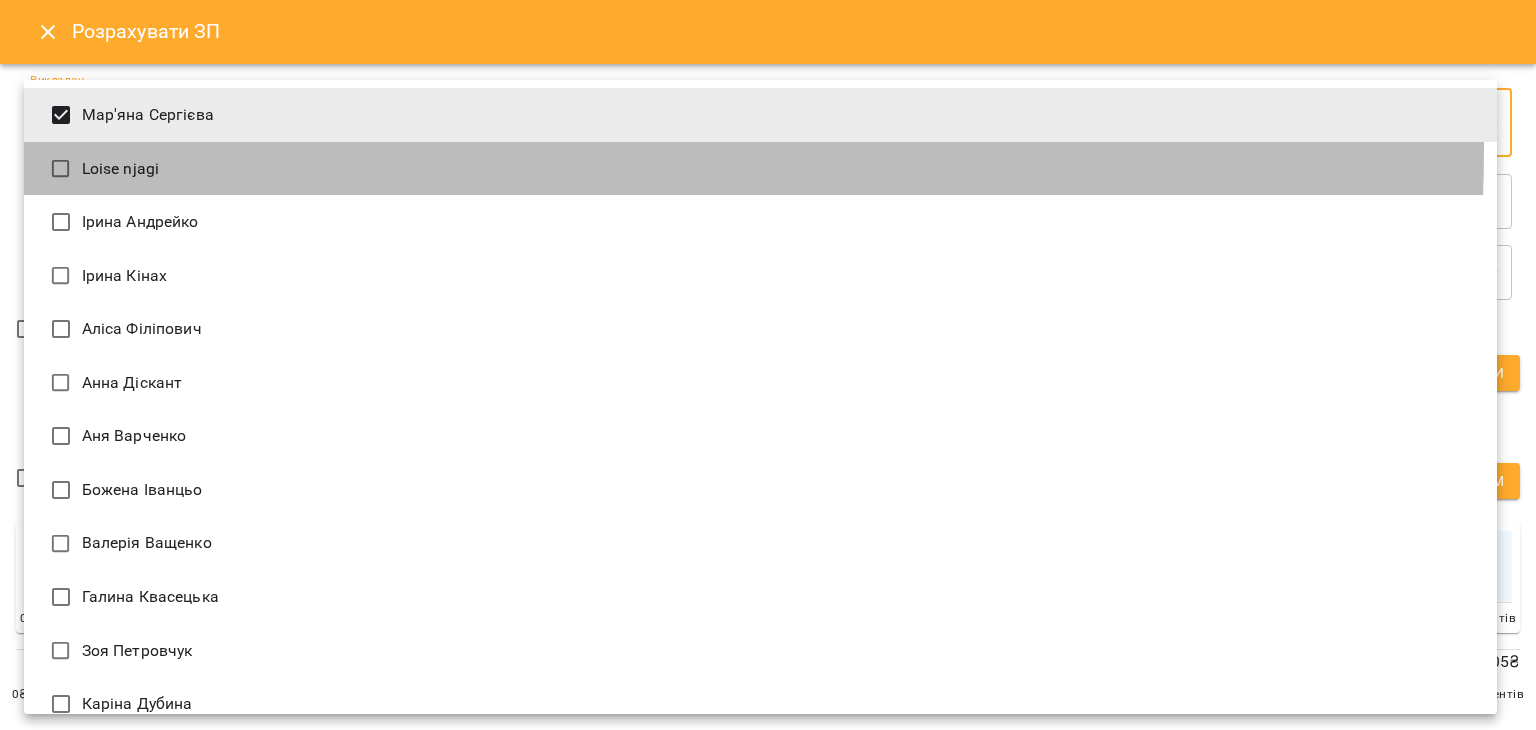 click on "Loise njagi" at bounding box center [760, 169] 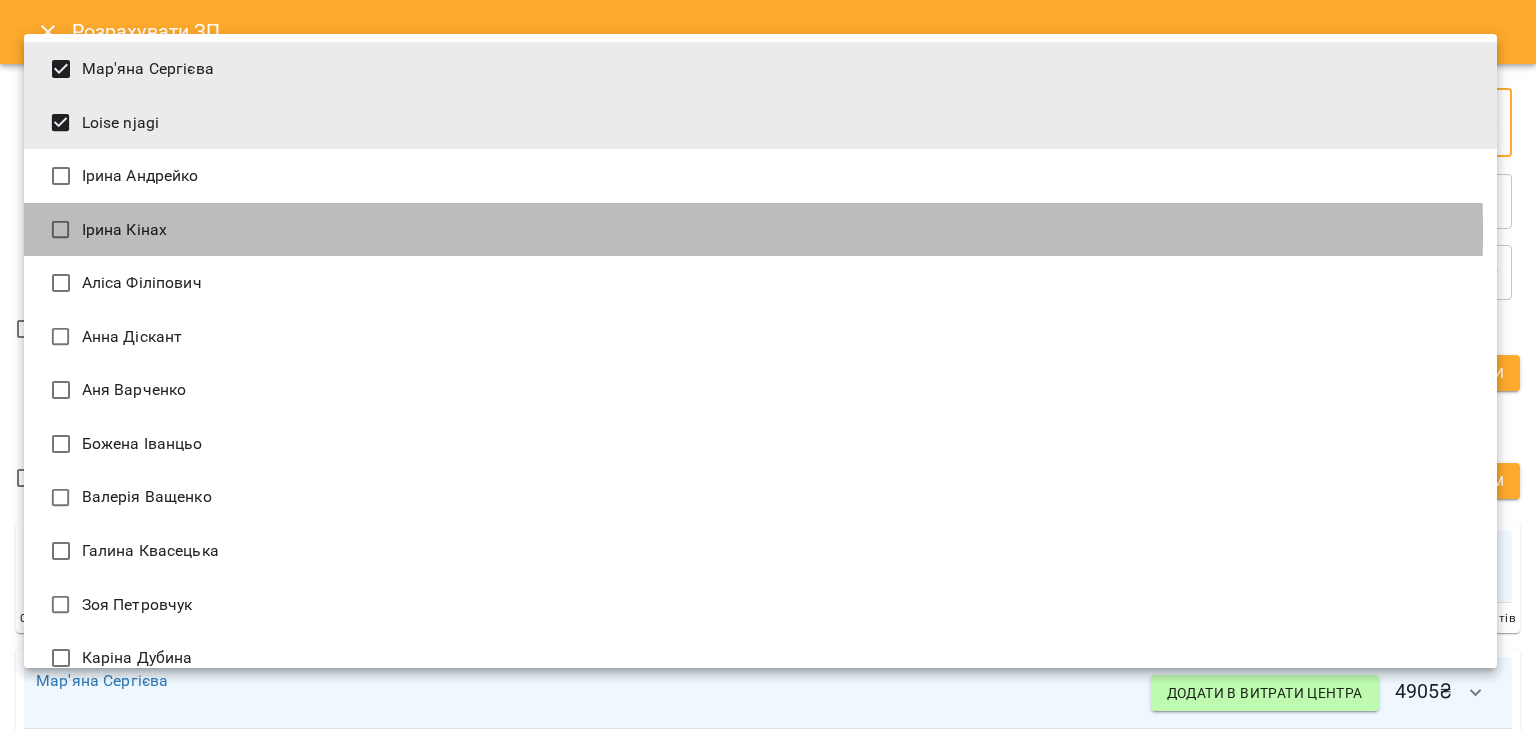 click on "Ірина Кінах" at bounding box center [760, 230] 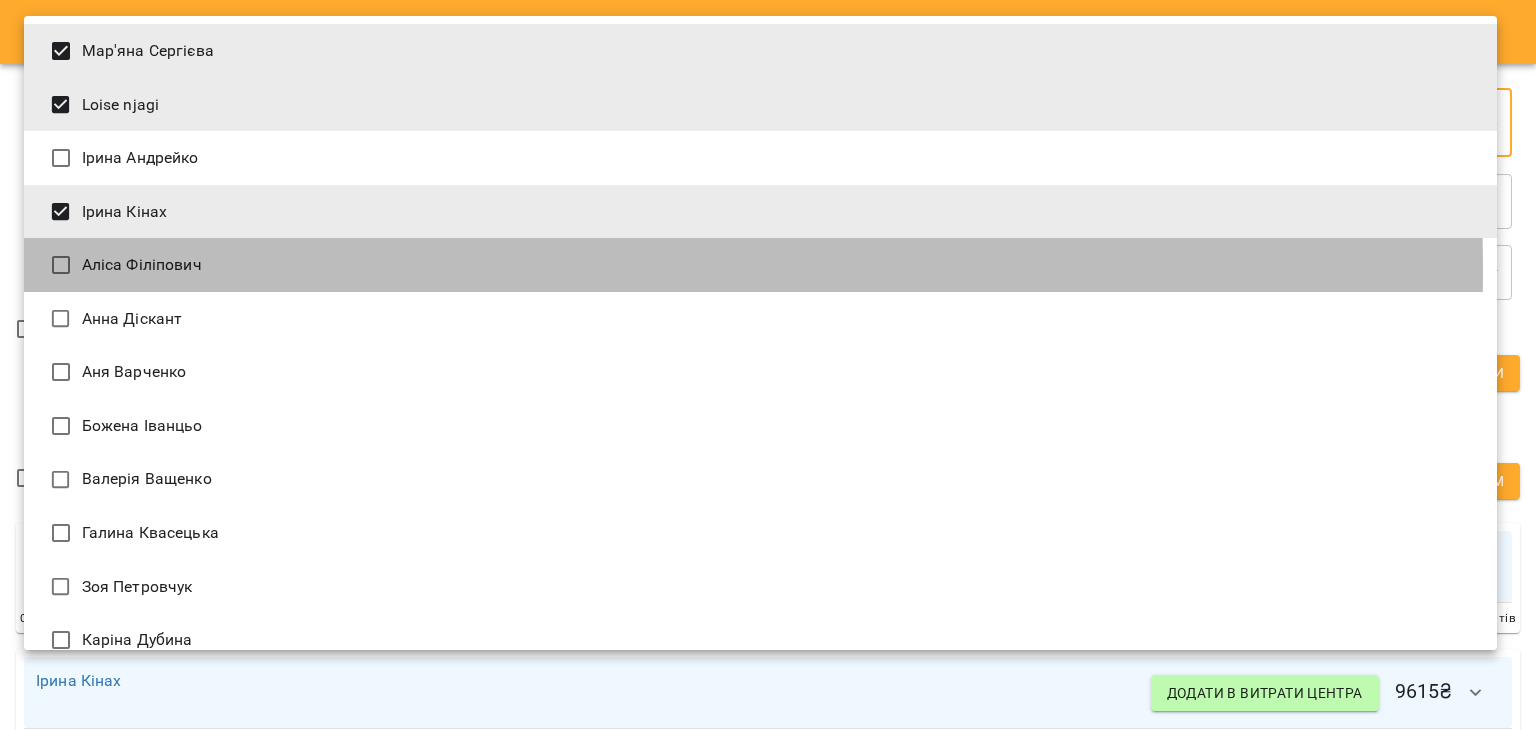 click on "Аліса Філіпович" at bounding box center (760, 265) 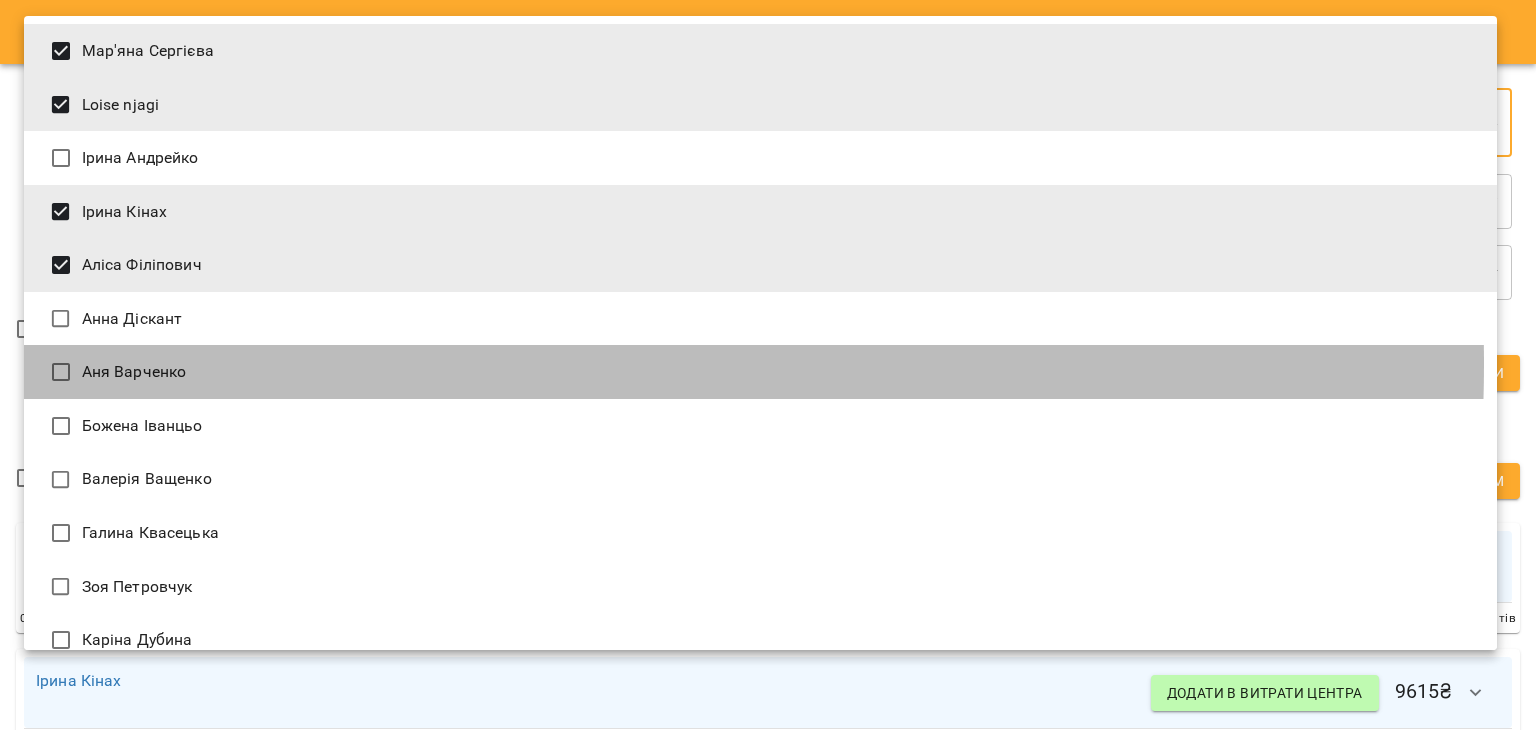 click on "Аня Варченко" at bounding box center (760, 372) 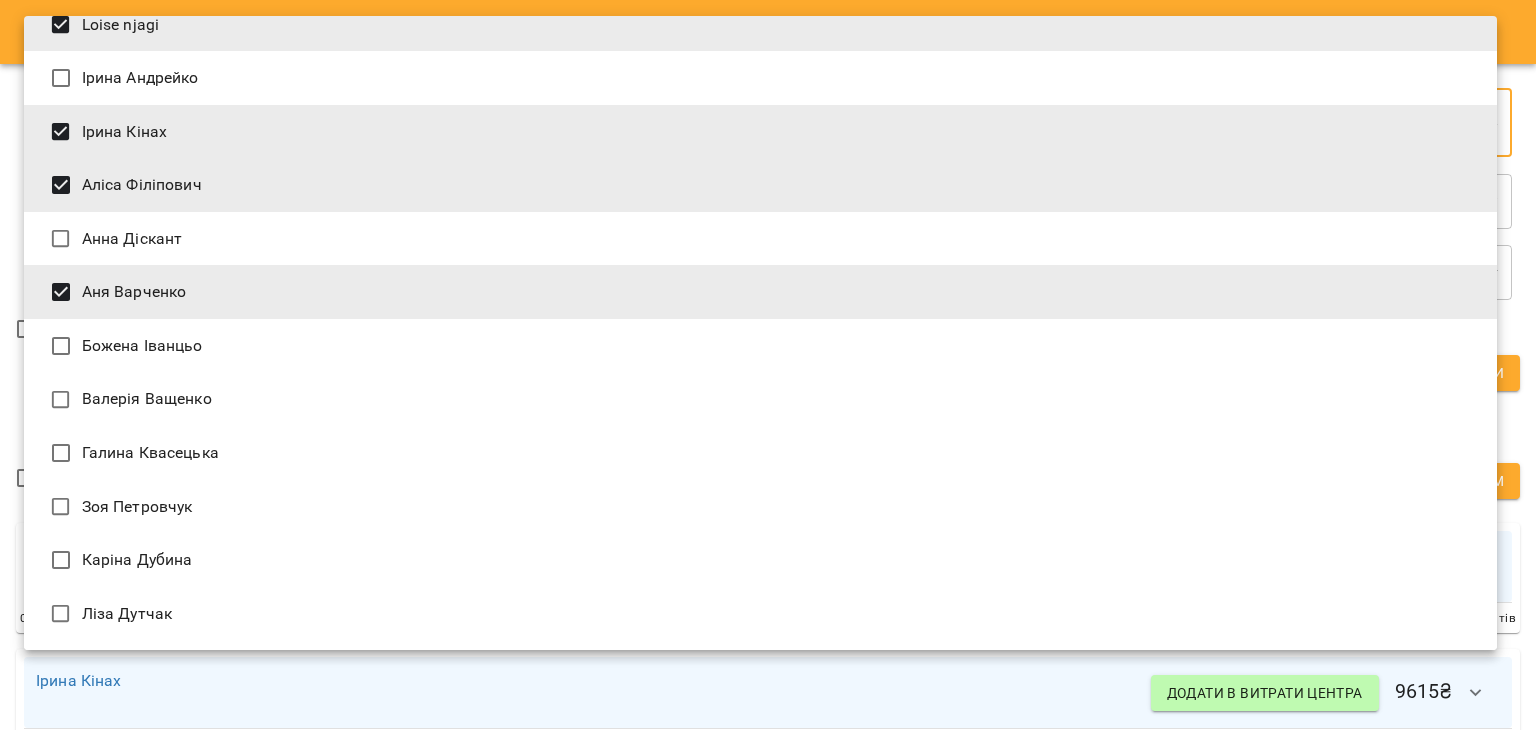 scroll, scrollTop: 107, scrollLeft: 0, axis: vertical 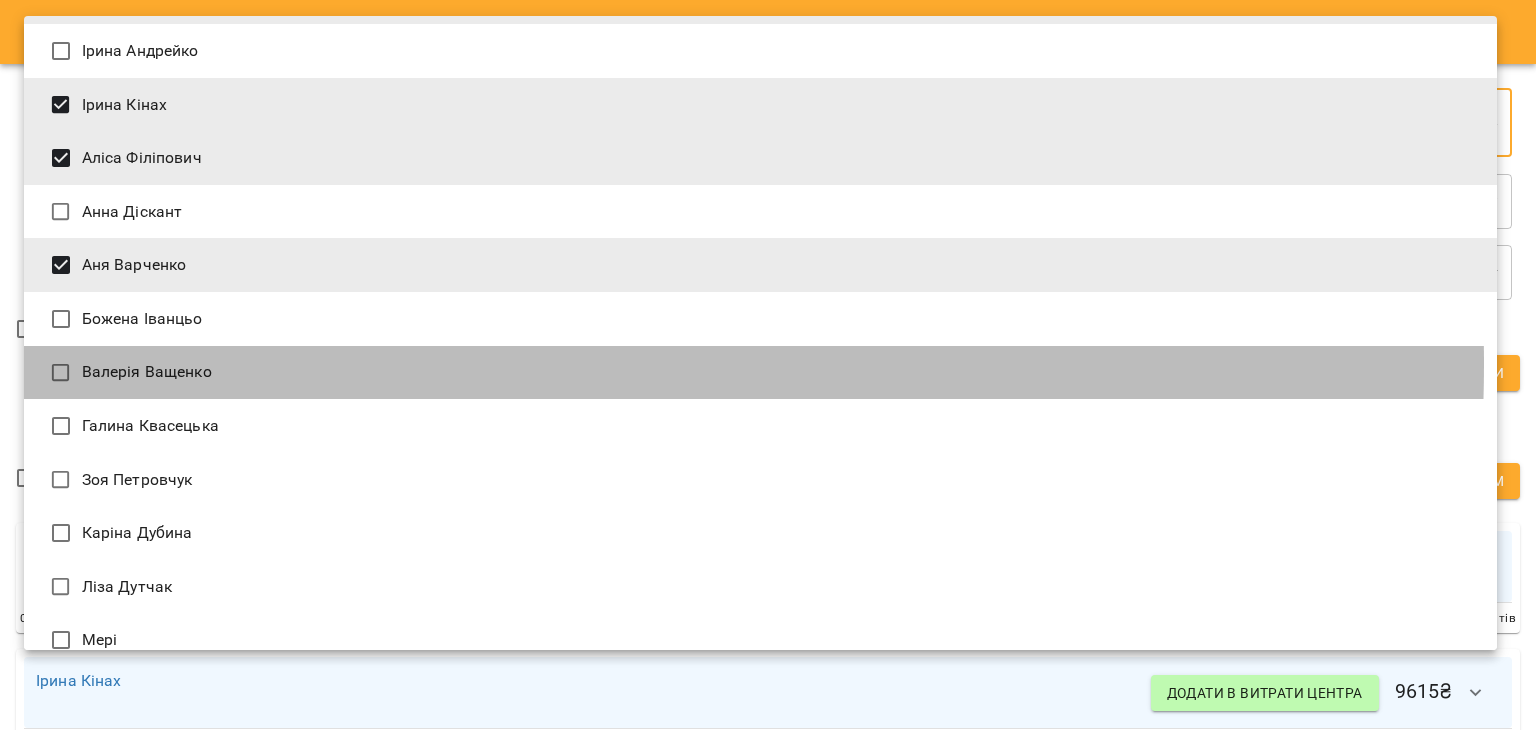 click on "Валерія Ващенко" at bounding box center [760, 373] 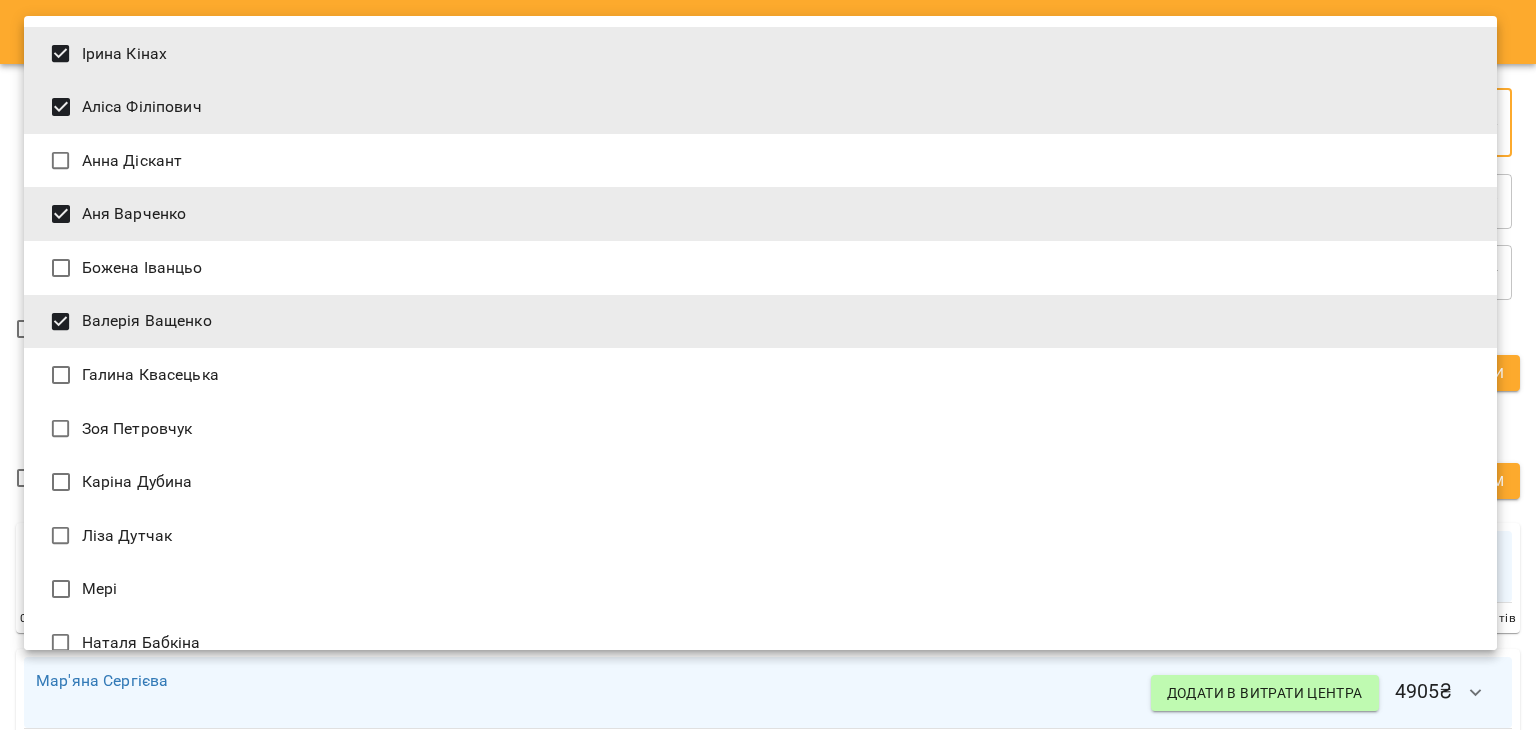 scroll, scrollTop: 159, scrollLeft: 0, axis: vertical 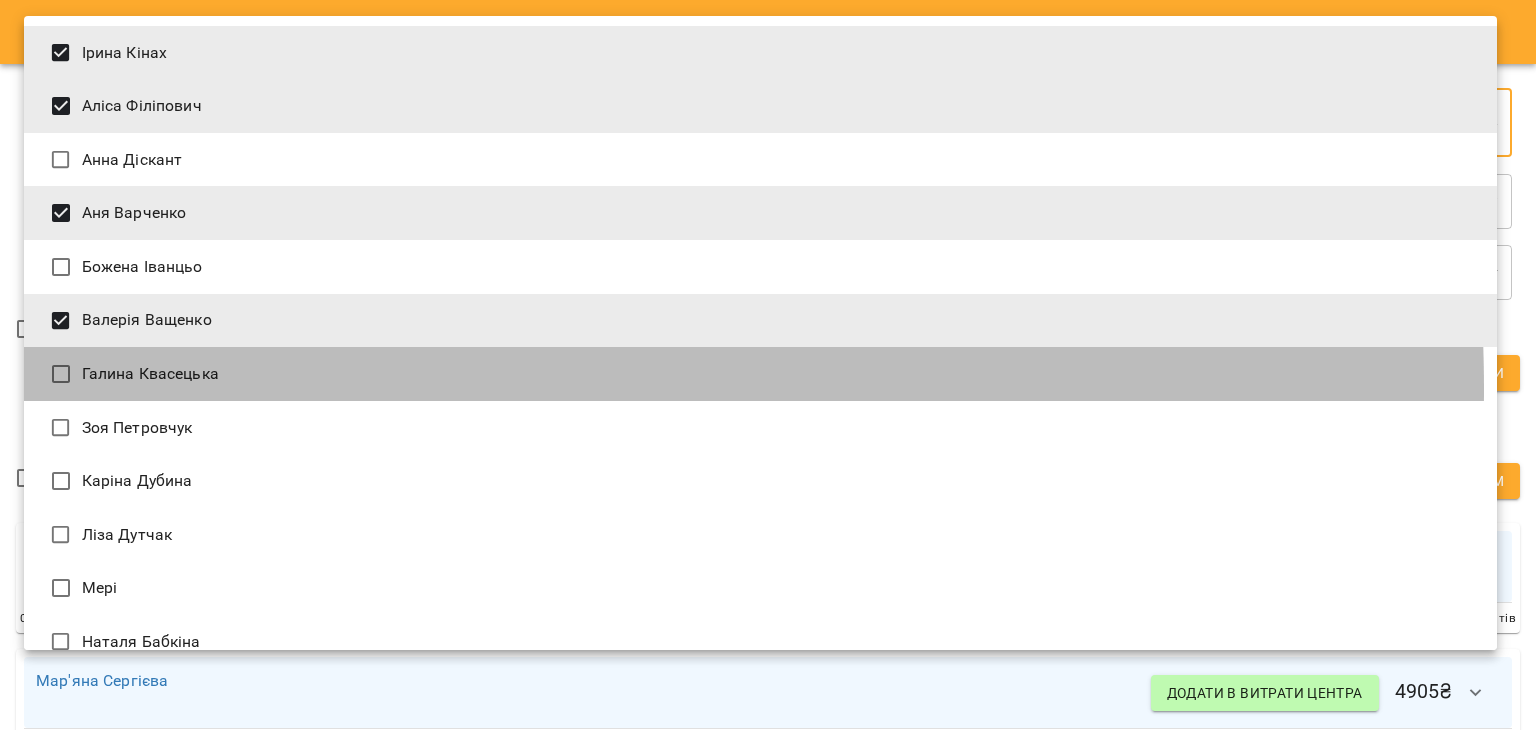 click on "Галина Квасецька" at bounding box center [760, 374] 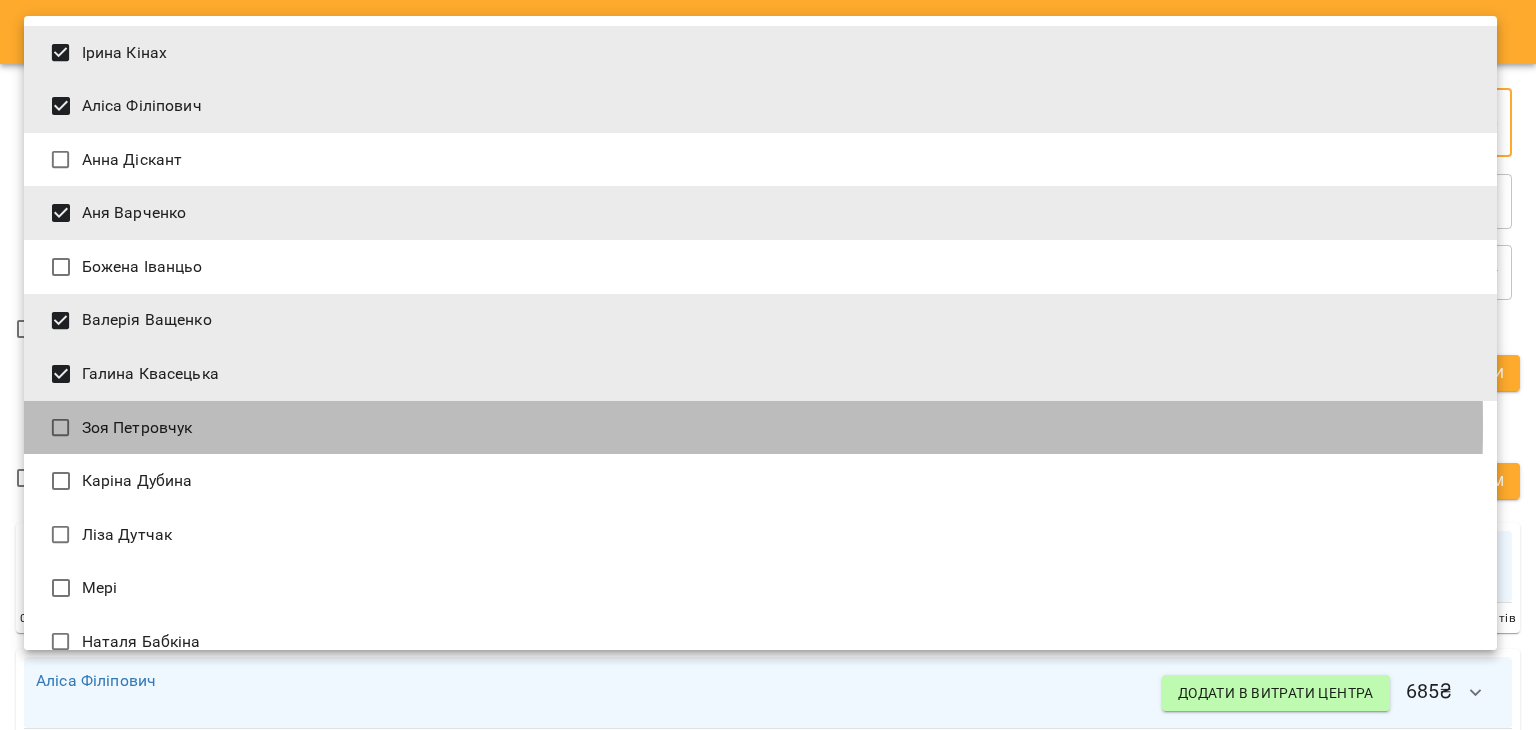 click on "Зоя Петровчук" at bounding box center [760, 428] 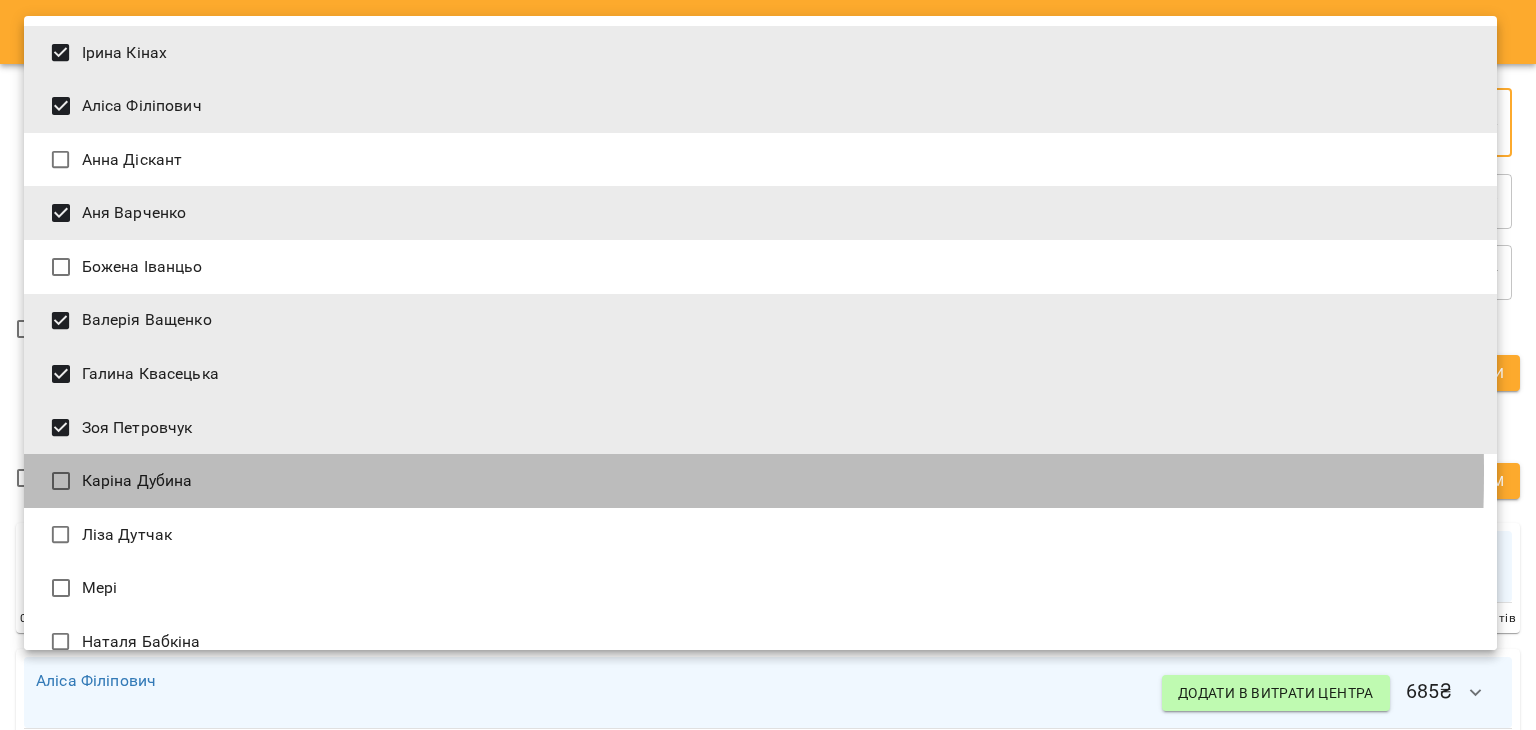 click on "Каріна Дубина" at bounding box center [760, 481] 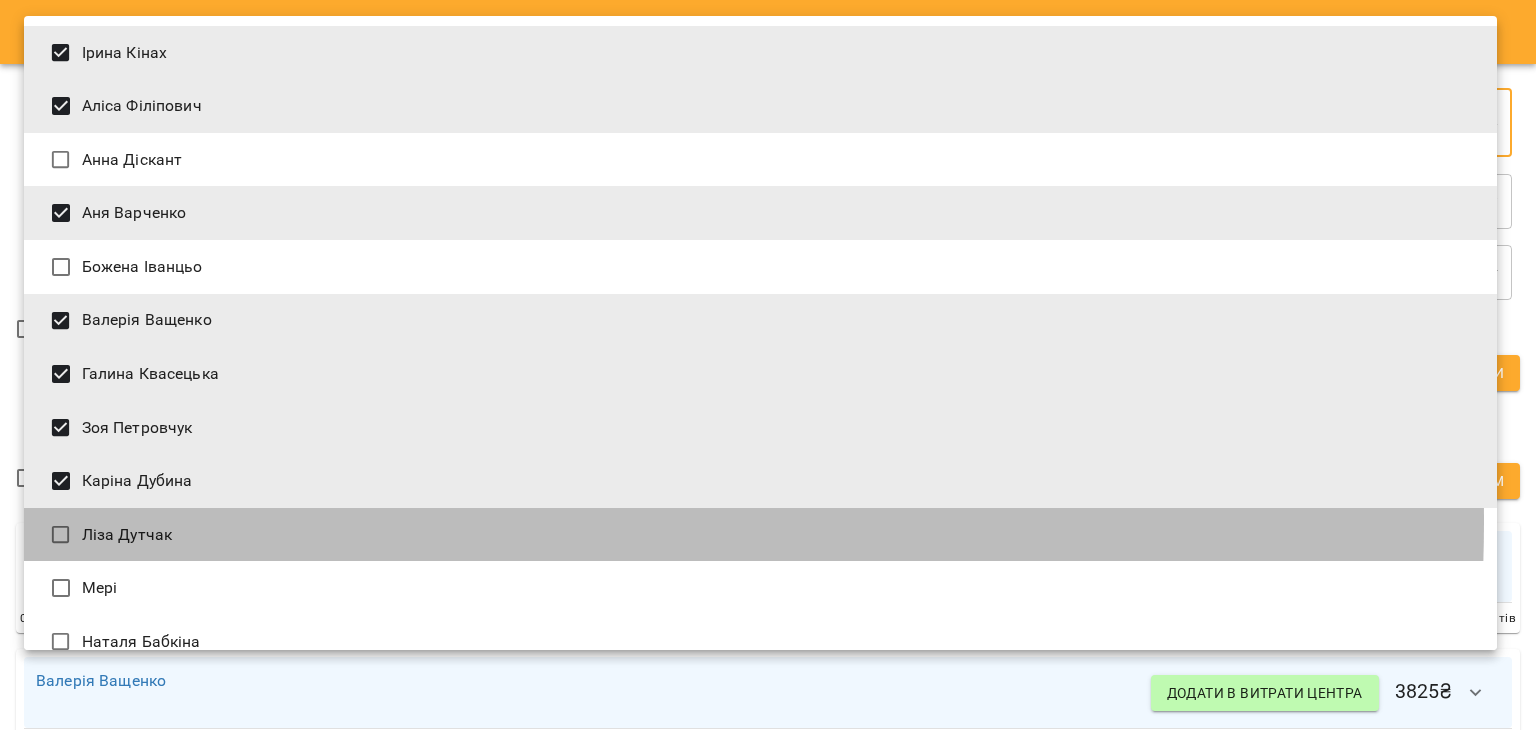 click on "Ліза Дутчак" at bounding box center (760, 535) 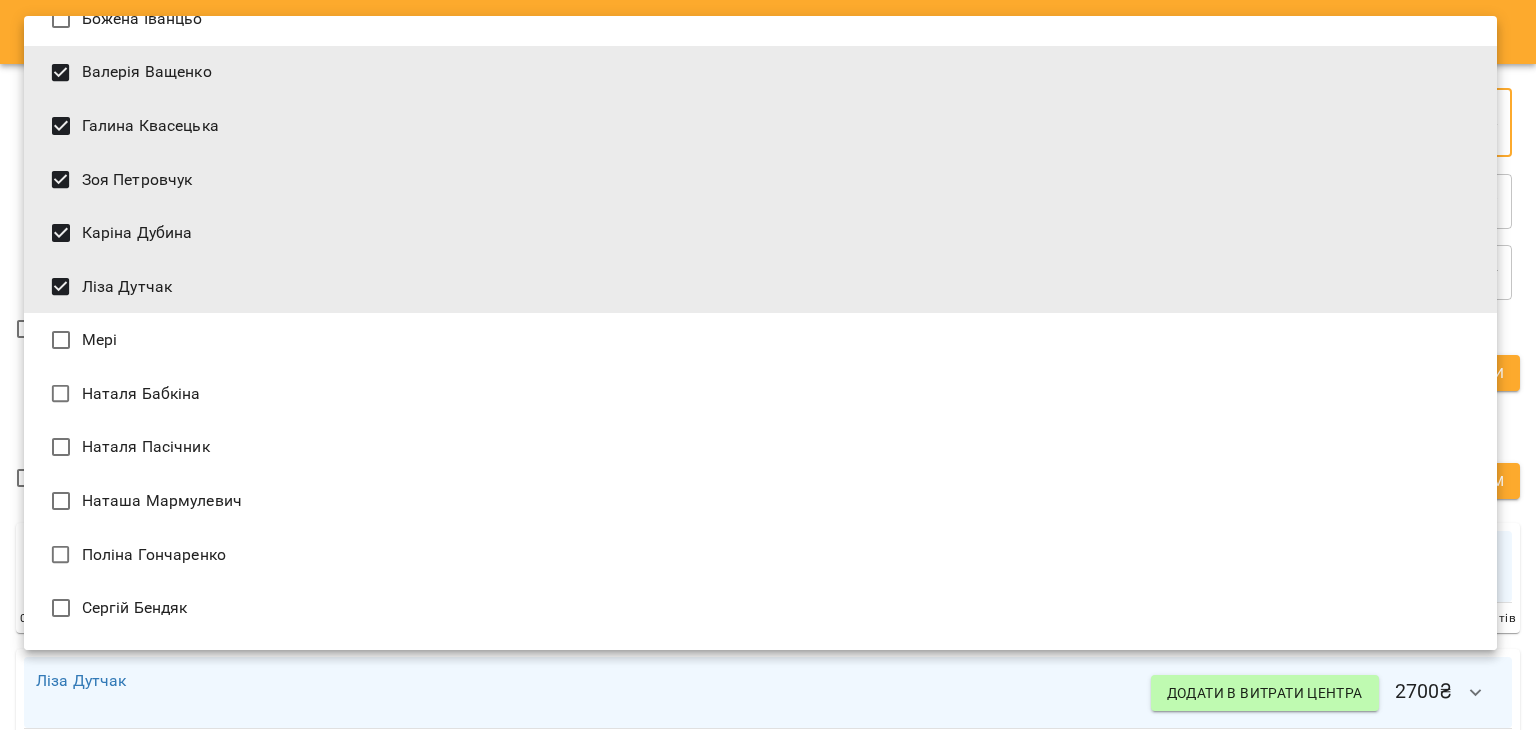 scroll, scrollTop: 408, scrollLeft: 0, axis: vertical 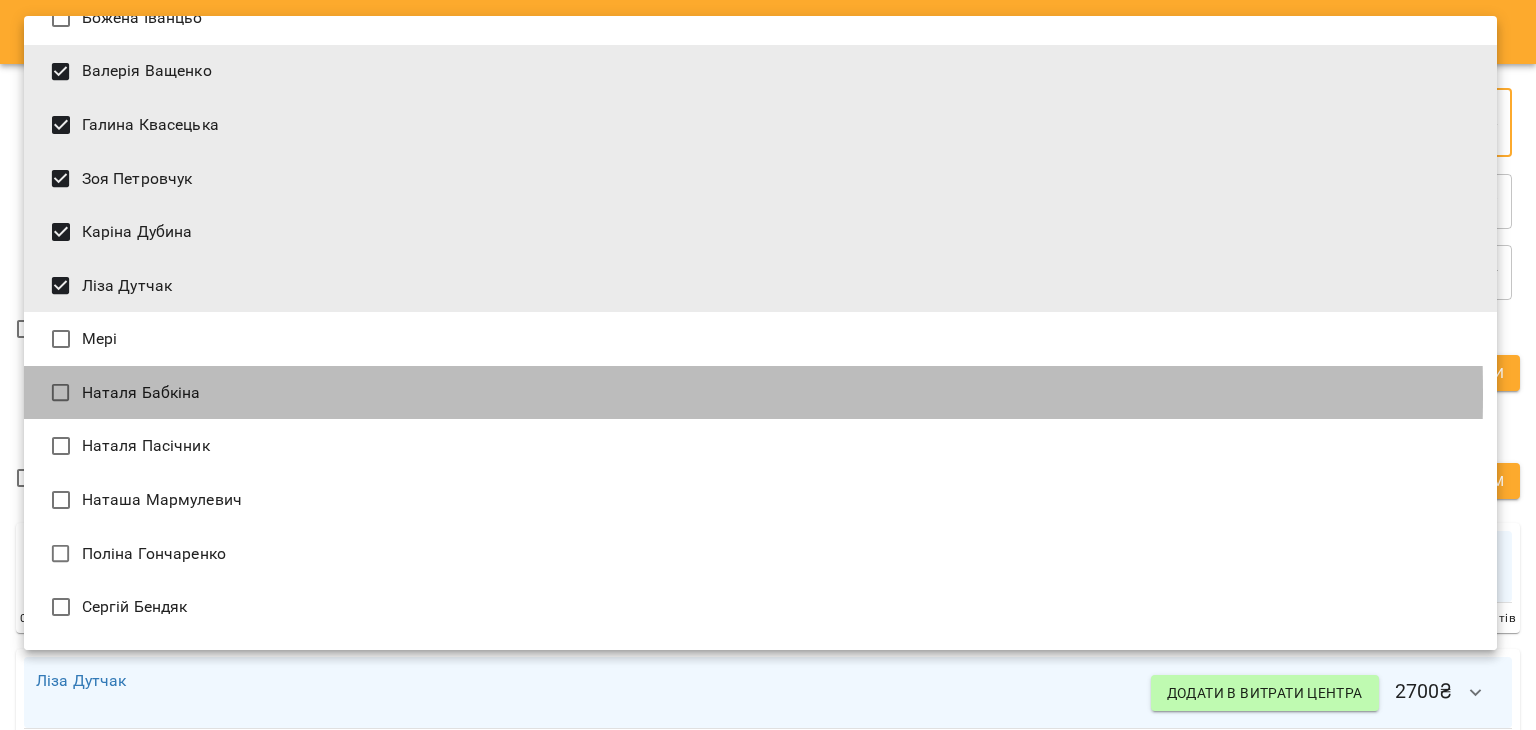click on "Наталя Бабкіна" at bounding box center [760, 393] 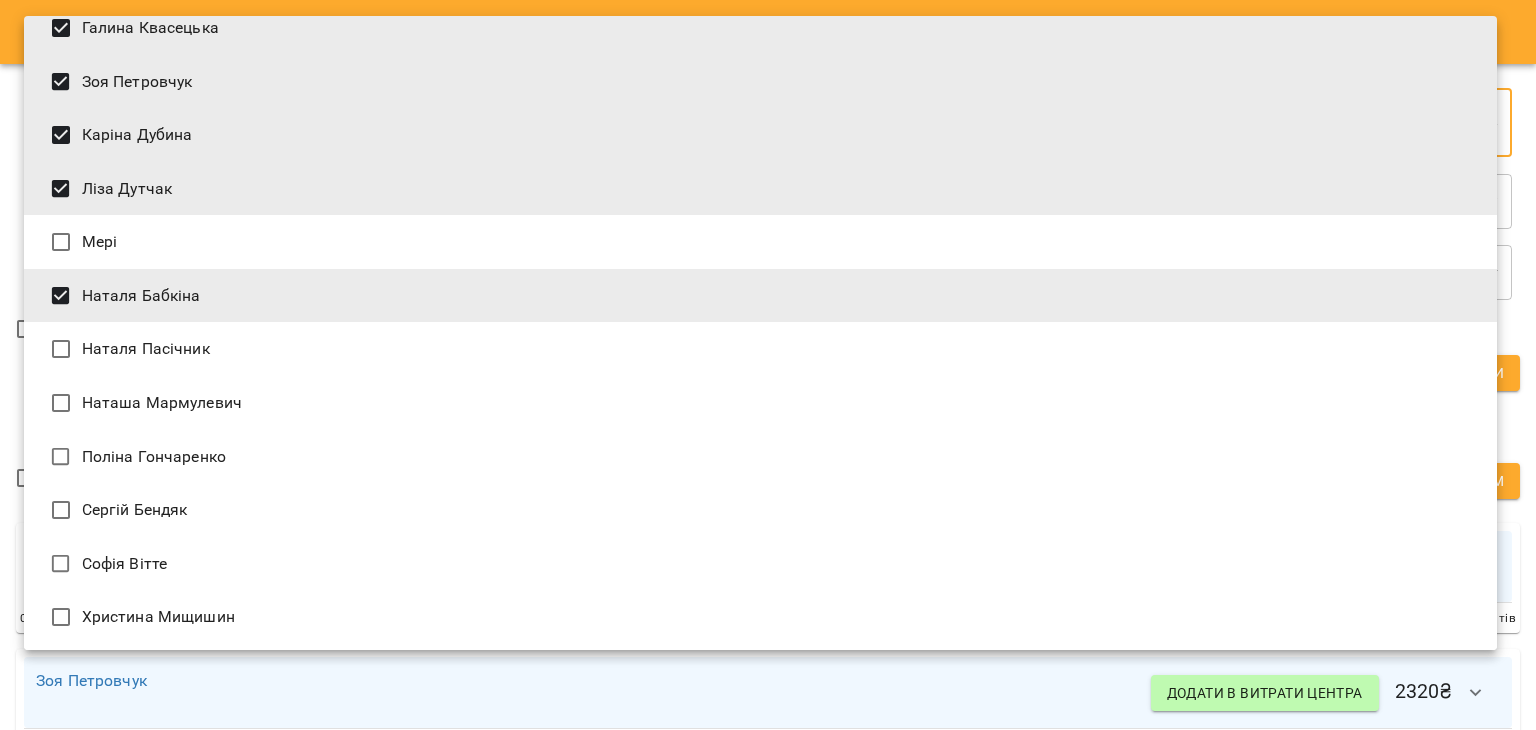 scroll, scrollTop: 506, scrollLeft: 0, axis: vertical 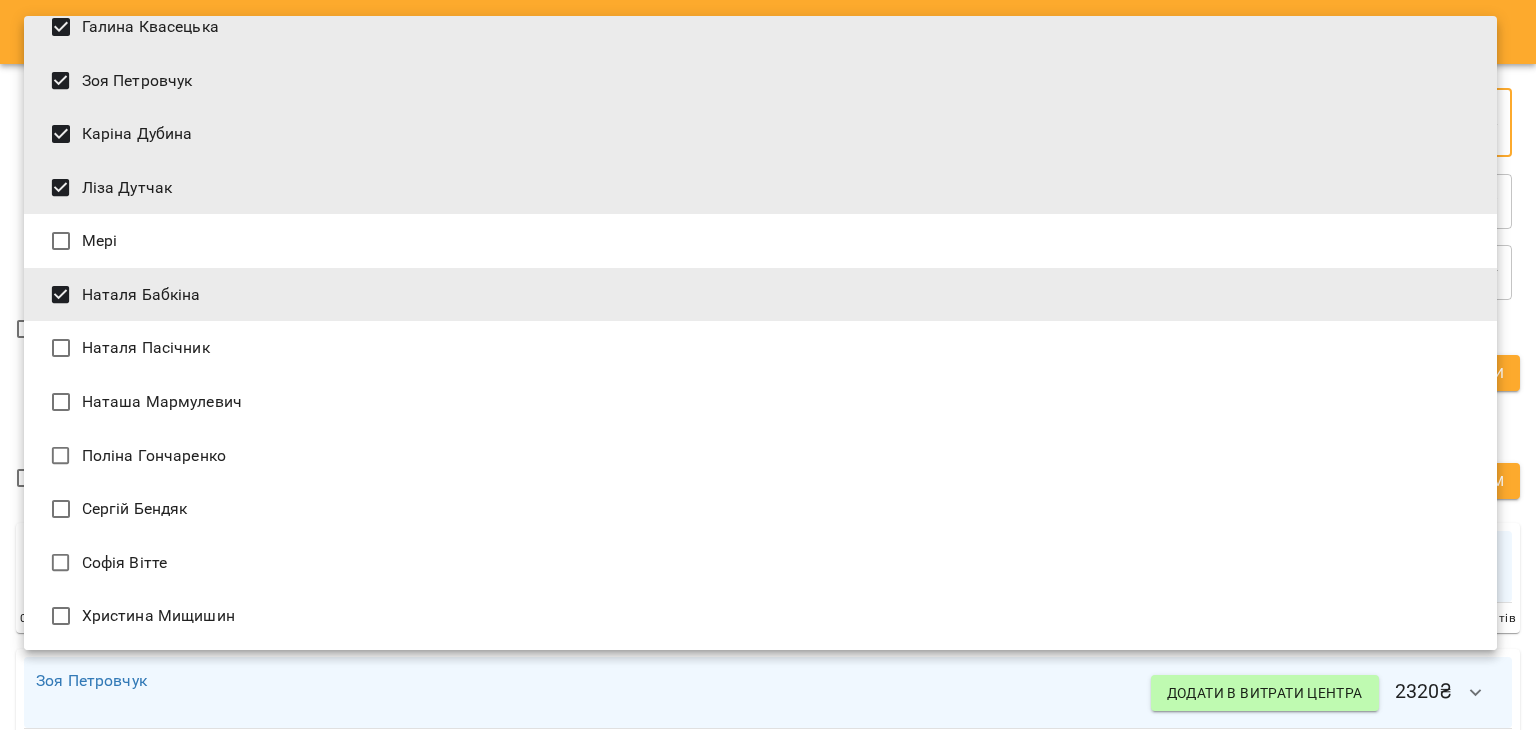 click on "Поліна Гончаренко" at bounding box center (760, 456) 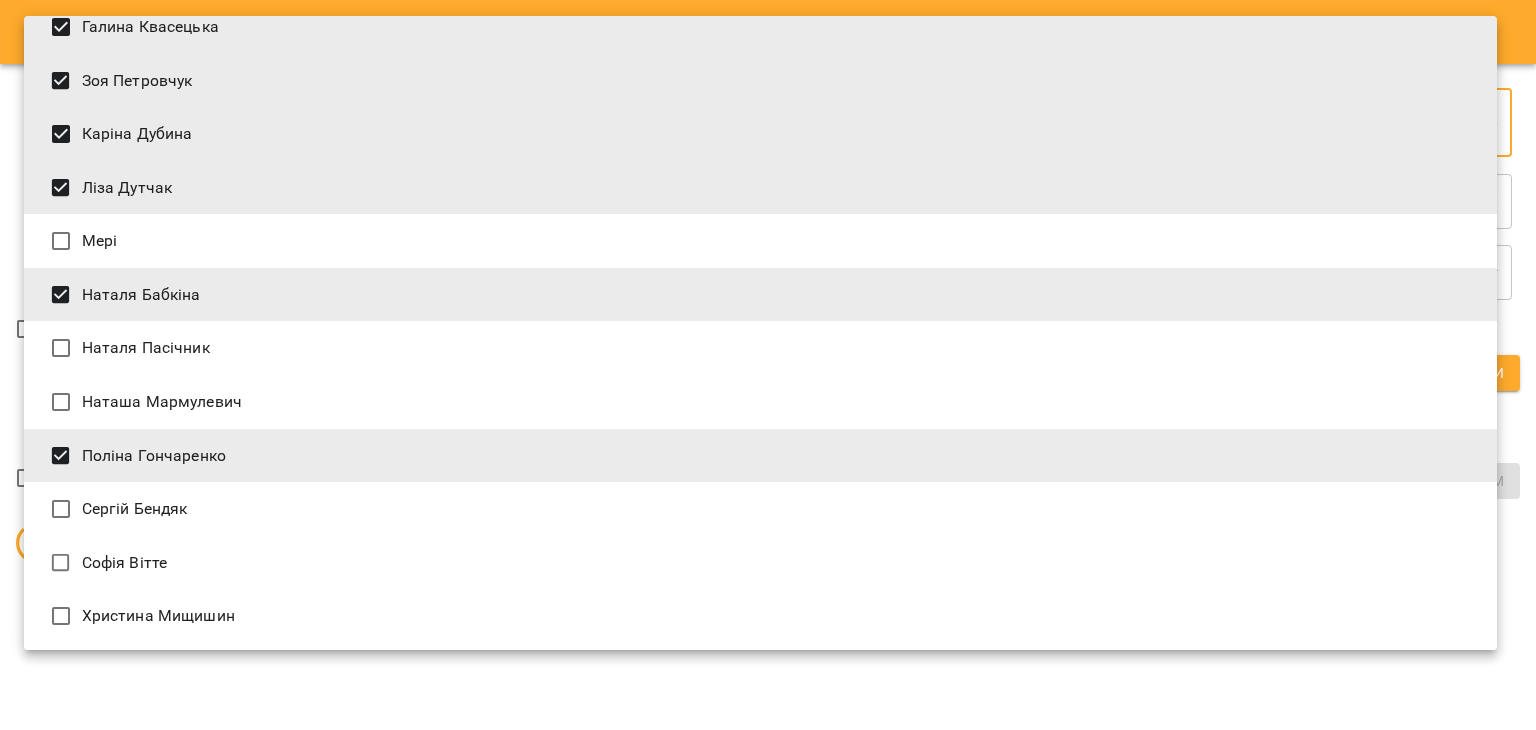 click on "Сергій Бендяк" at bounding box center [760, 509] 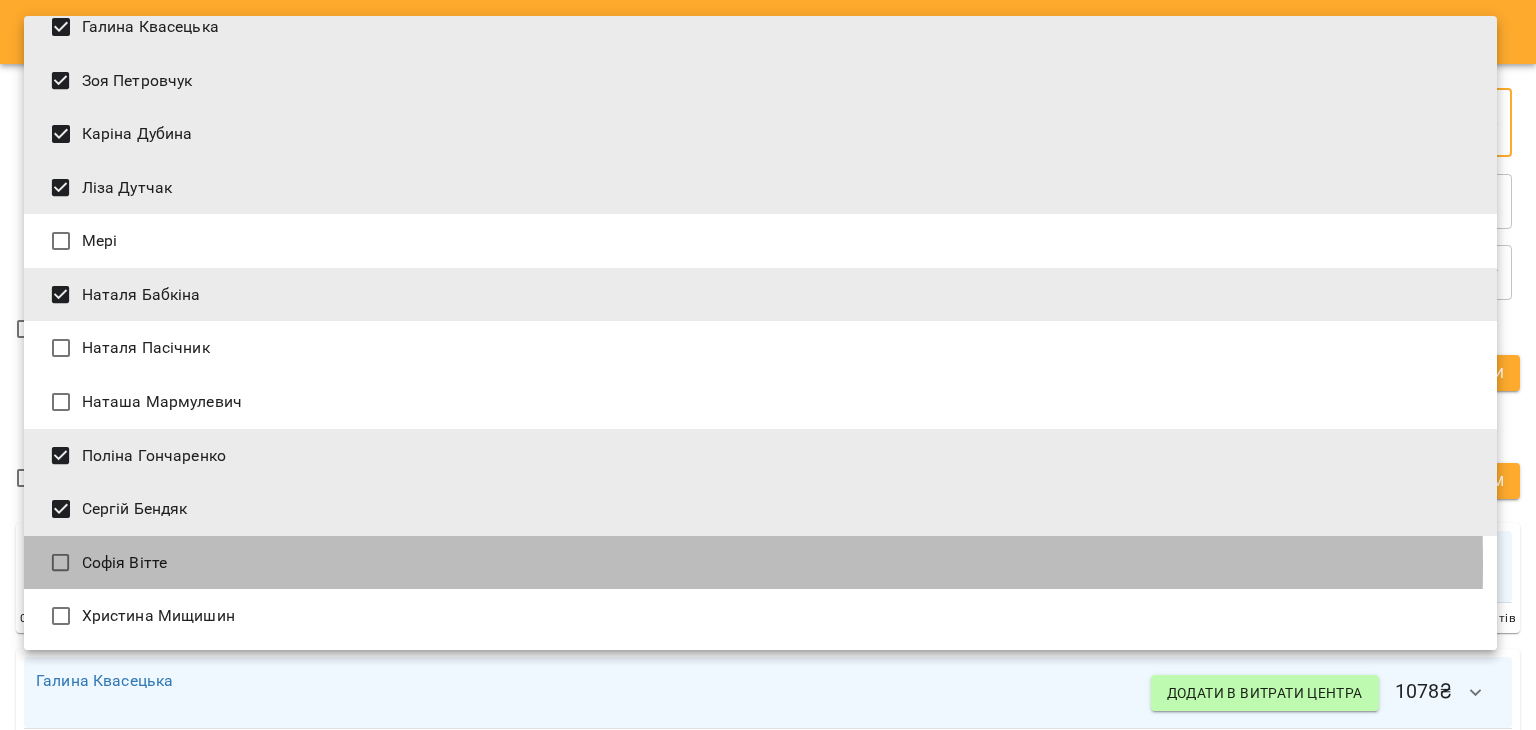click on "Софія Вітте" at bounding box center (760, 563) 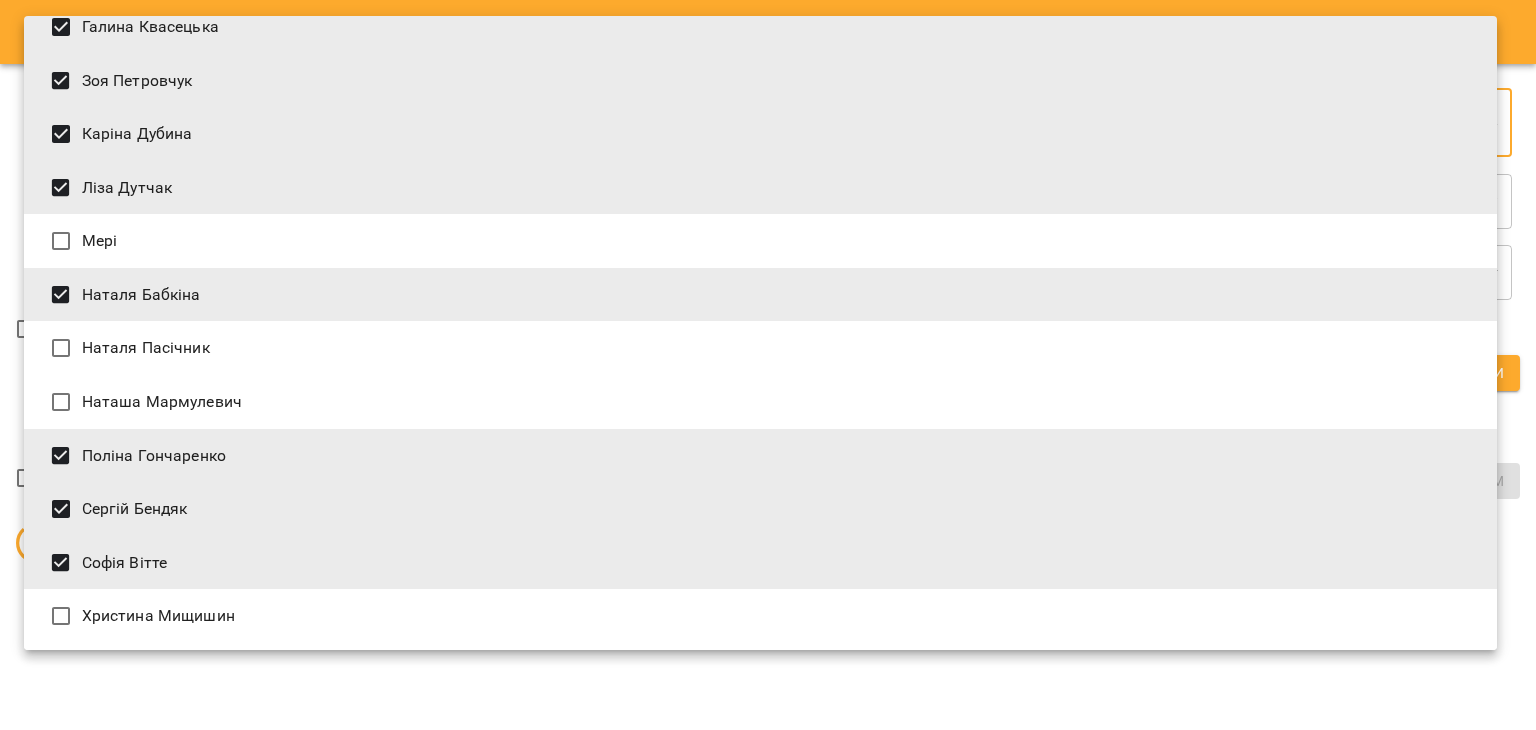 type on "**********" 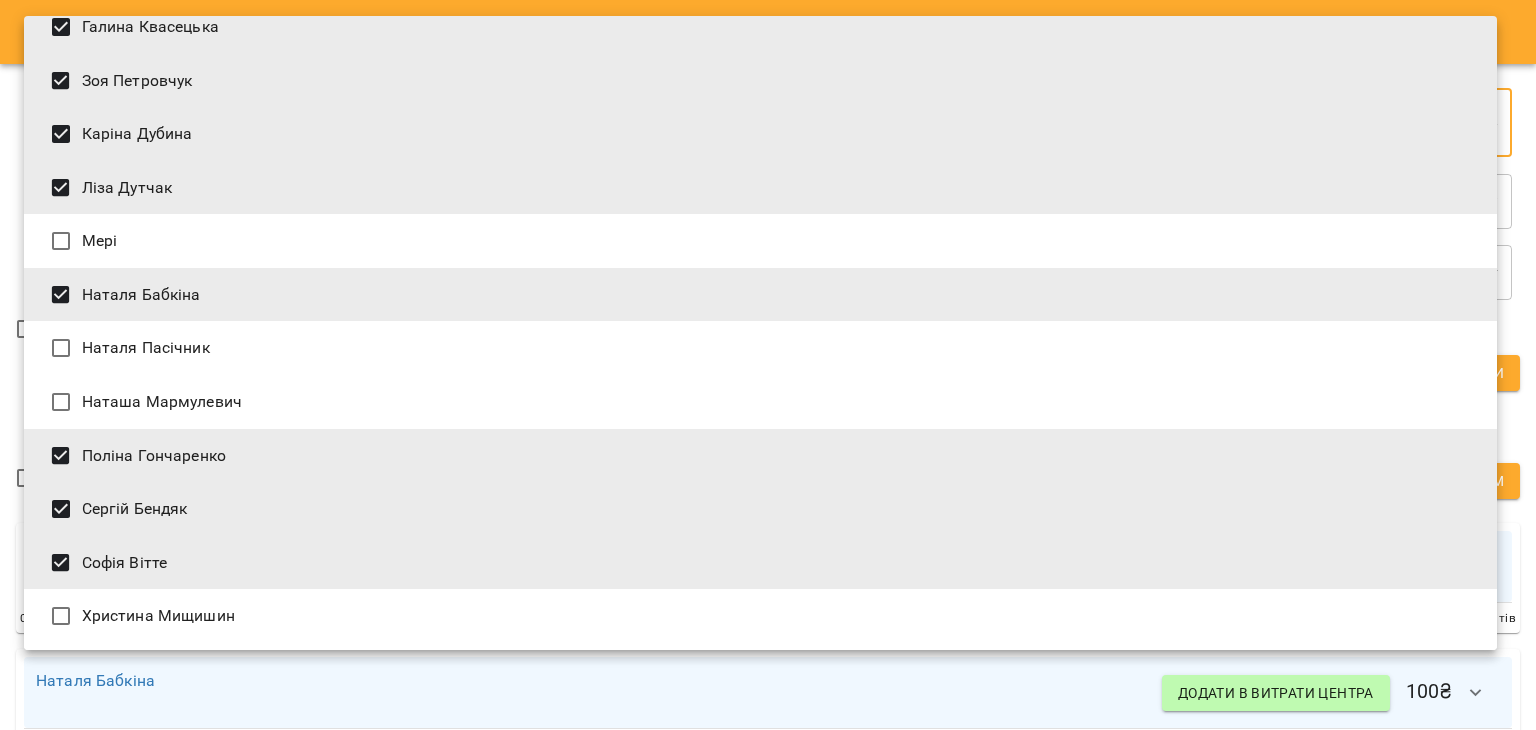scroll, scrollTop: 507, scrollLeft: 0, axis: vertical 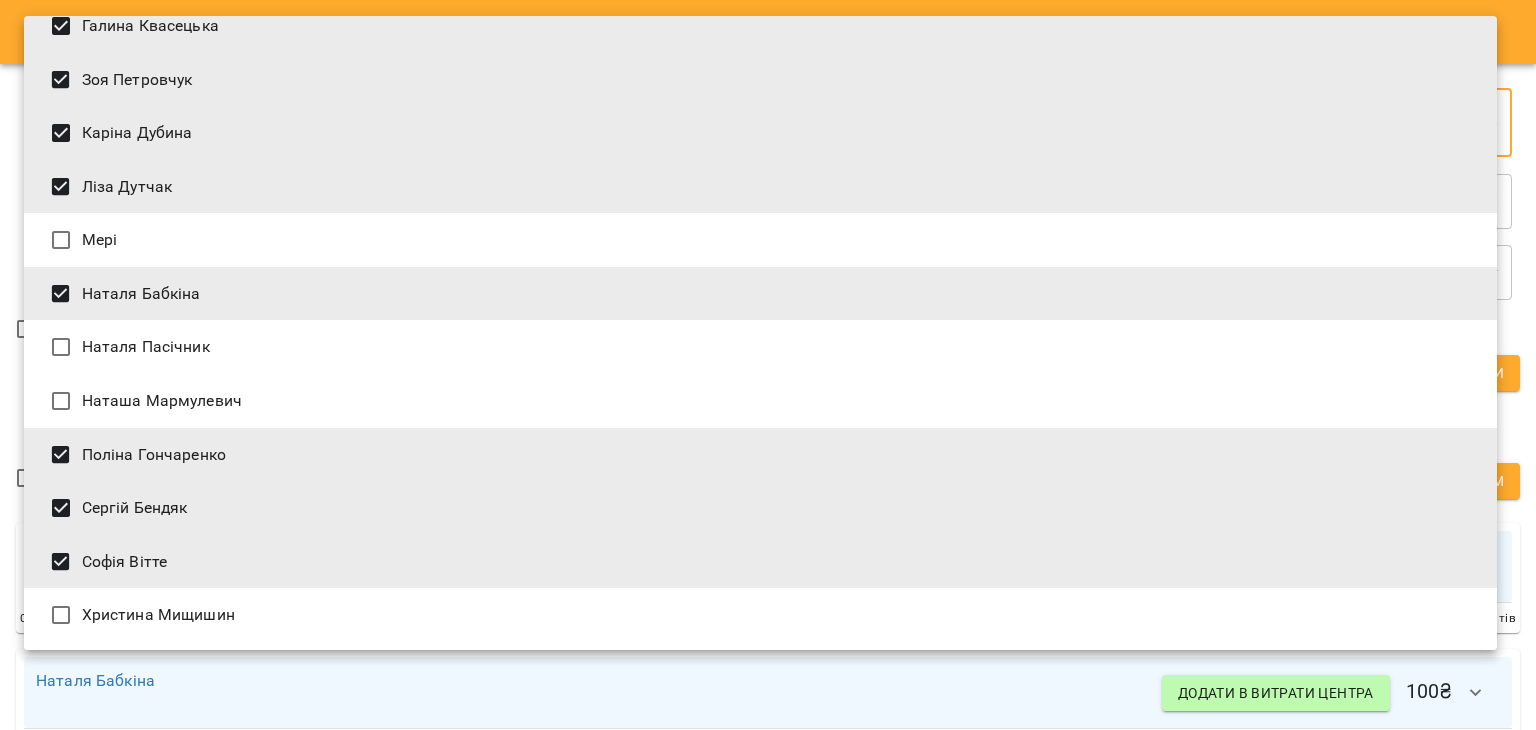 click at bounding box center [768, 365] 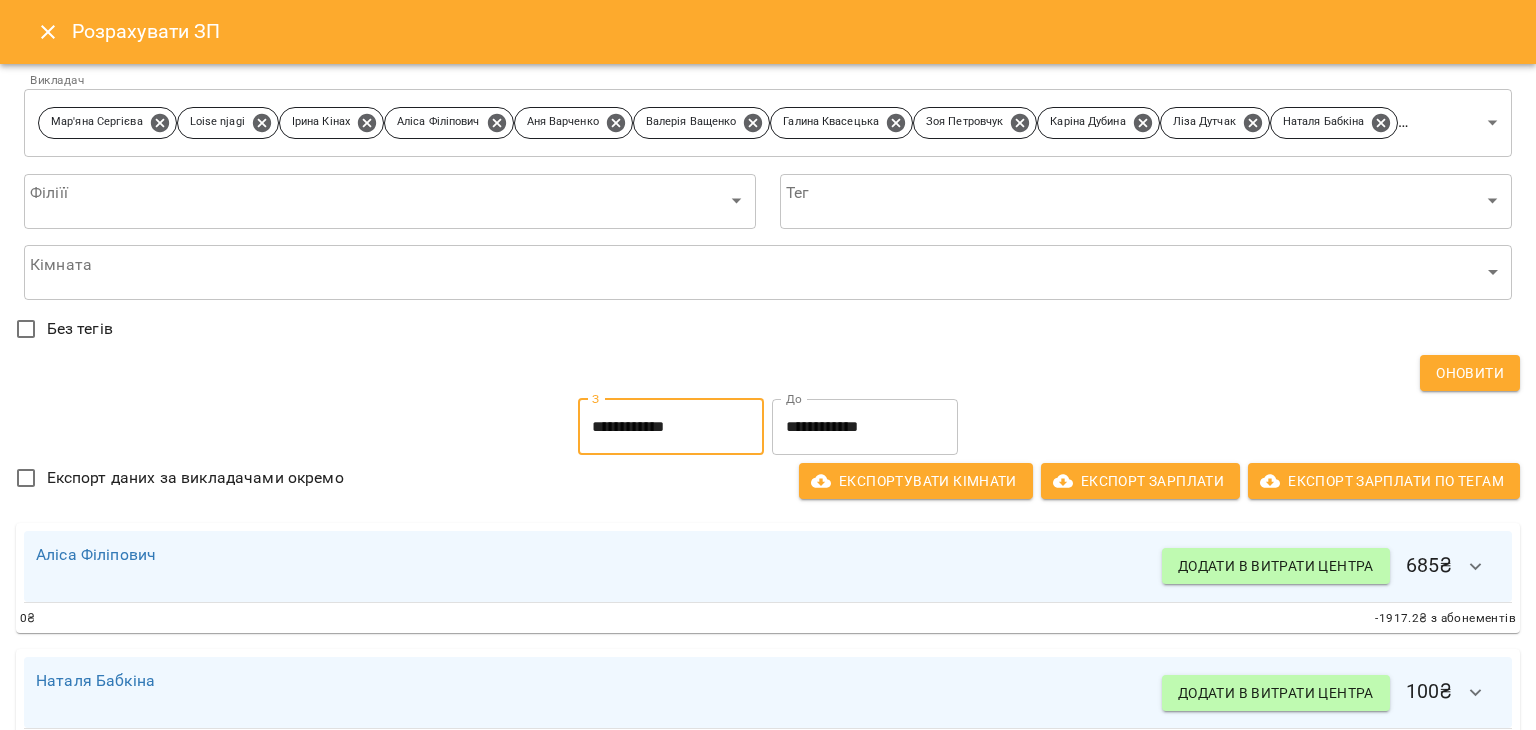 click on "**********" at bounding box center [671, 427] 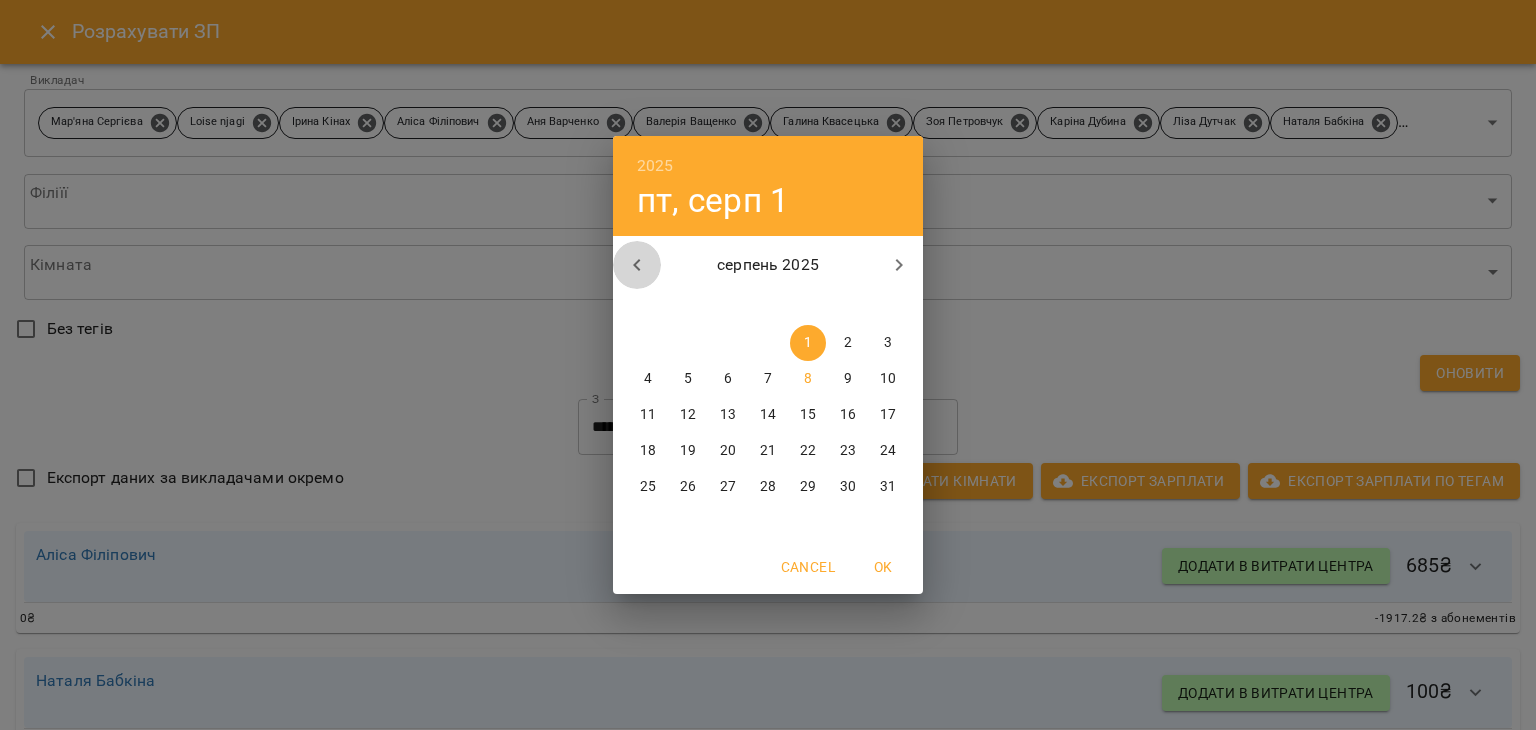 click 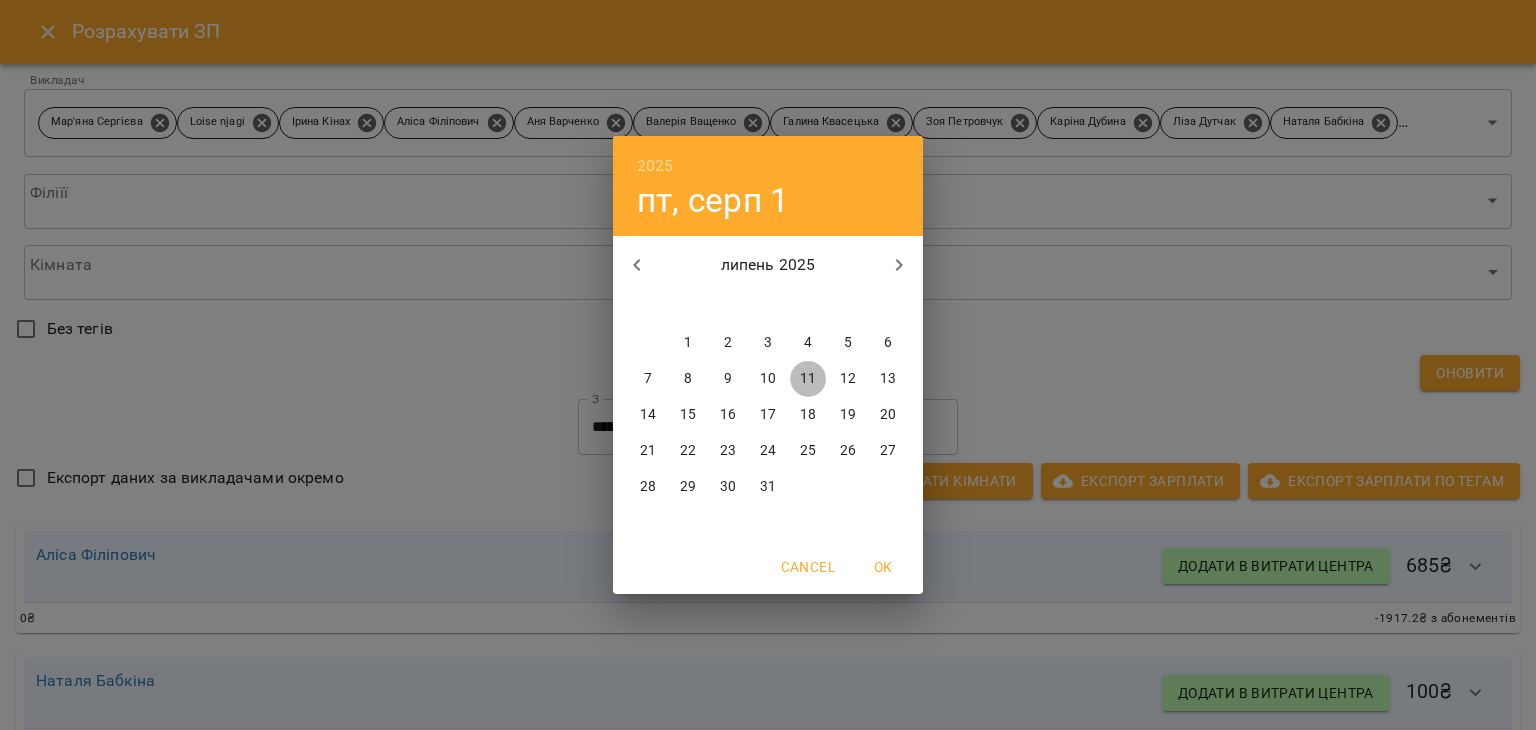 click on "11" at bounding box center (808, 379) 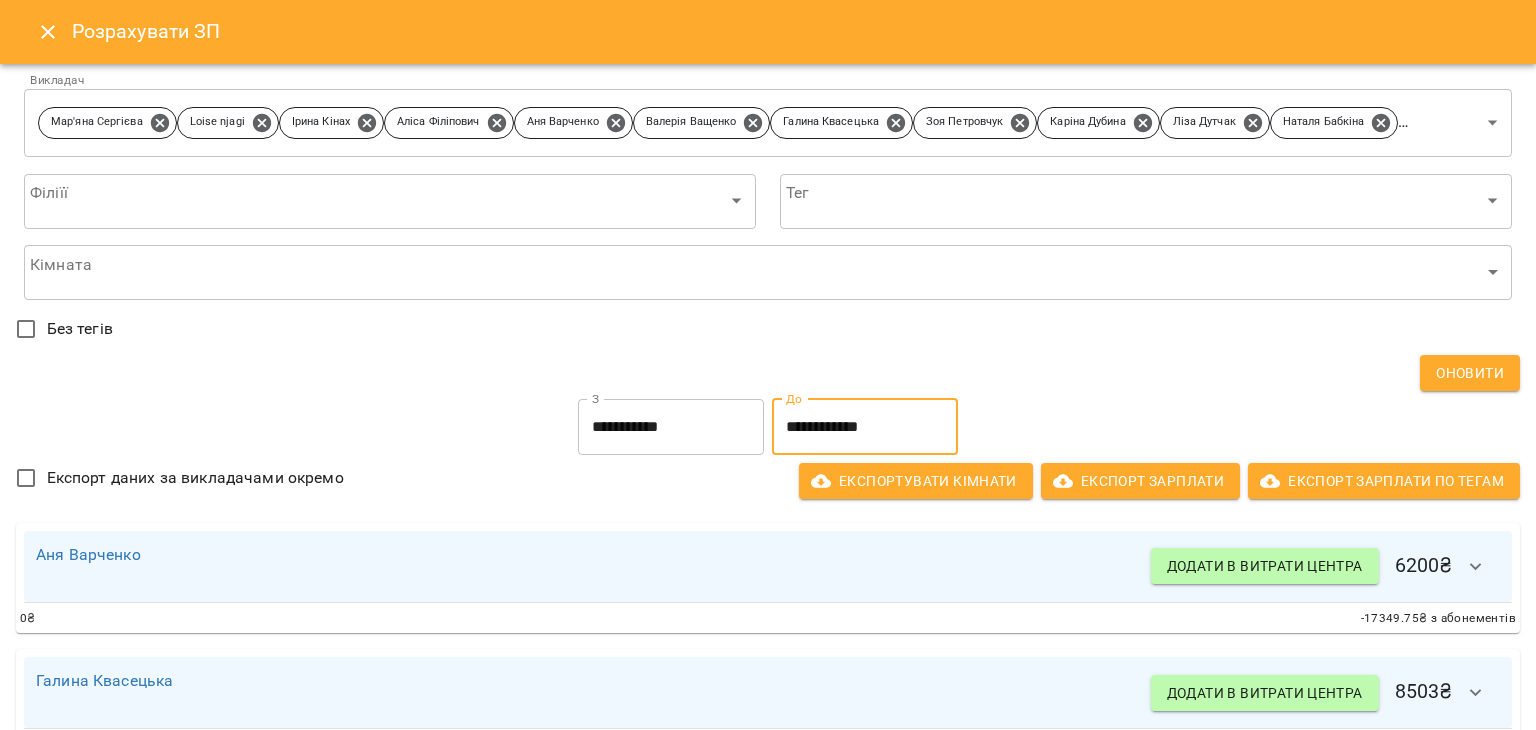 click on "**********" at bounding box center (865, 427) 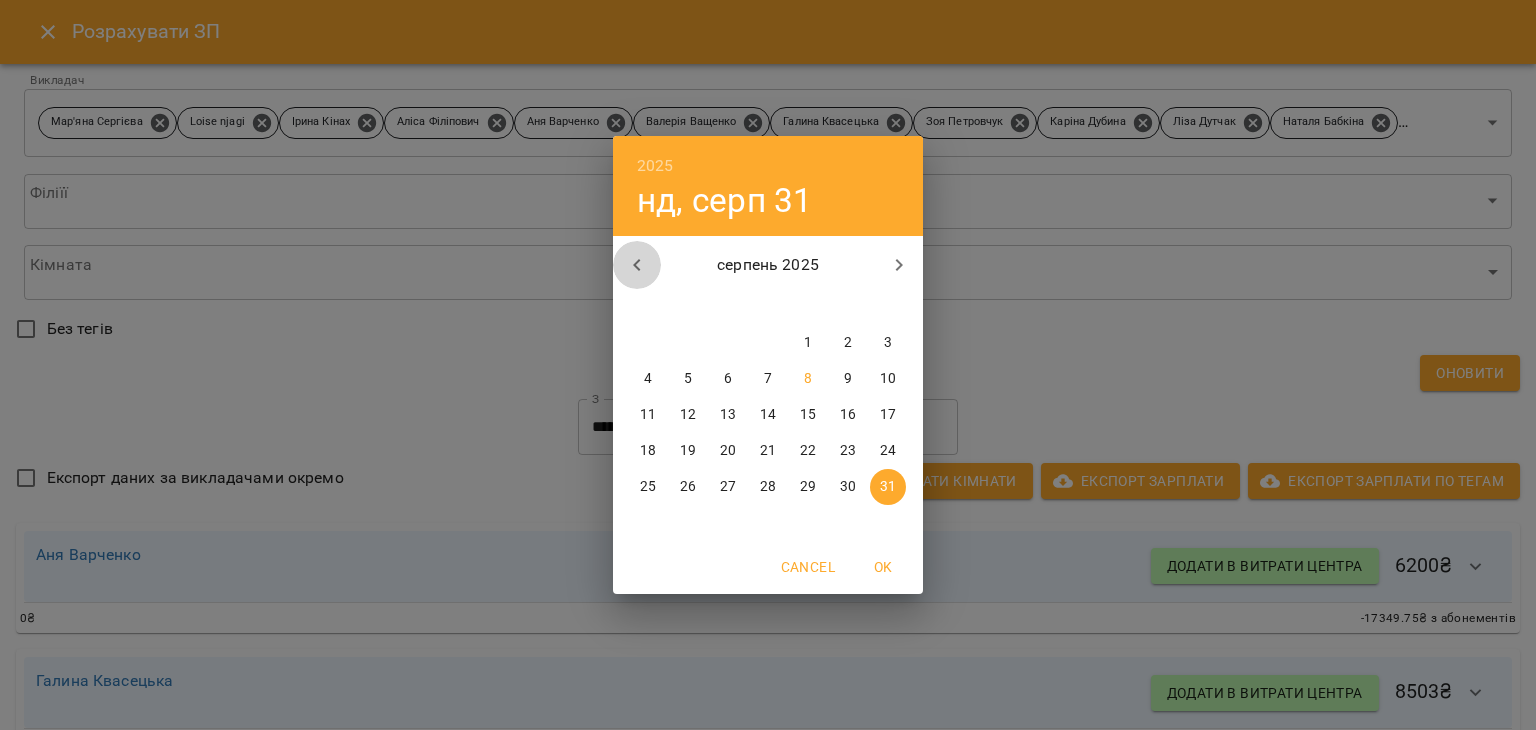 click 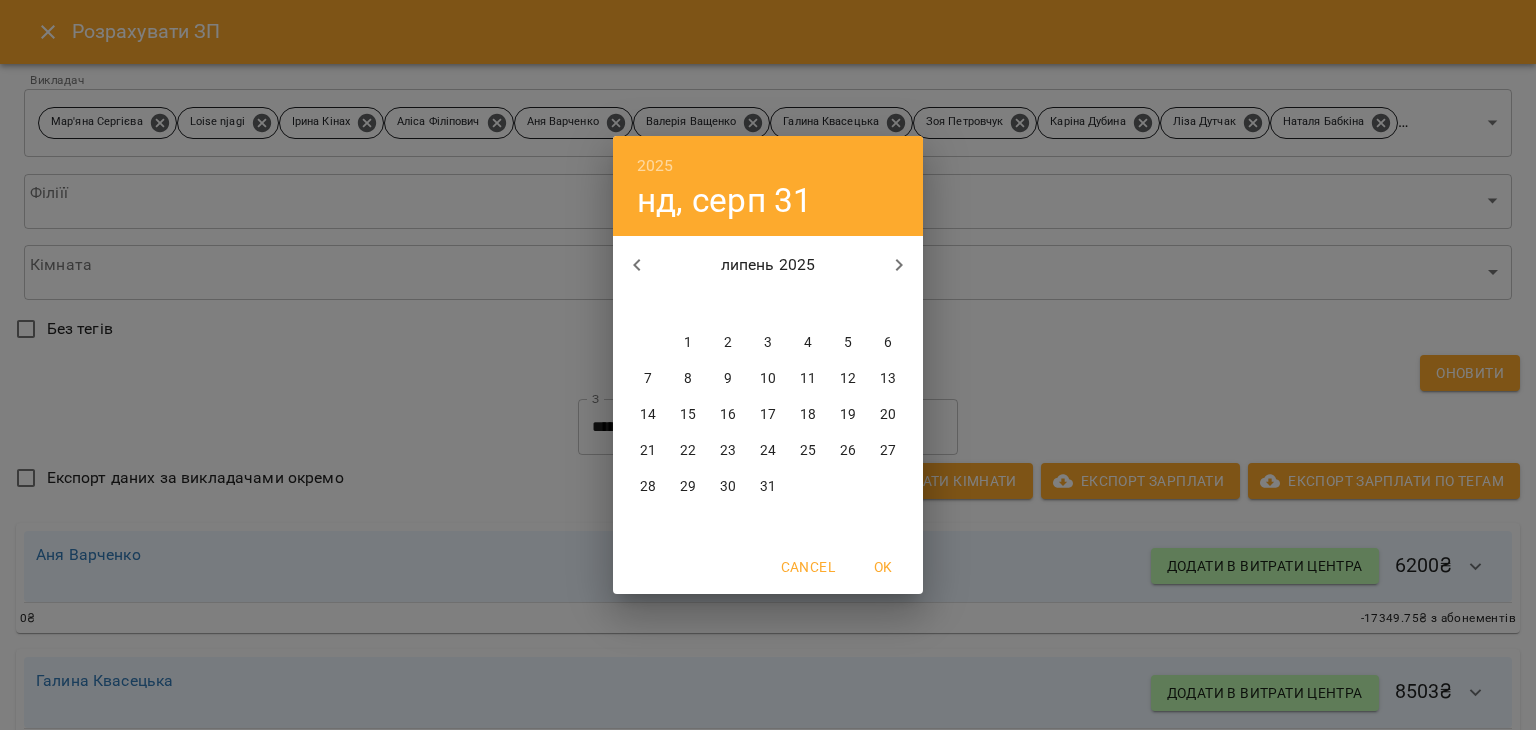 click on "31" at bounding box center [768, 487] 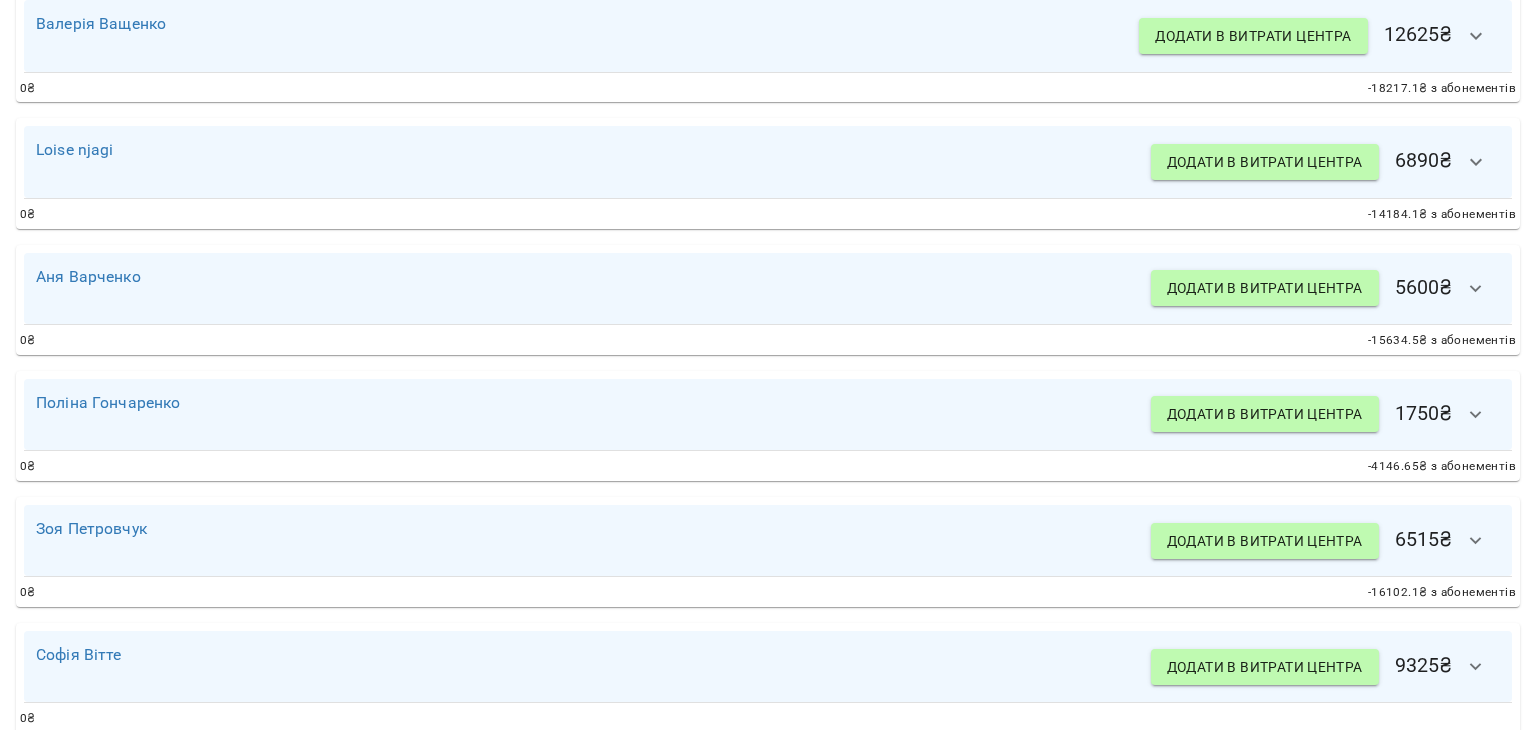 scroll, scrollTop: 1520, scrollLeft: 0, axis: vertical 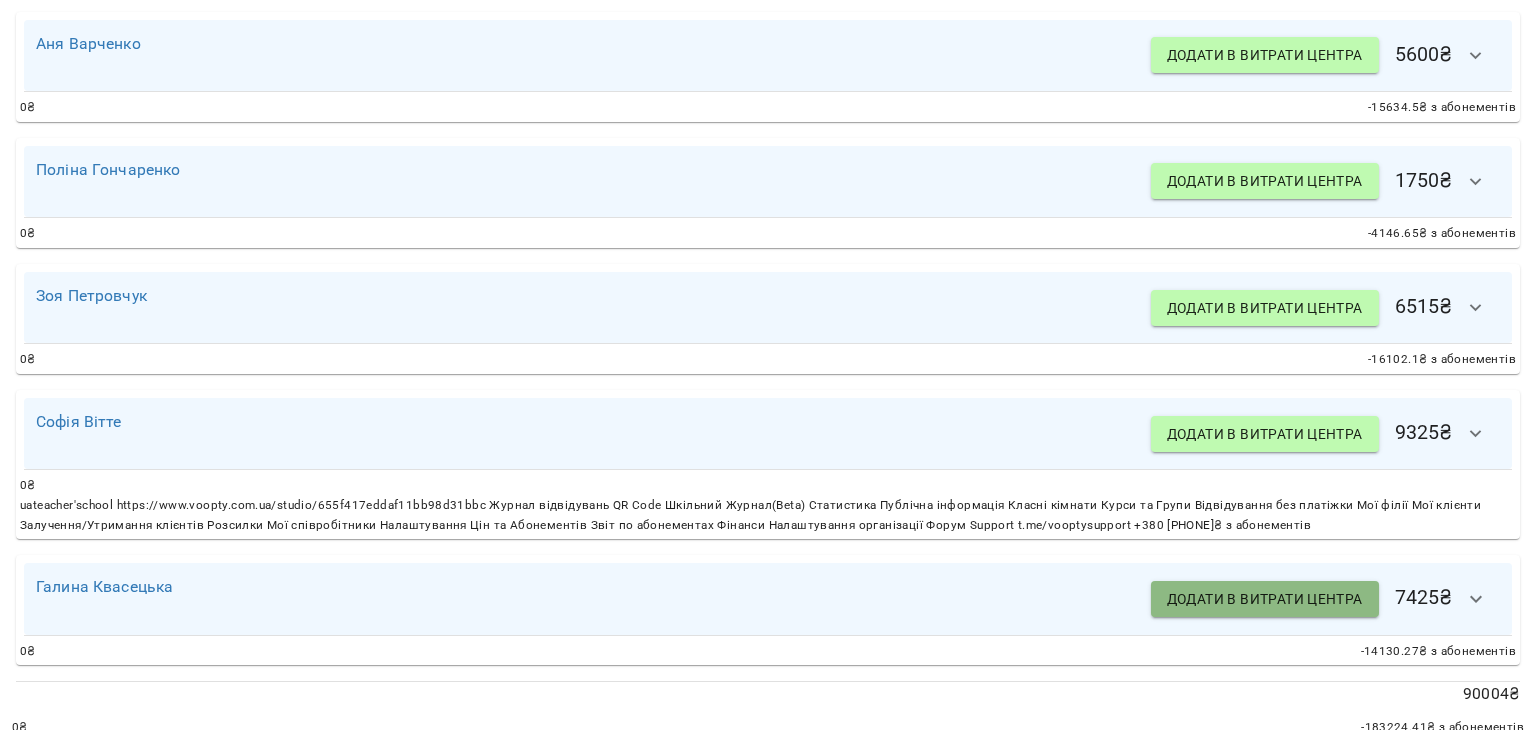 click on "Додати в витрати центра" at bounding box center (1265, 599) 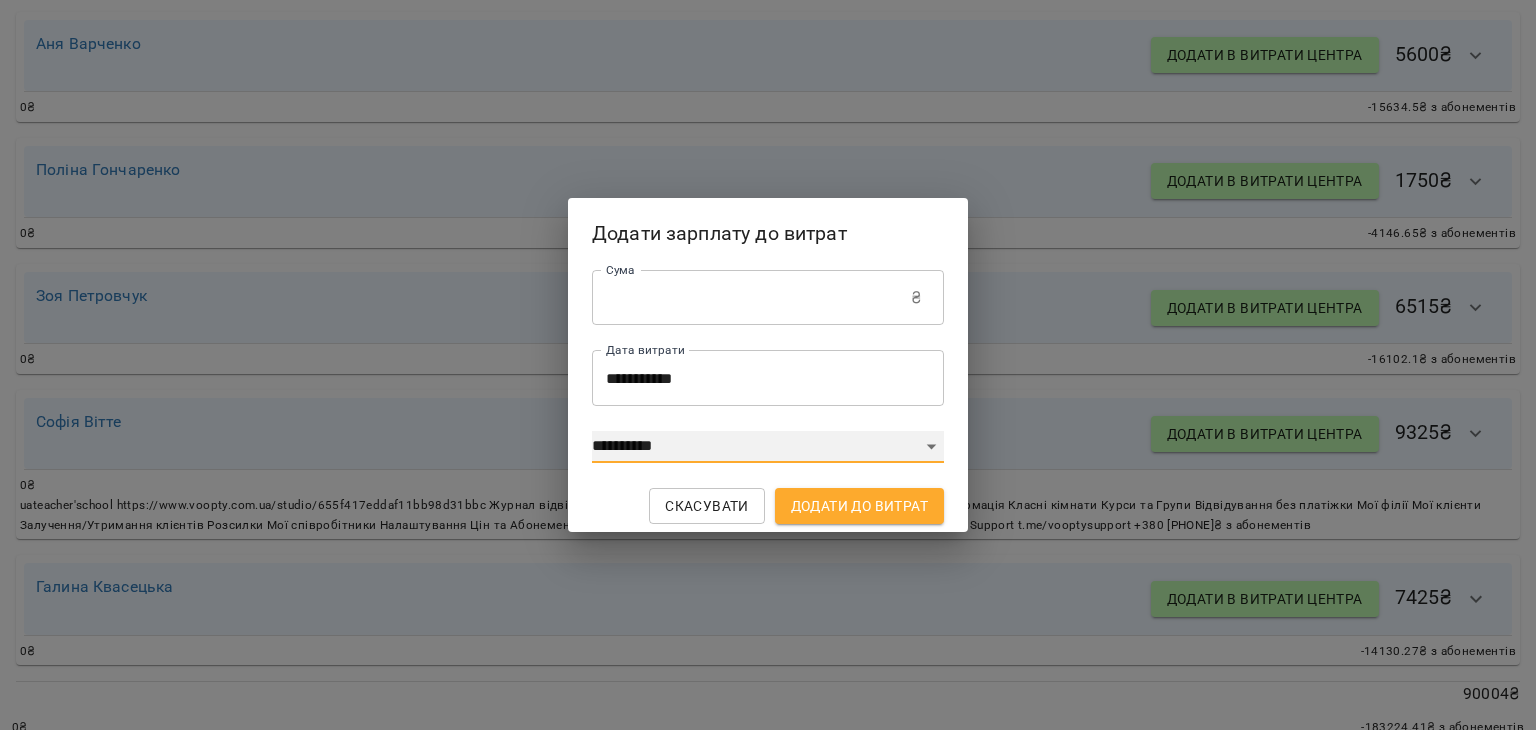 click on "**********" at bounding box center [768, 447] 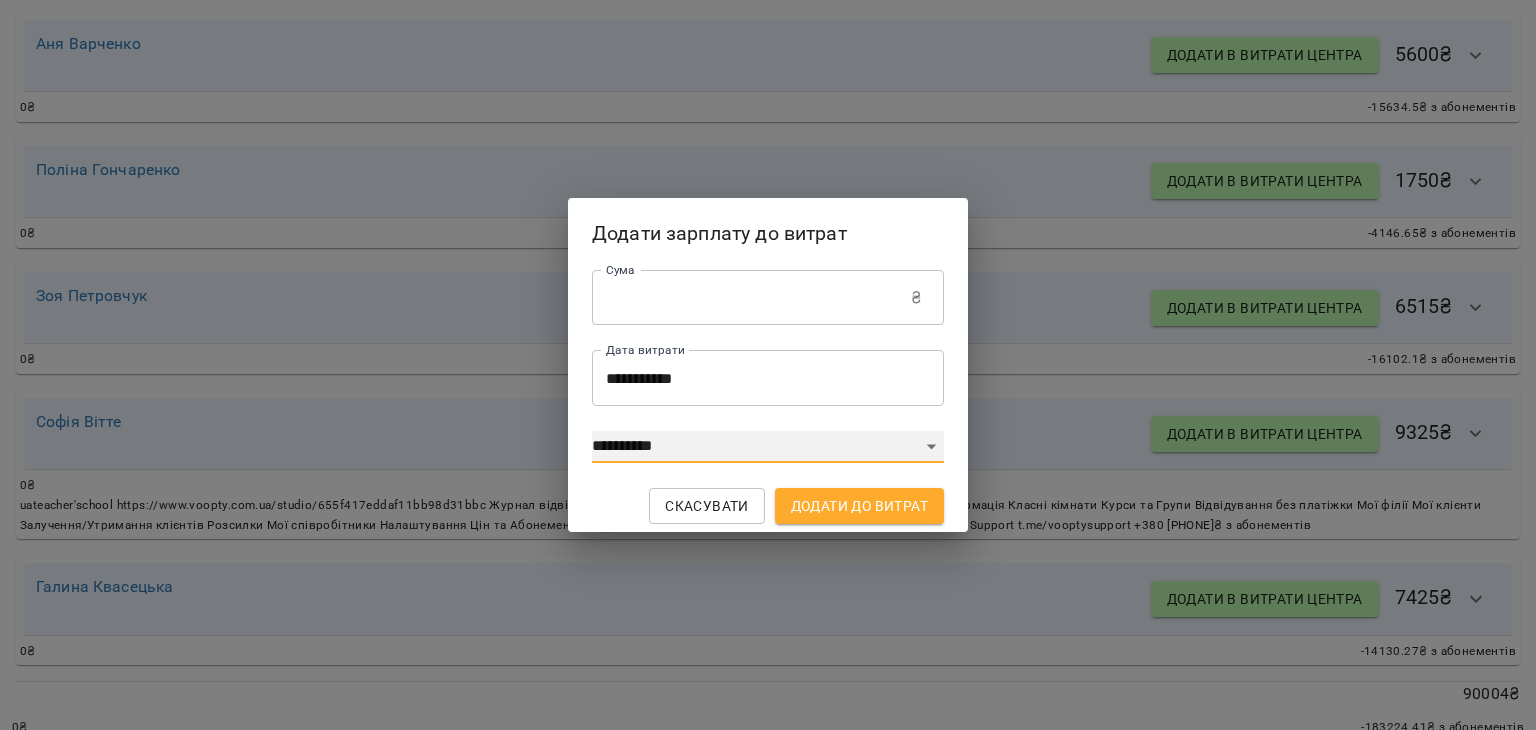 select on "****" 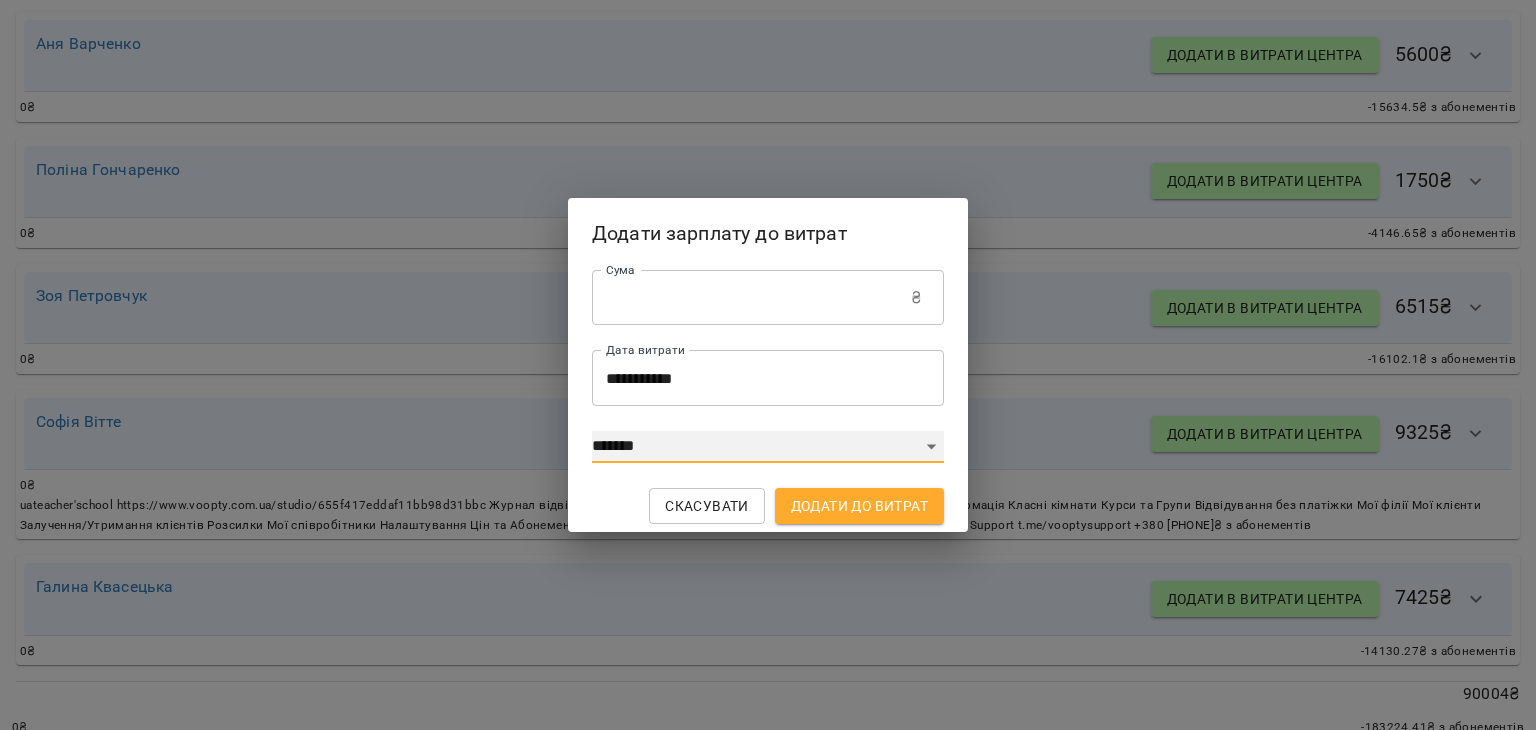 click on "**********" at bounding box center (768, 447) 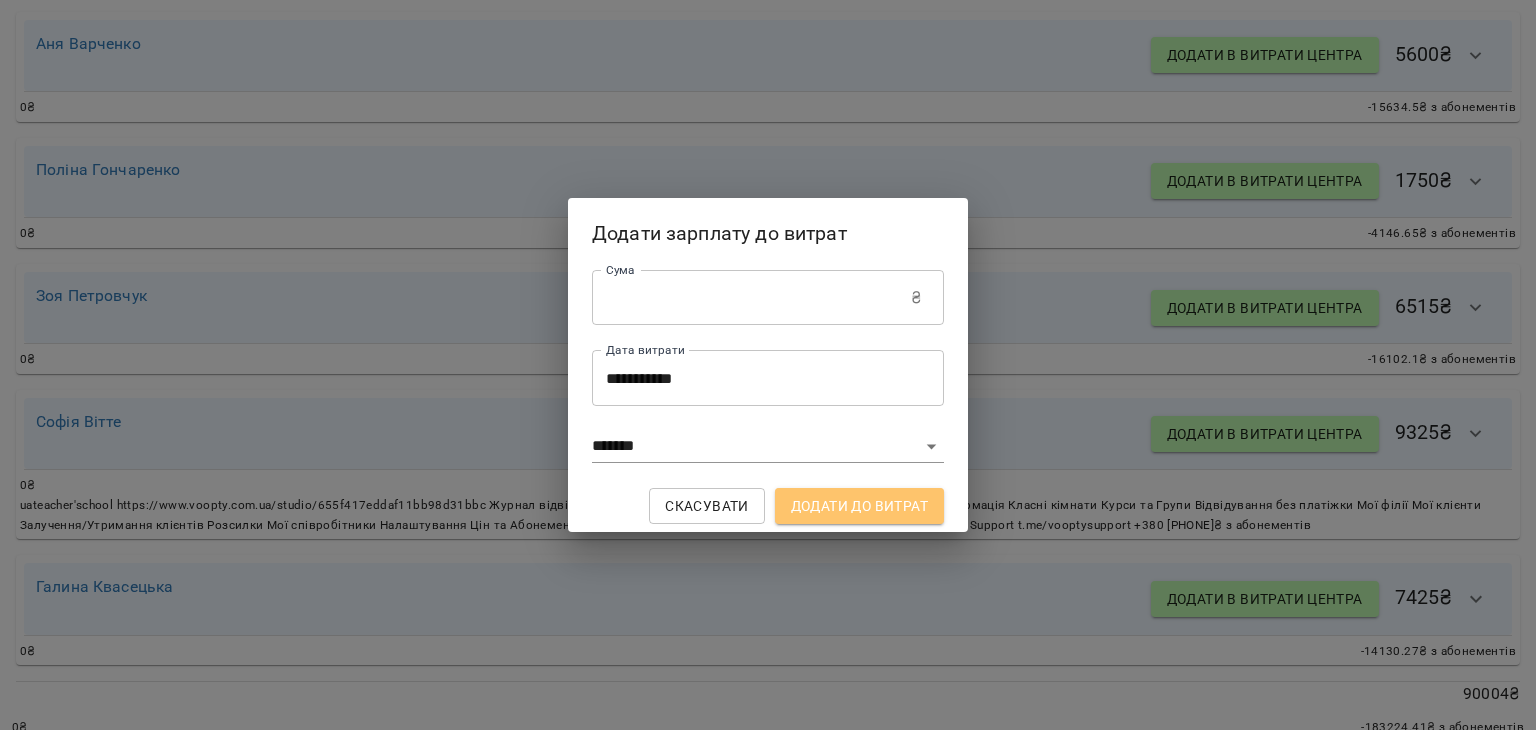 click on "Додати до витрат" at bounding box center (859, 506) 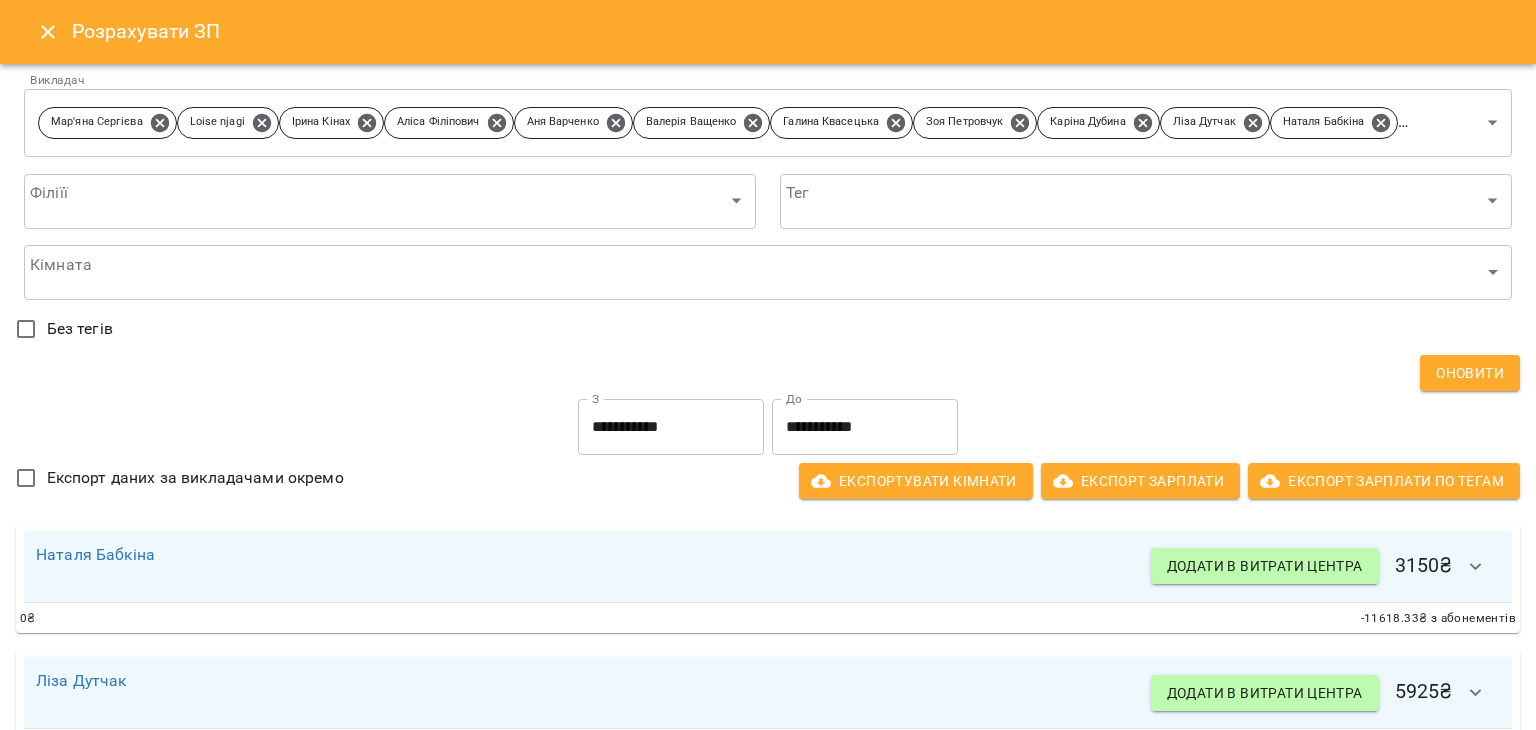 scroll, scrollTop: 388, scrollLeft: 0, axis: vertical 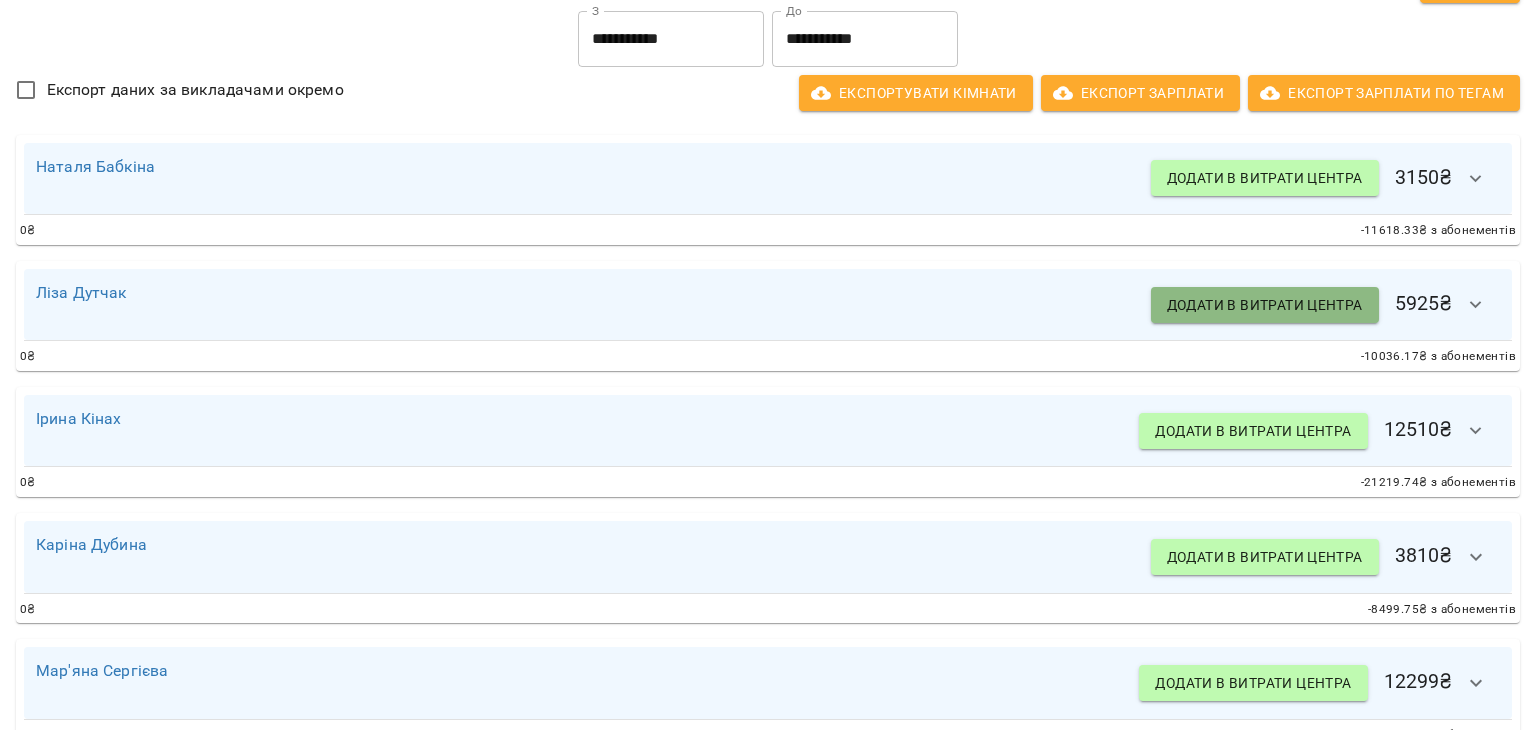 click on "Додати в витрати центра" at bounding box center [1265, 305] 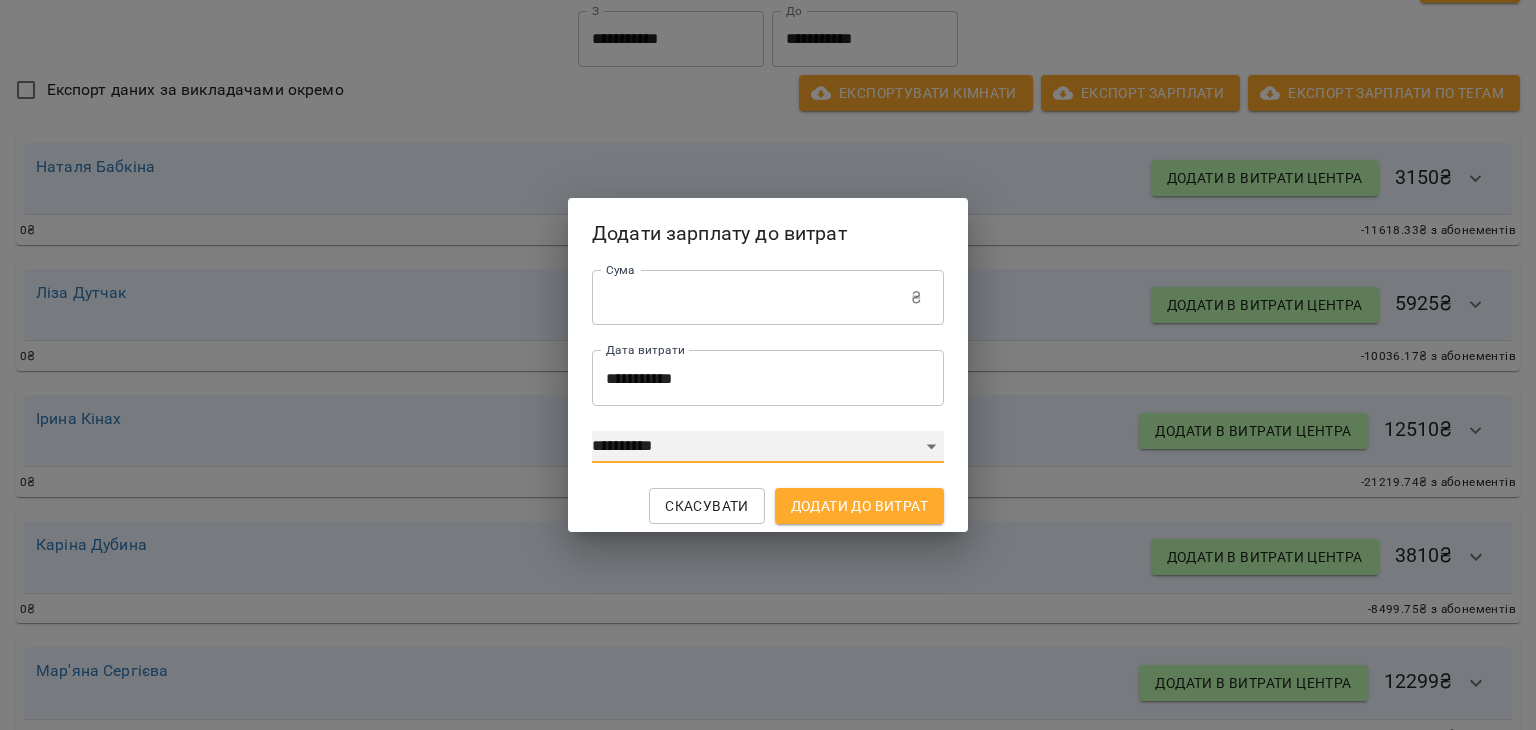 click on "**********" at bounding box center (768, 447) 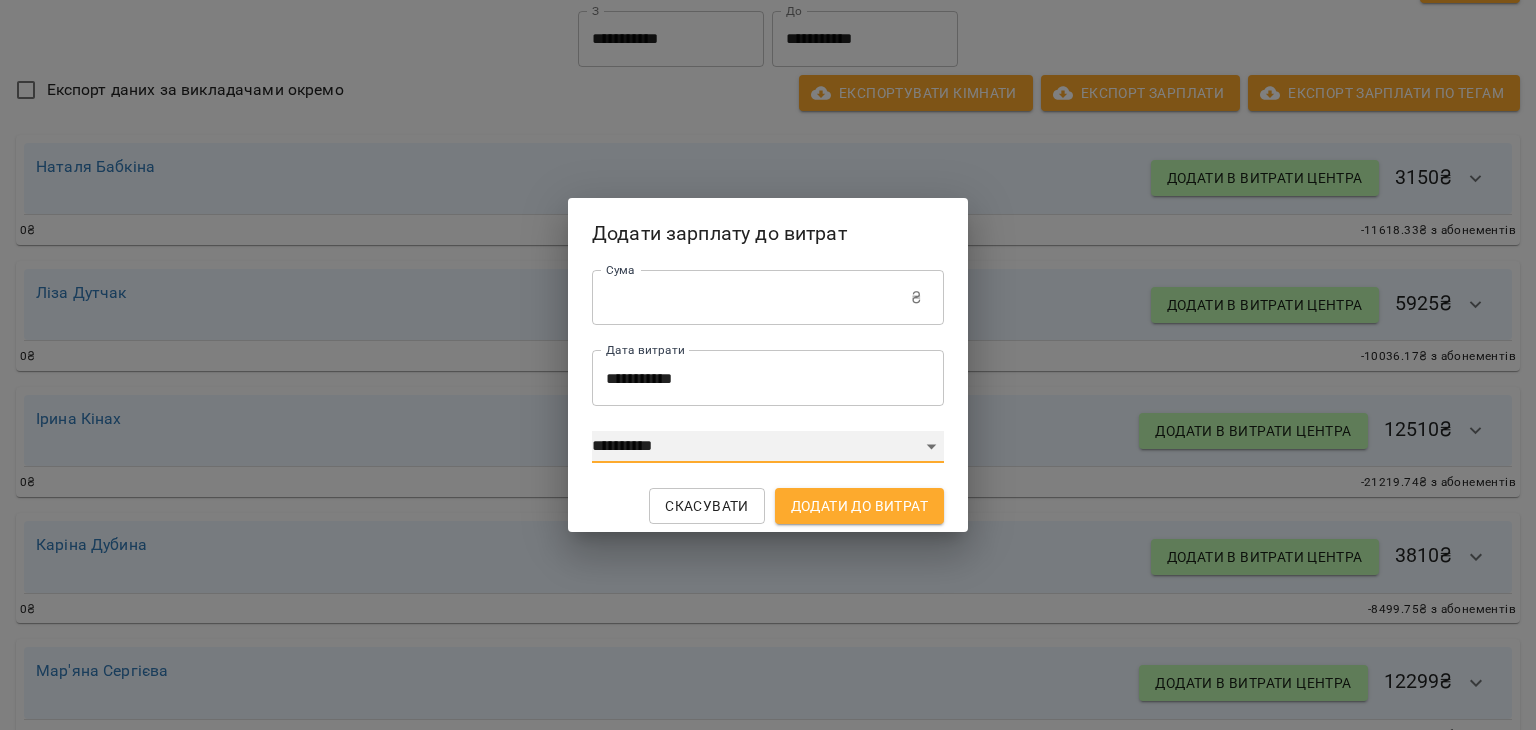 select on "****" 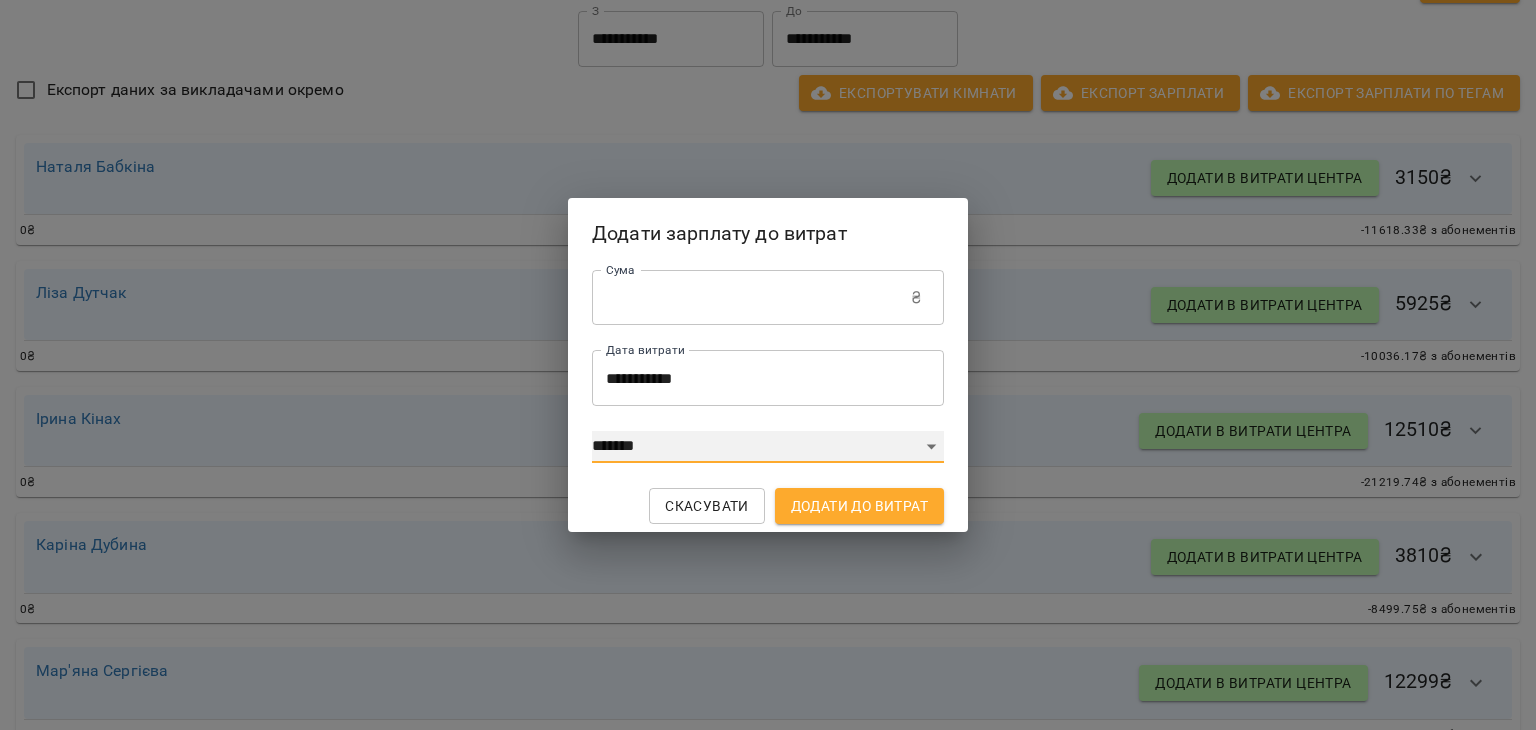 click on "**********" at bounding box center [768, 447] 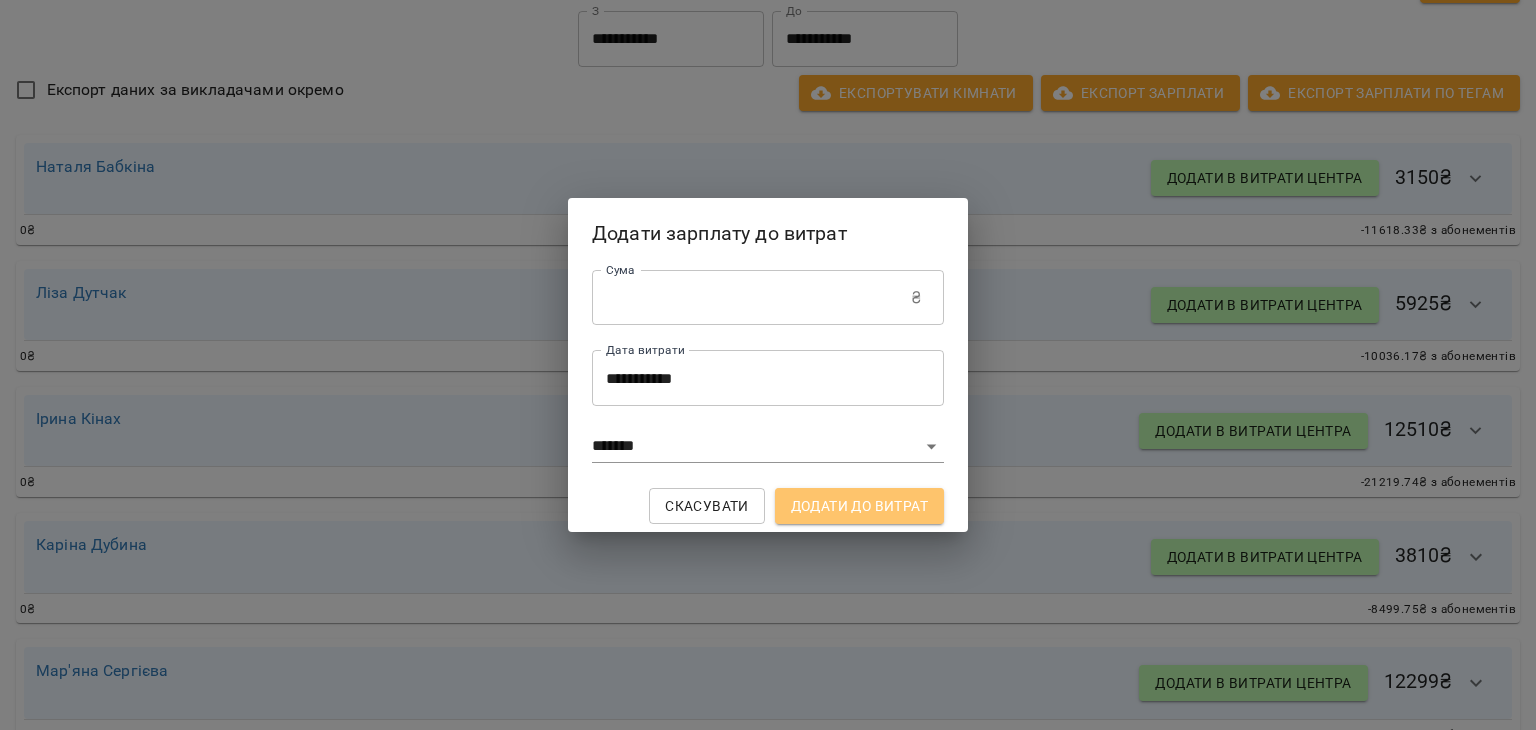 click on "Додати до витрат" at bounding box center (859, 506) 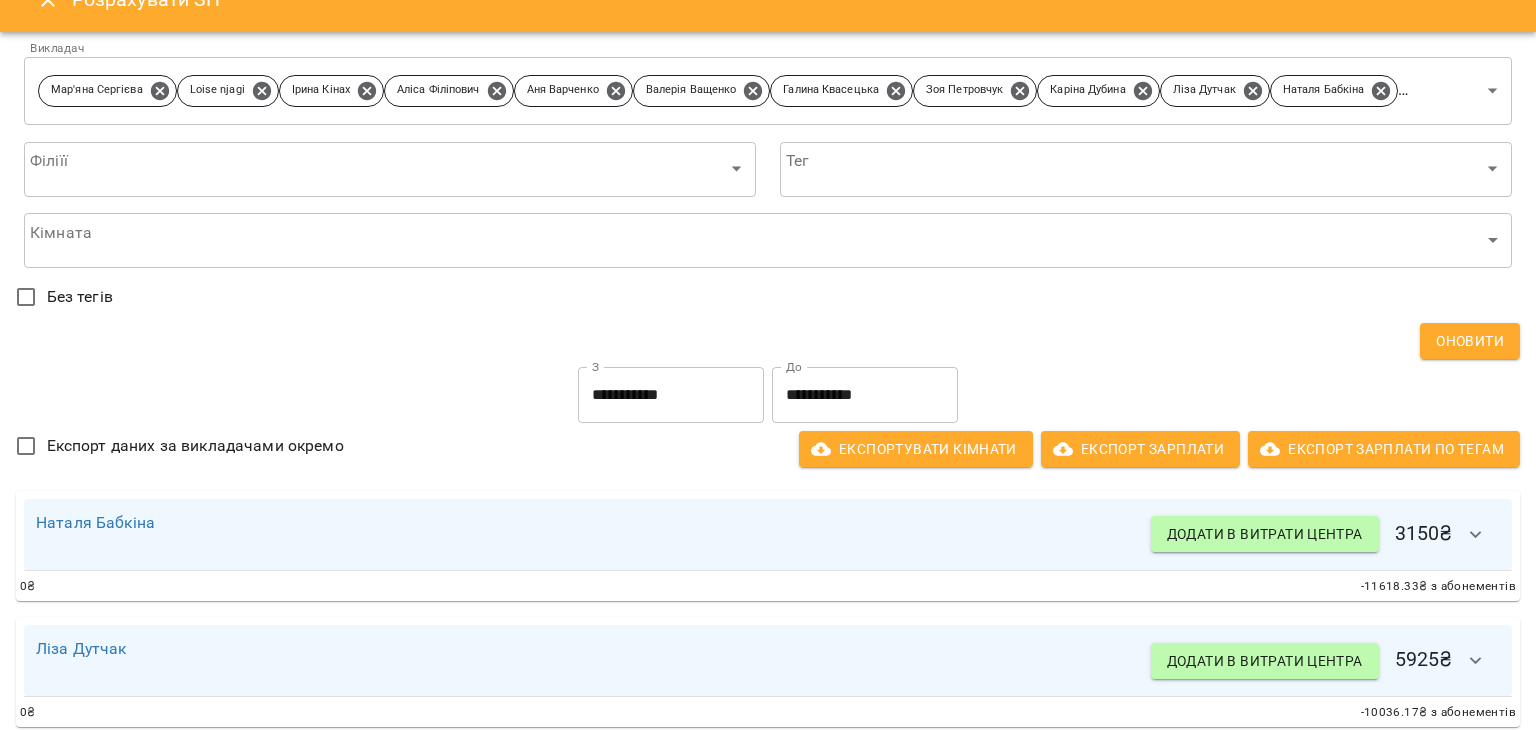 scroll, scrollTop: 0, scrollLeft: 0, axis: both 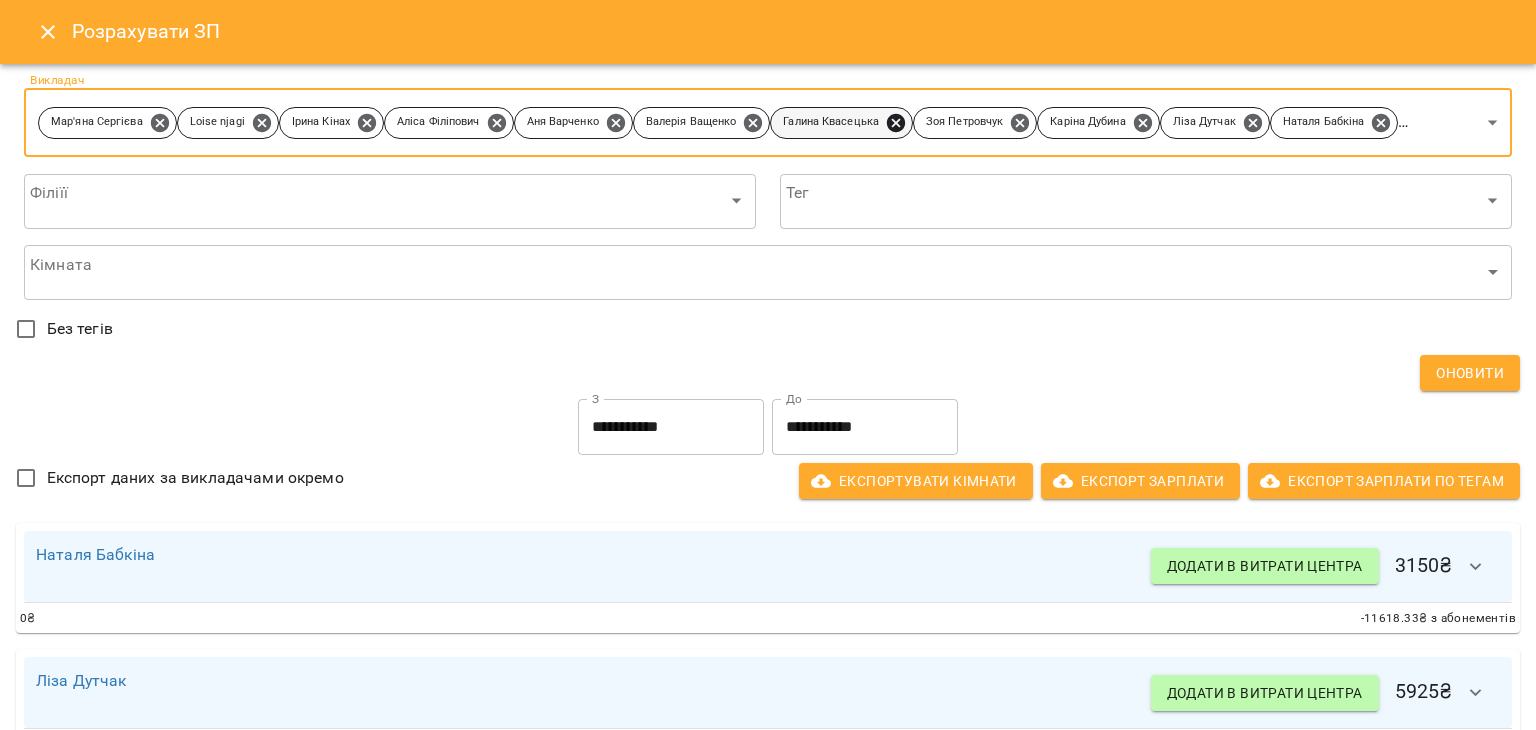 click 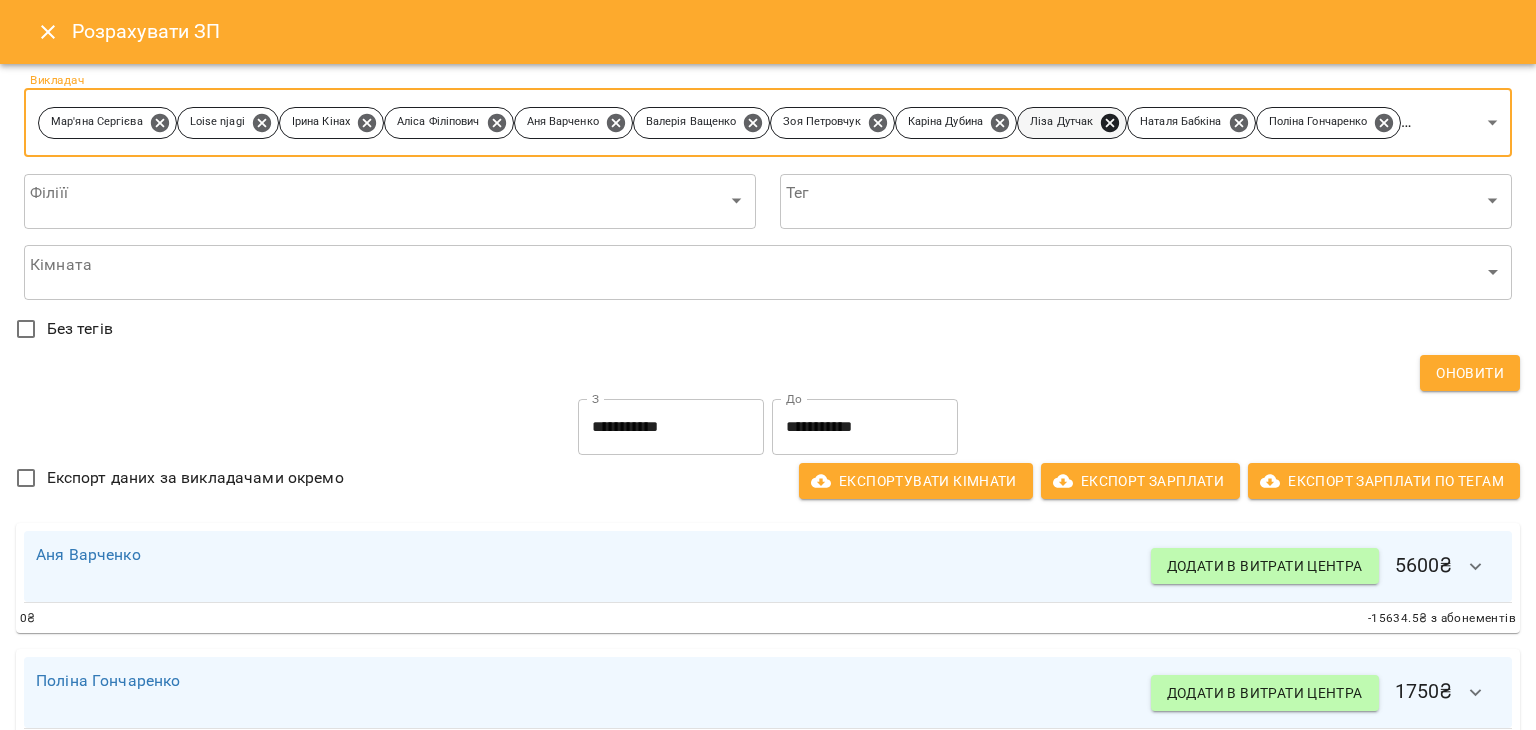 click 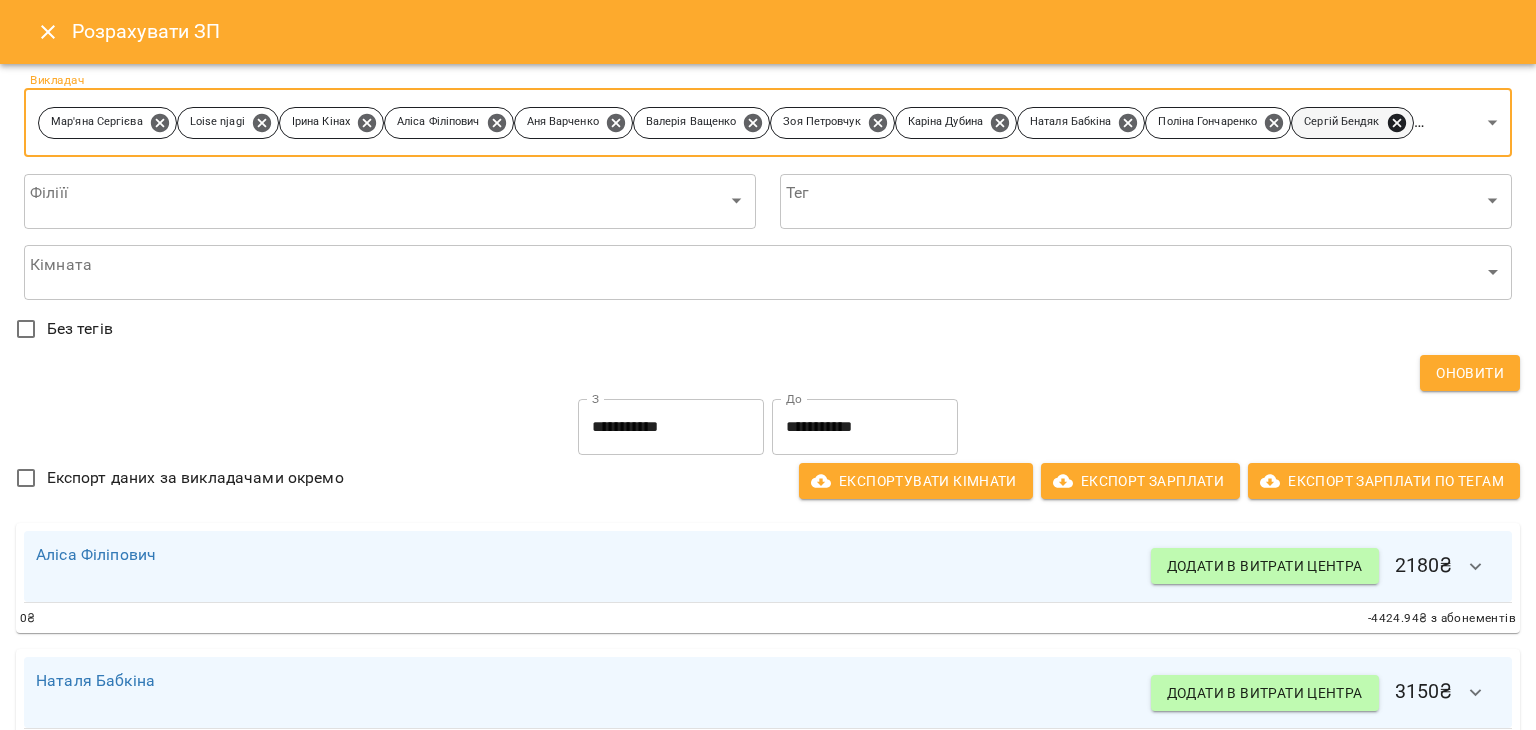 click 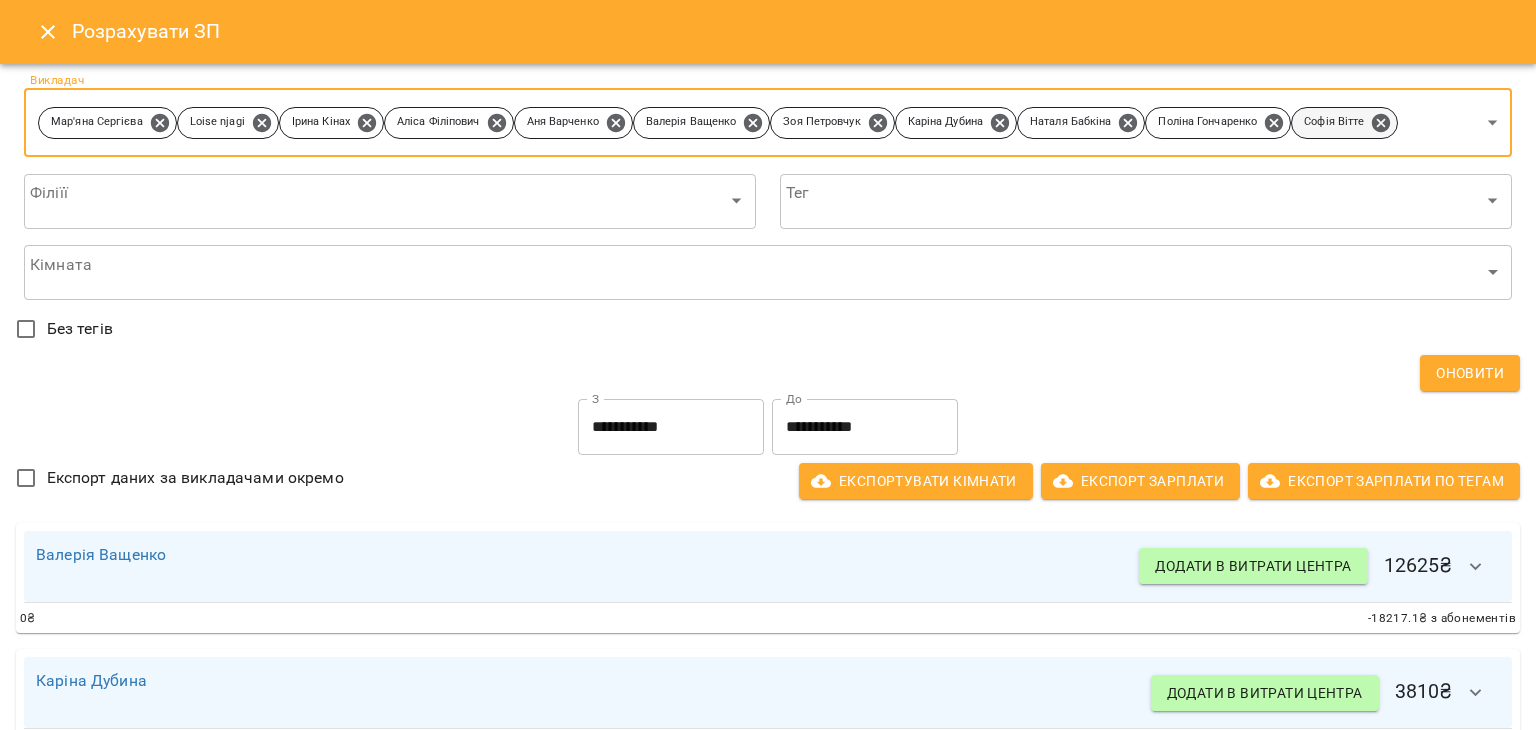 scroll, scrollTop: 0, scrollLeft: 4, axis: horizontal 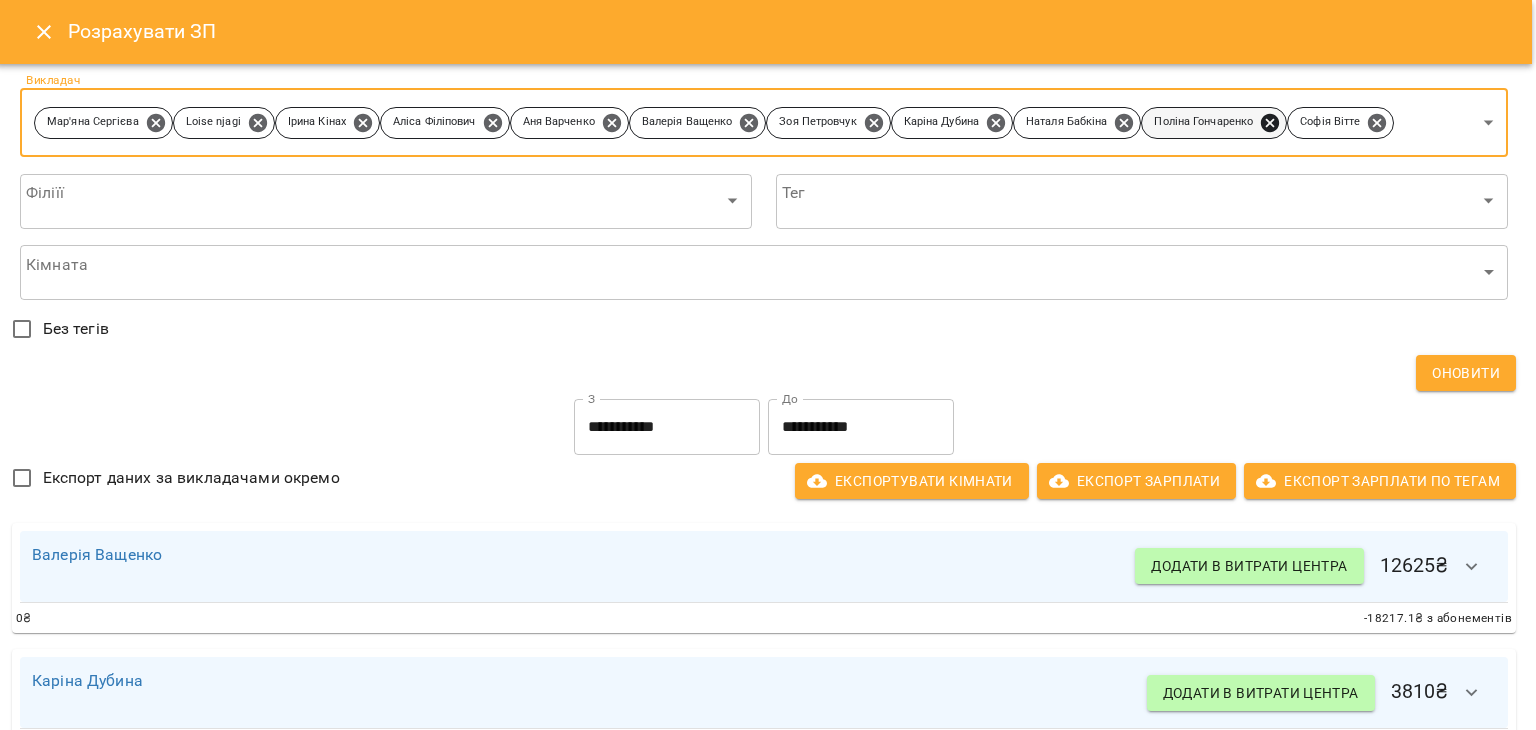 click 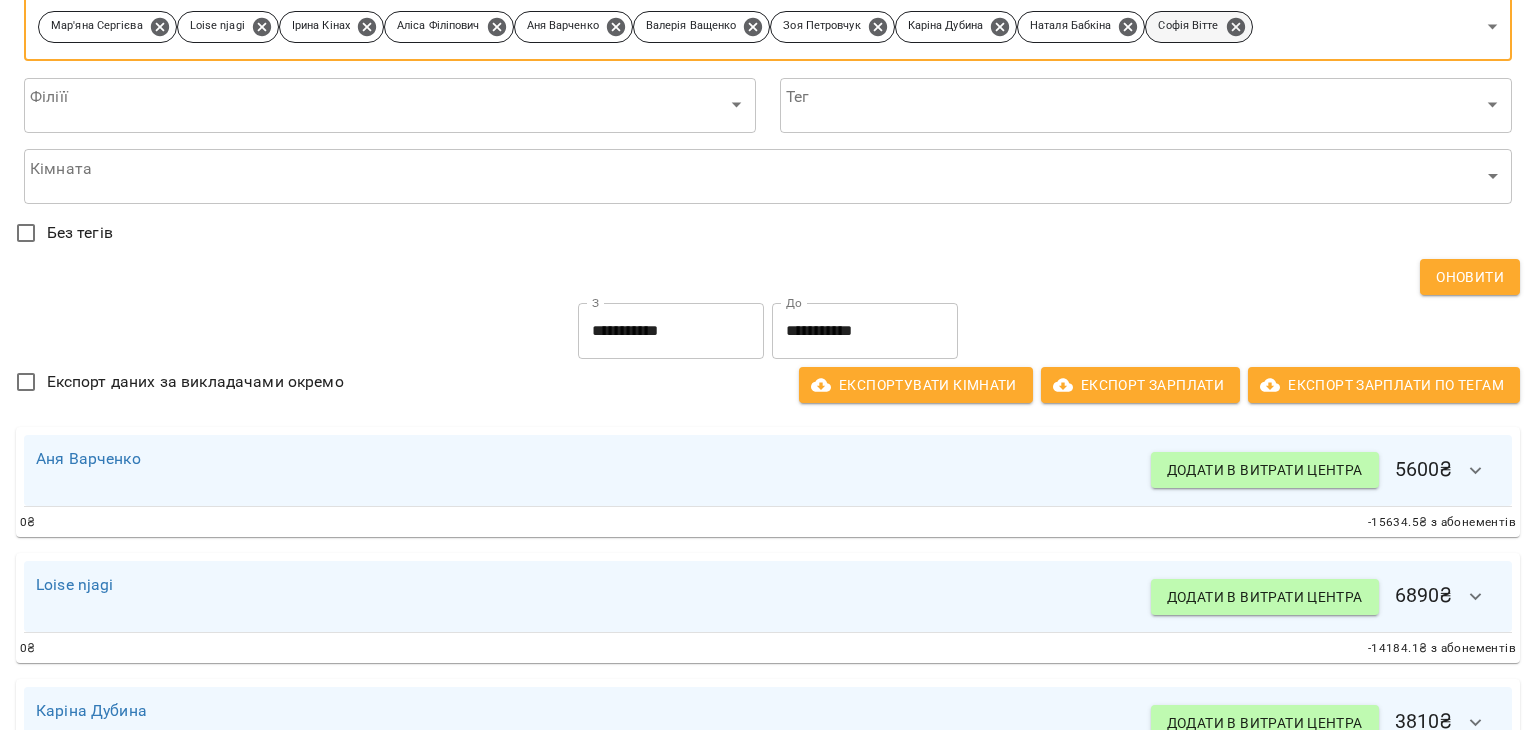 scroll, scrollTop: 100, scrollLeft: 0, axis: vertical 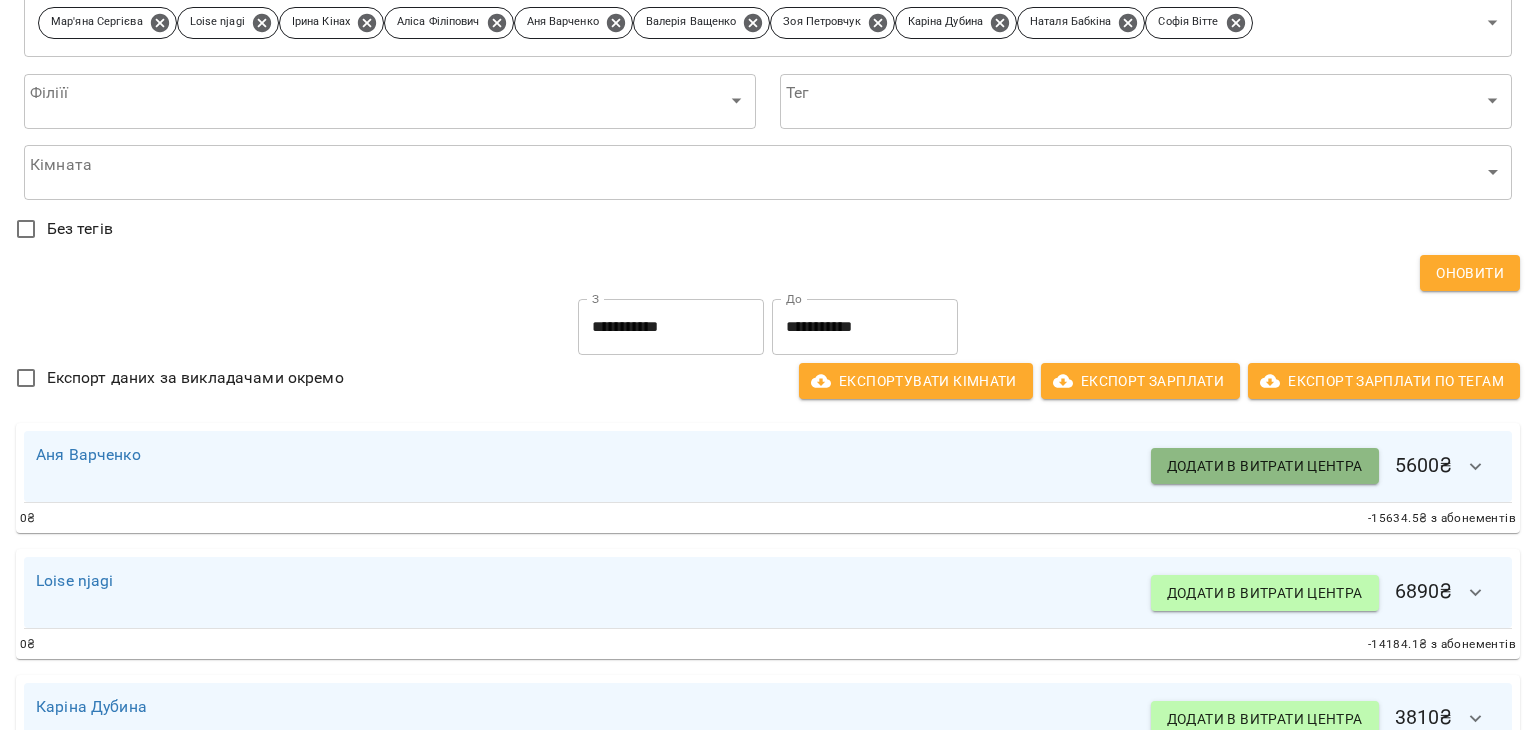 click on "Додати в витрати центра" at bounding box center [1265, 466] 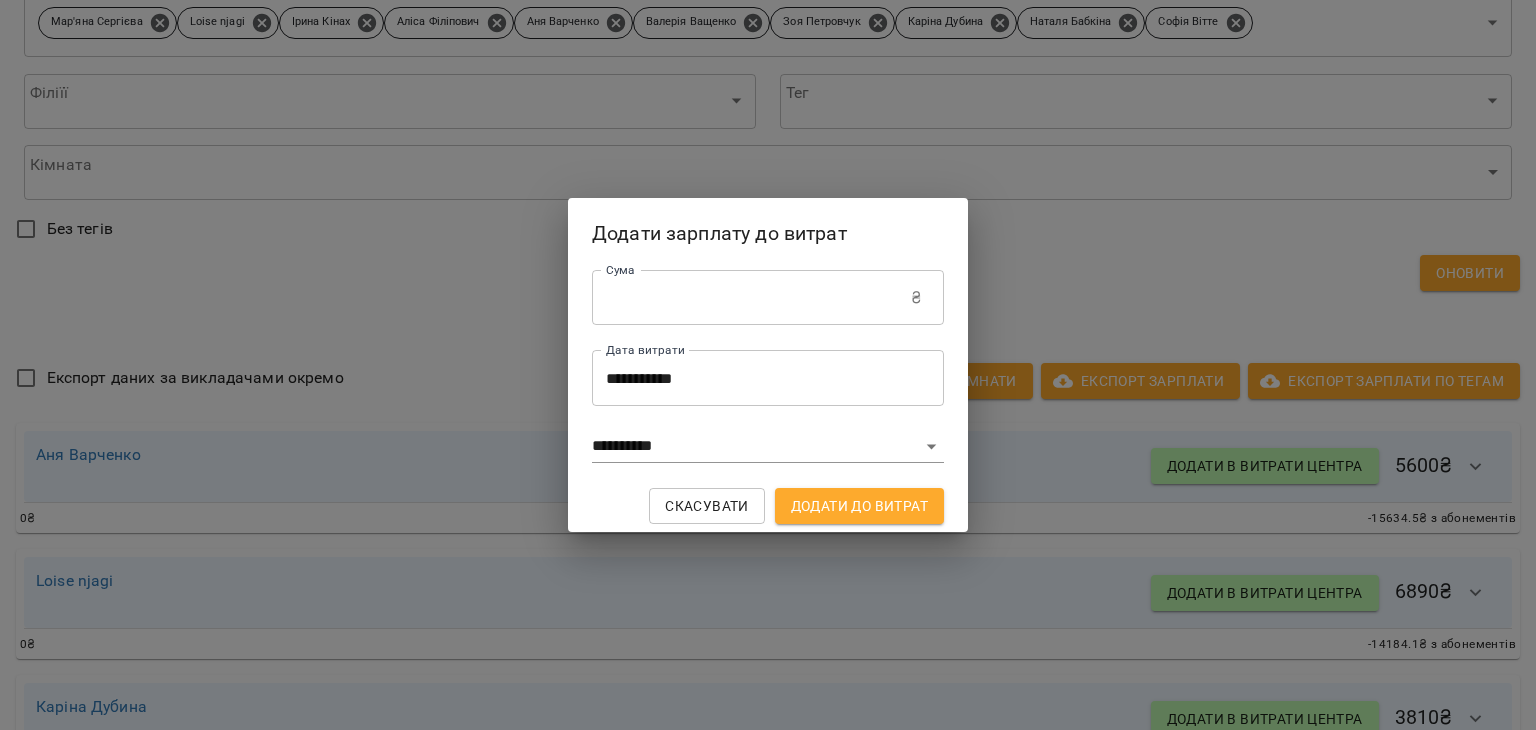 drag, startPoint x: 817, startPoint y: 428, endPoint x: 822, endPoint y: 445, distance: 17.720045 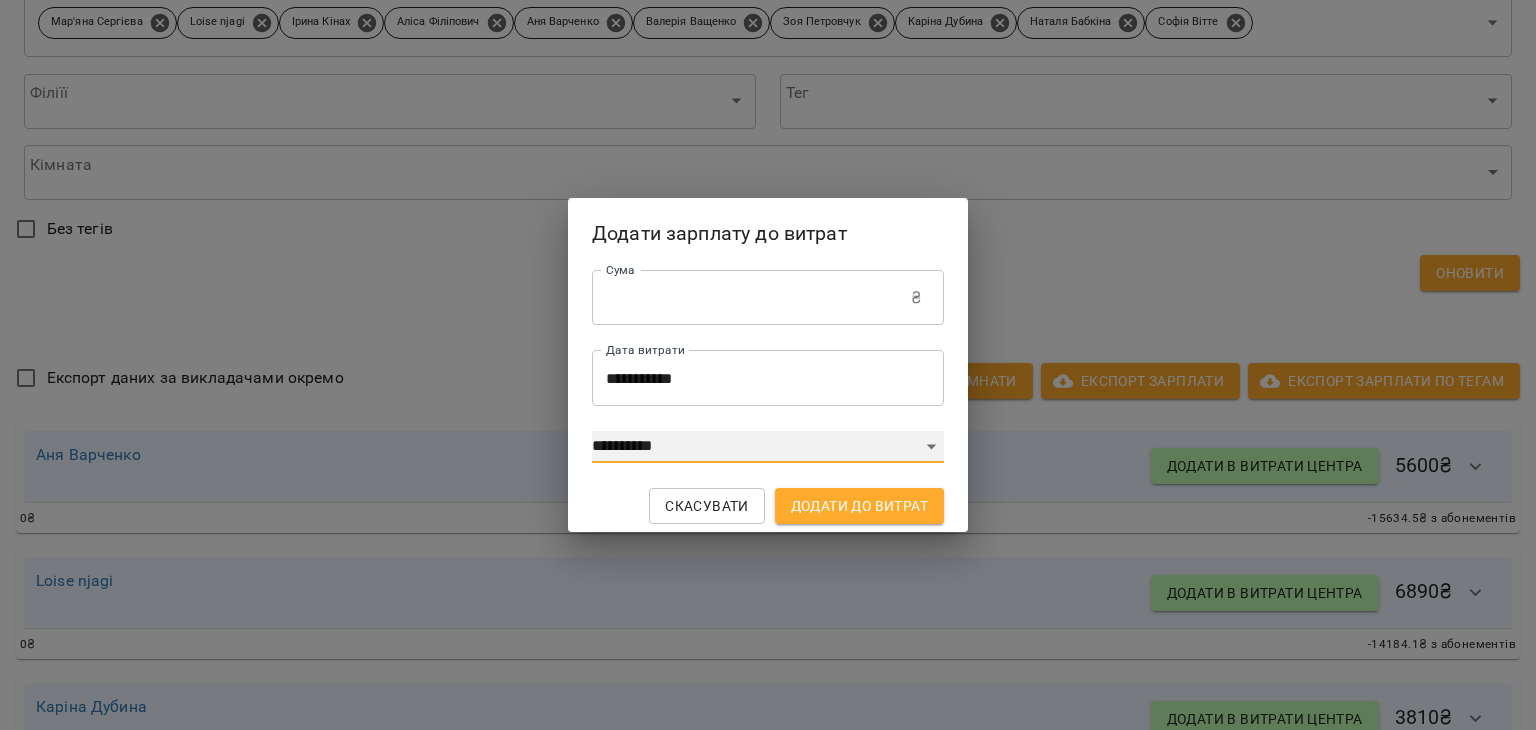 click on "**********" at bounding box center (768, 447) 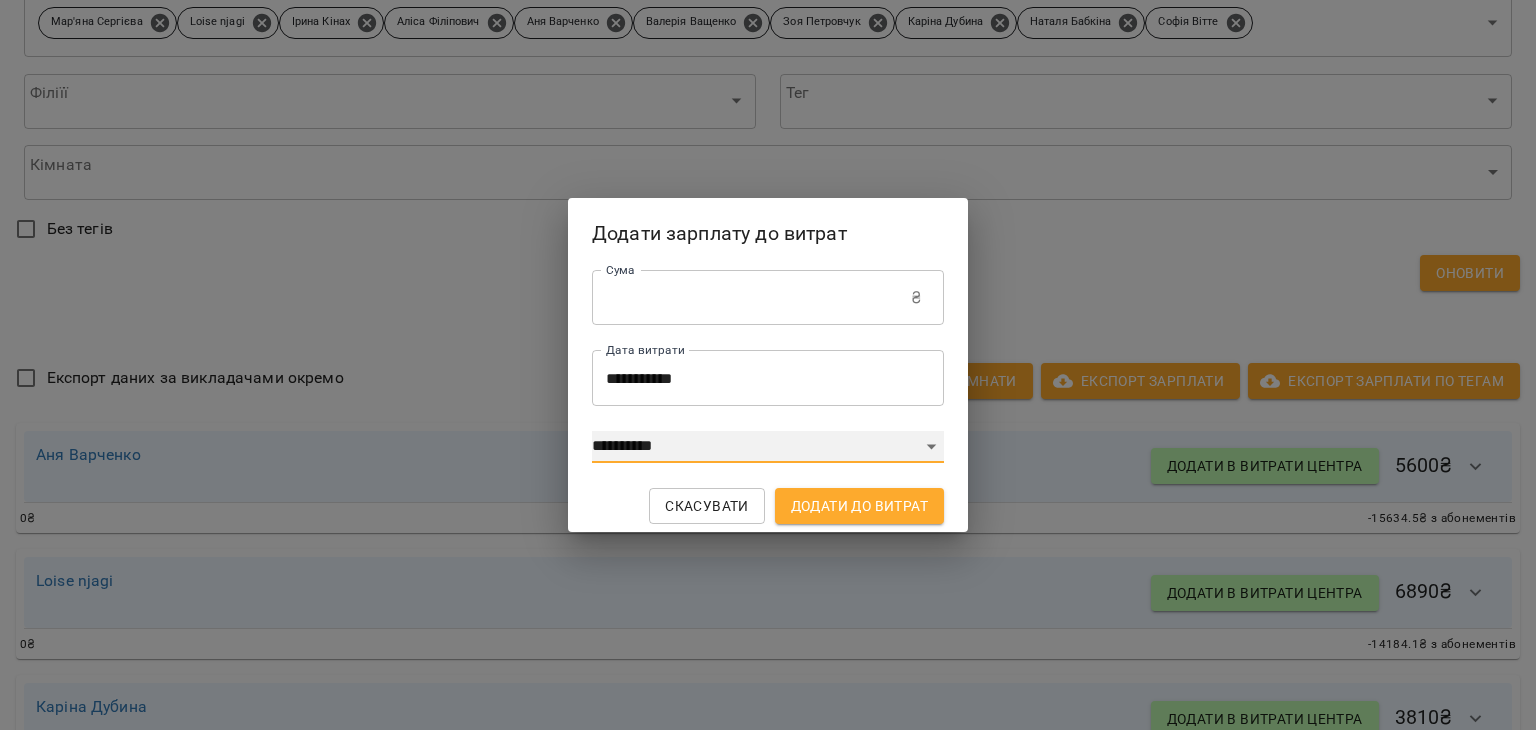 select on "****" 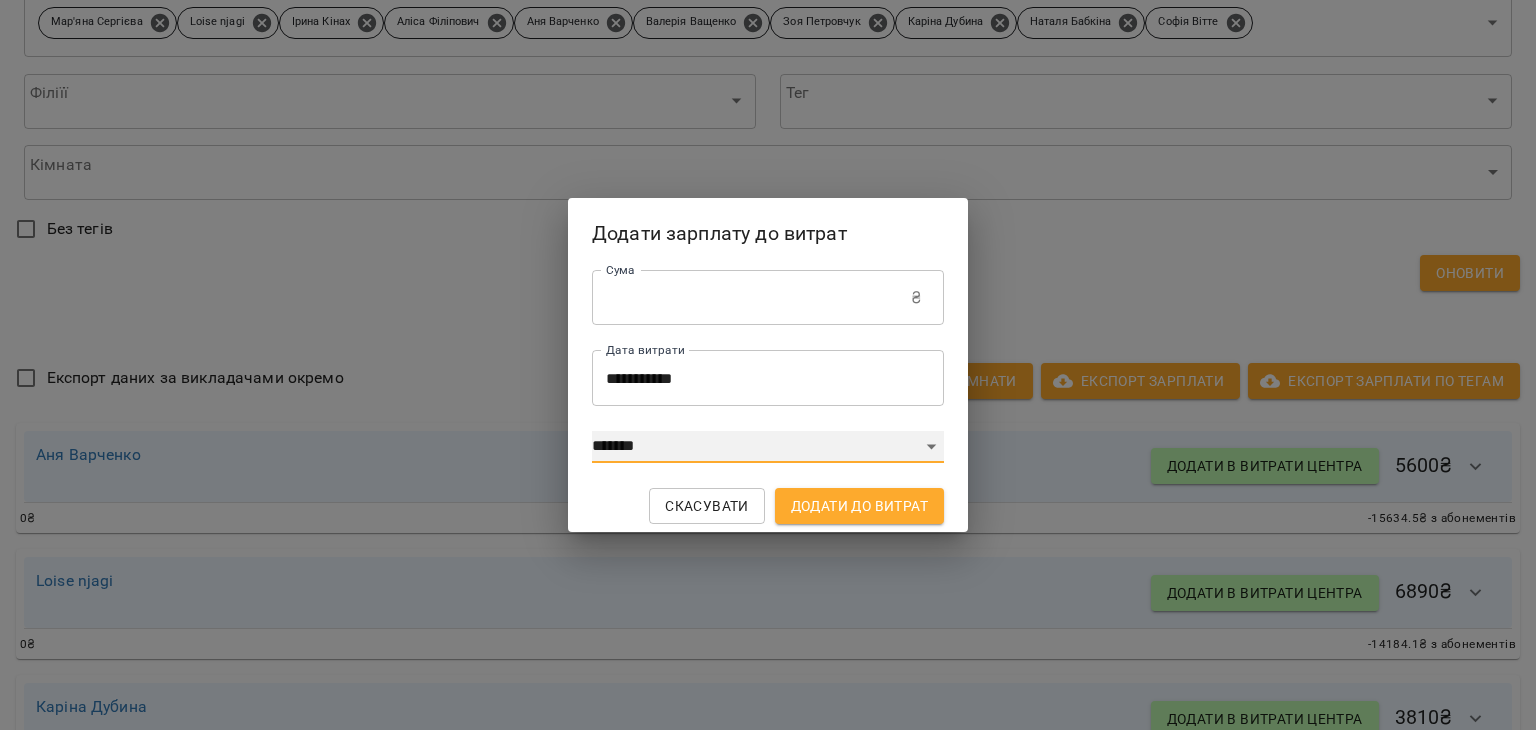 click on "**********" at bounding box center [768, 447] 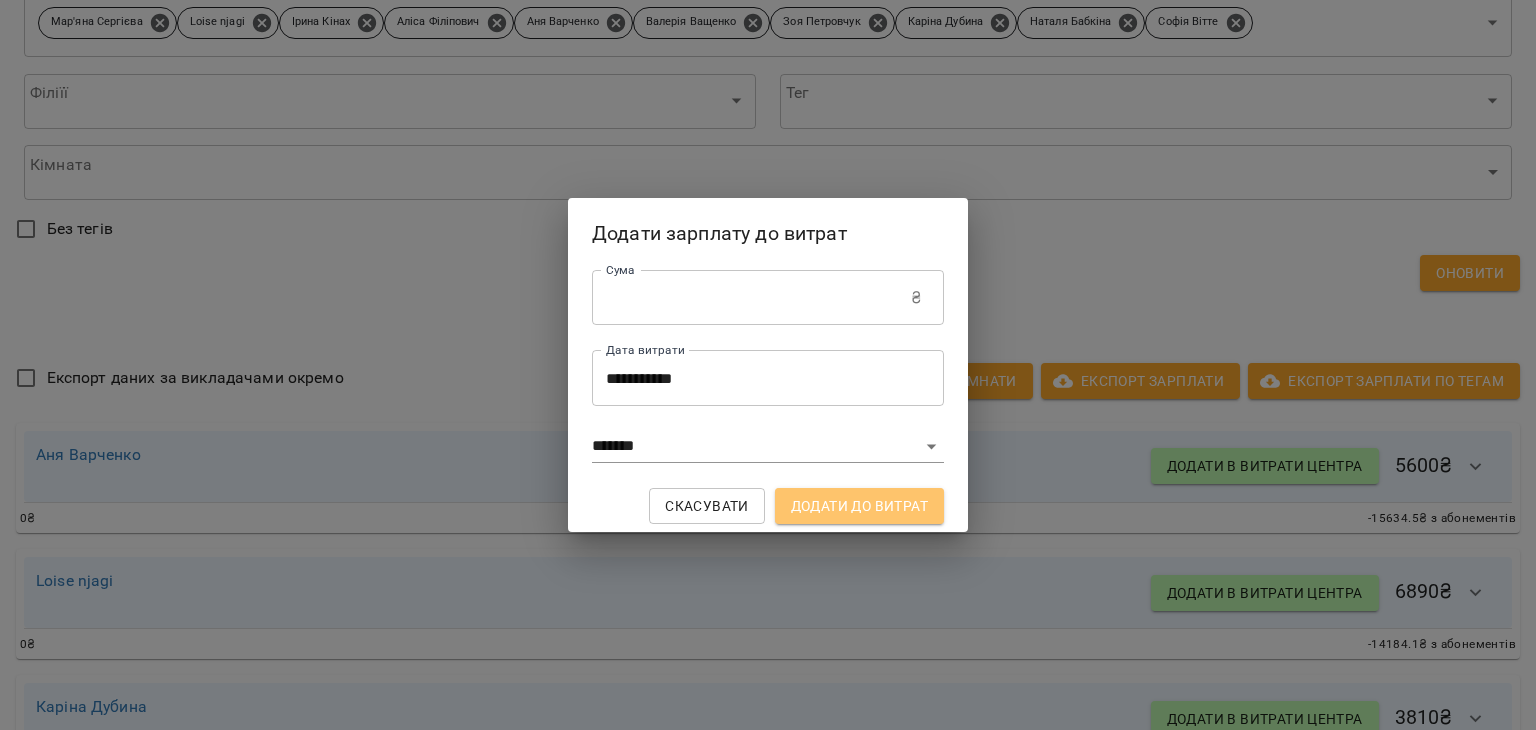 click on "Додати до витрат" at bounding box center [859, 506] 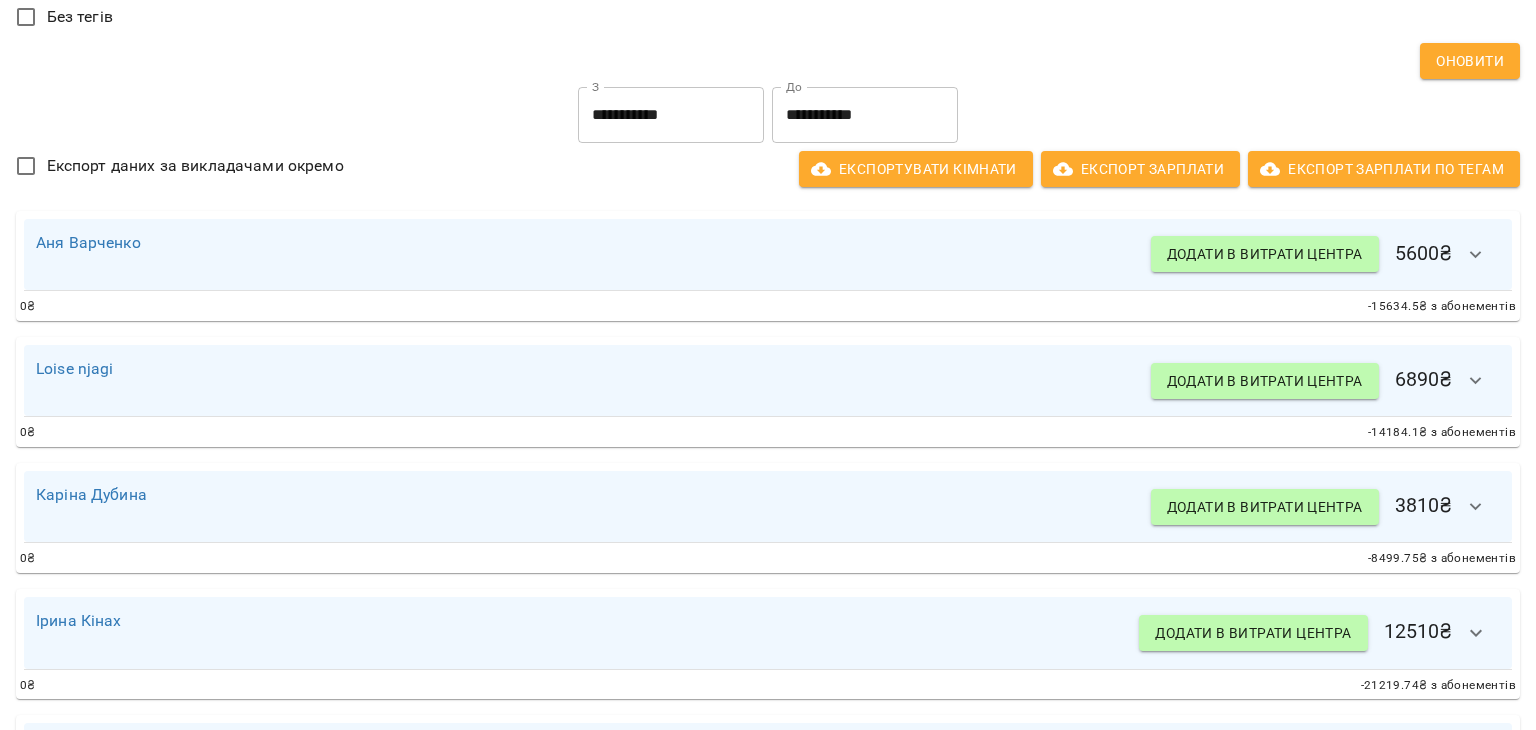 scroll, scrollTop: 316, scrollLeft: 0, axis: vertical 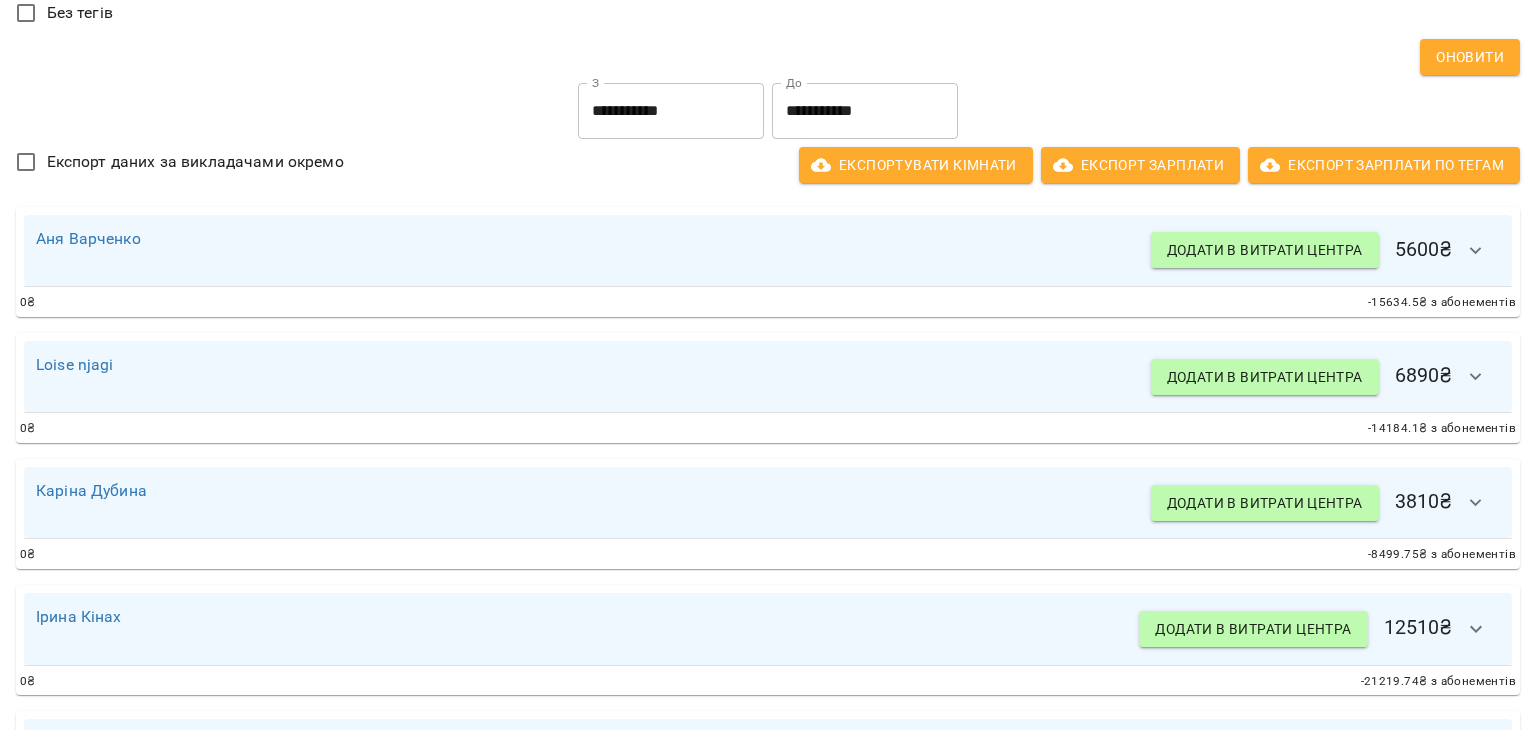 click on "**********" at bounding box center [671, 111] 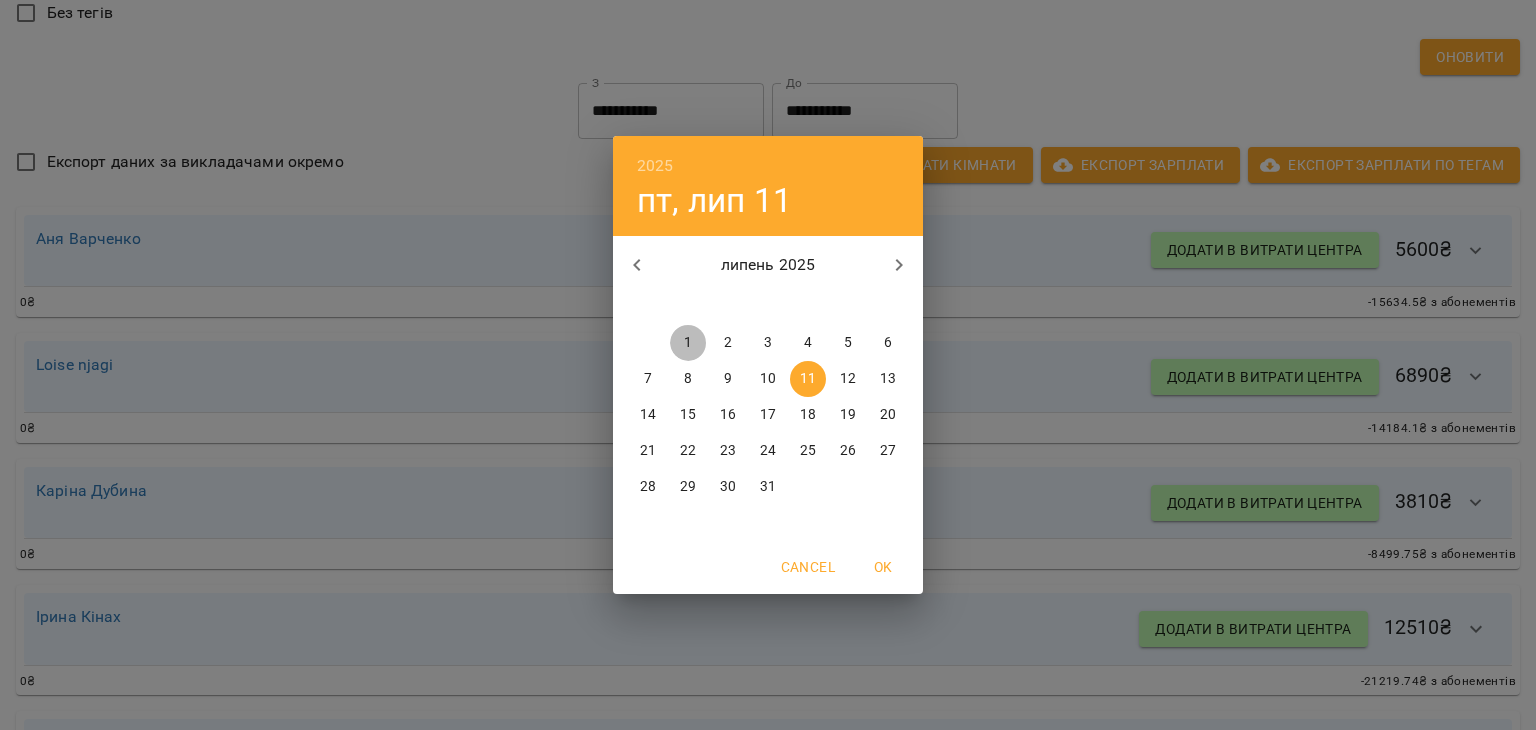 click on "1" at bounding box center (688, 343) 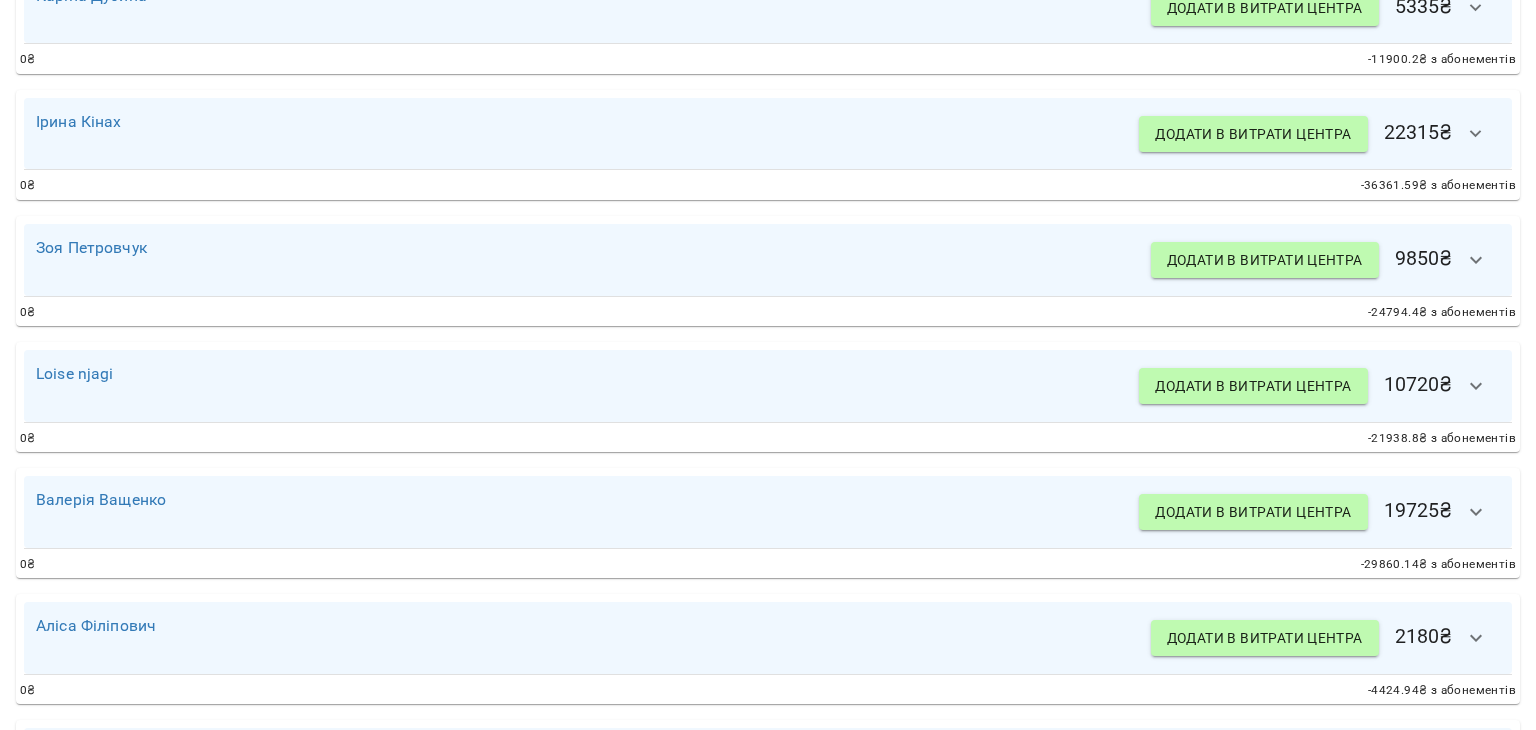scroll, scrollTop: 684, scrollLeft: 0, axis: vertical 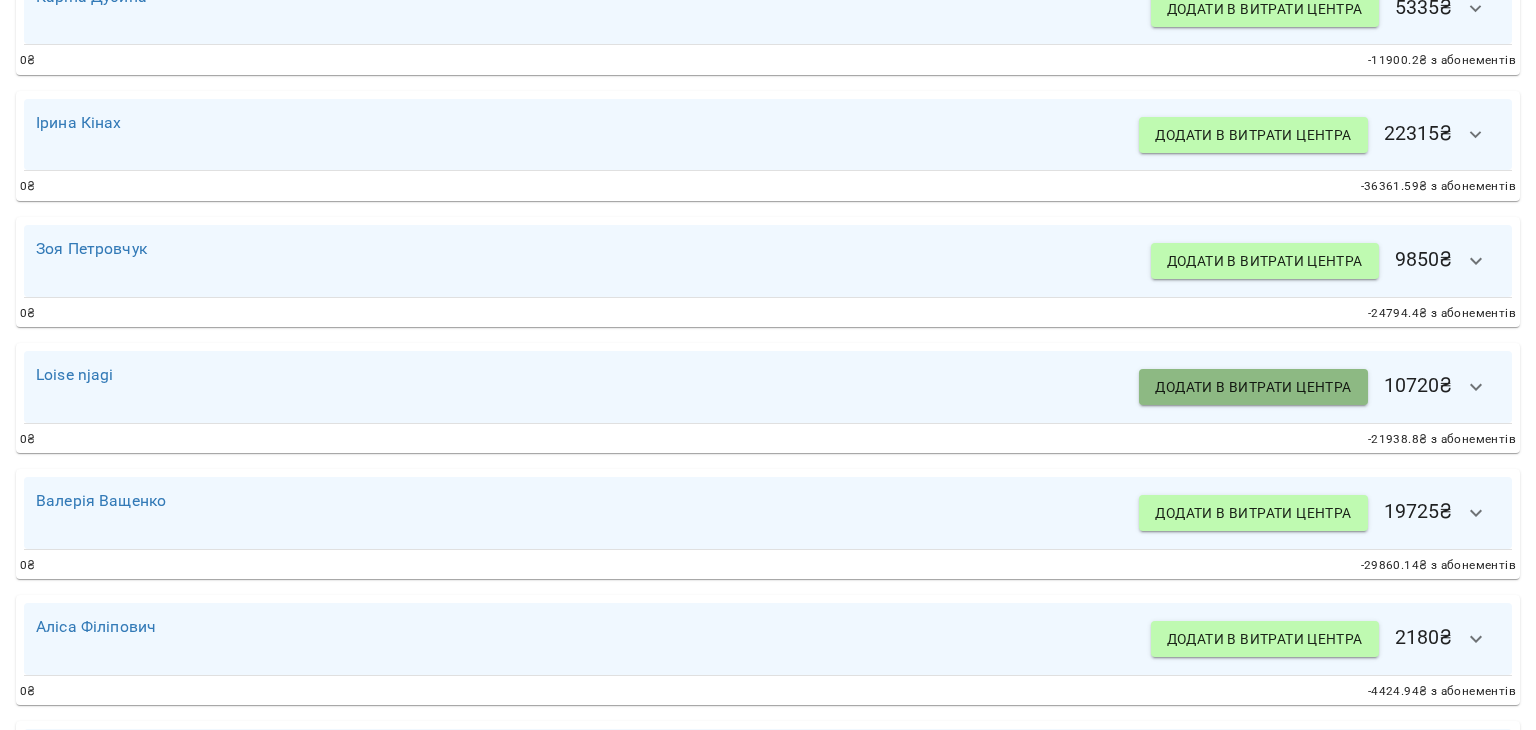 click on "Додати в витрати центра" at bounding box center [1253, 387] 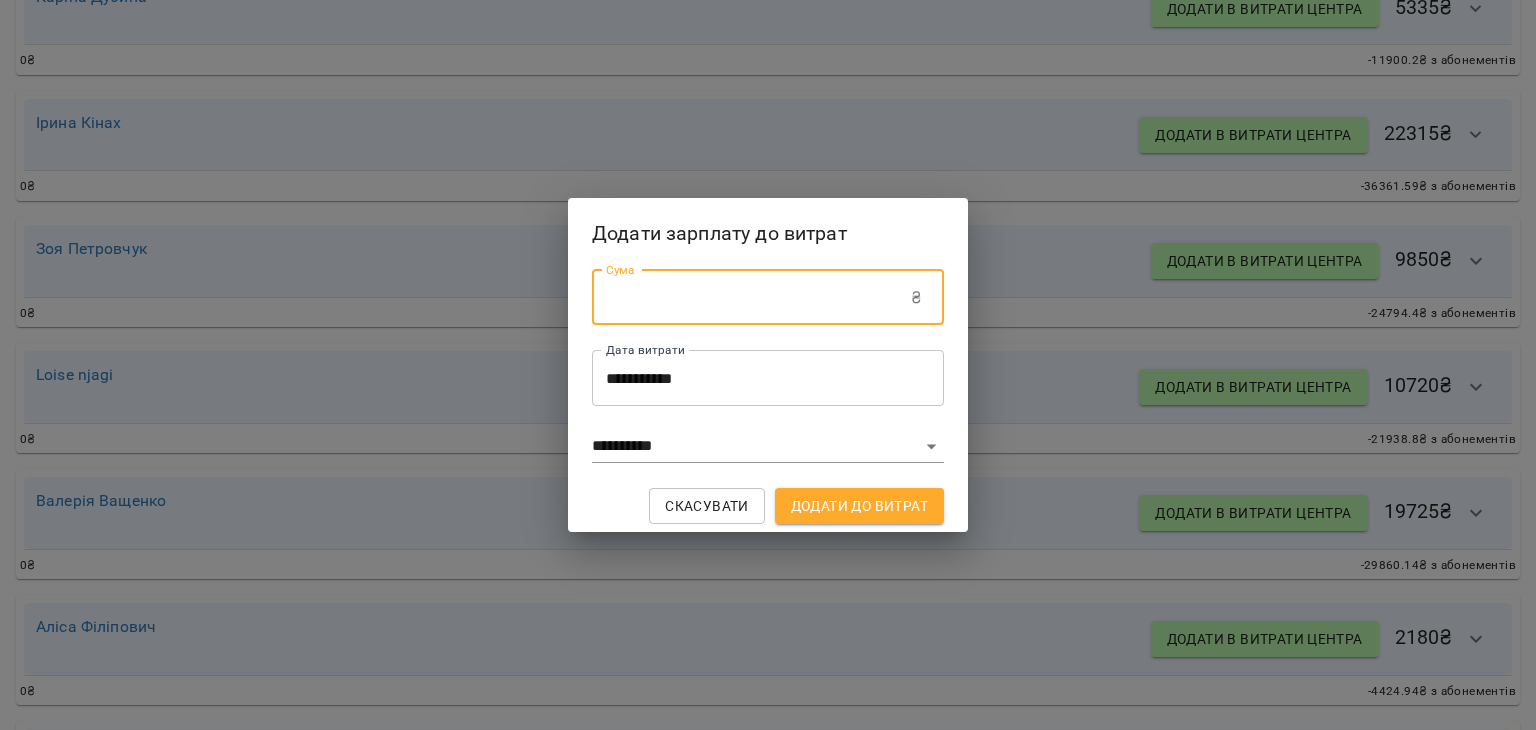 click on "******" at bounding box center [751, 298] 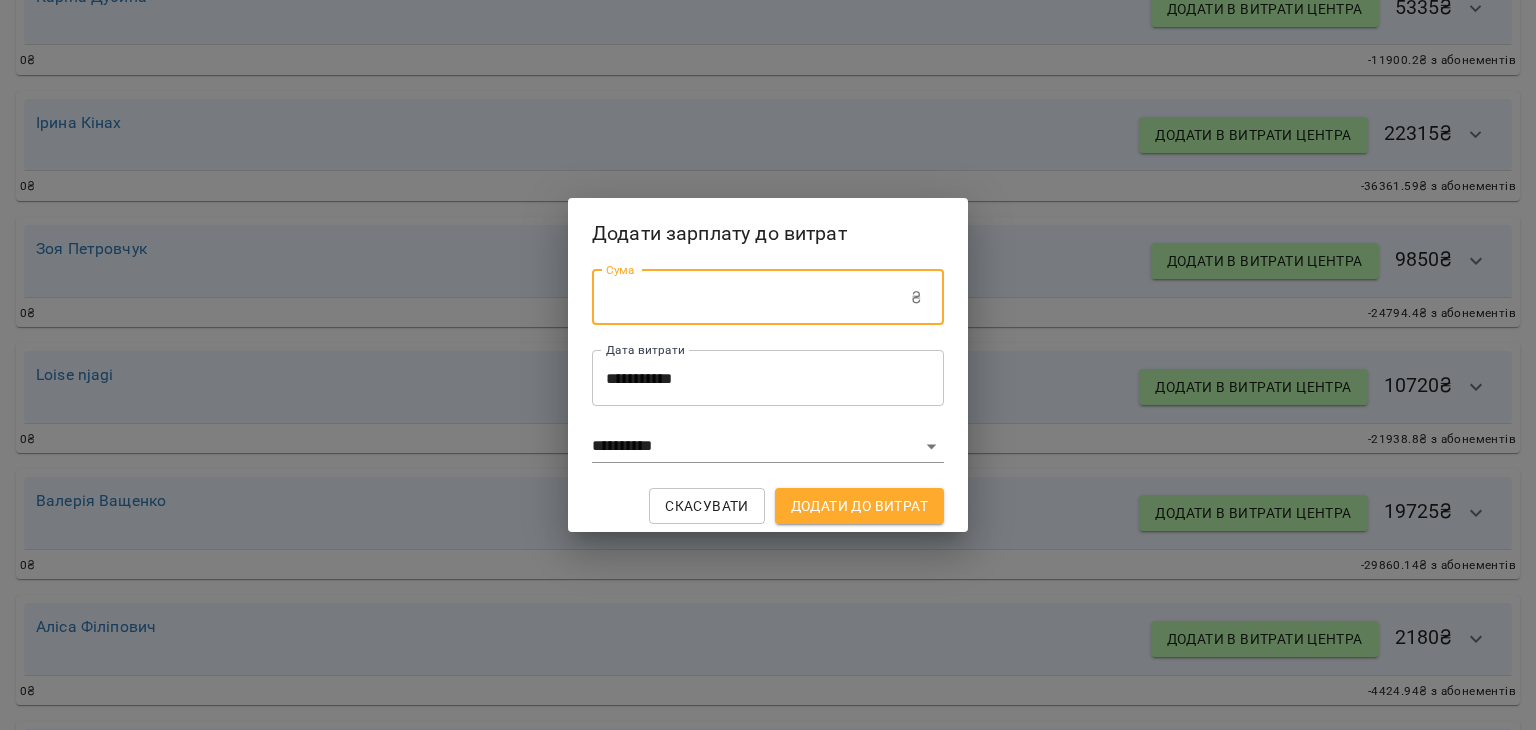 type on "******" 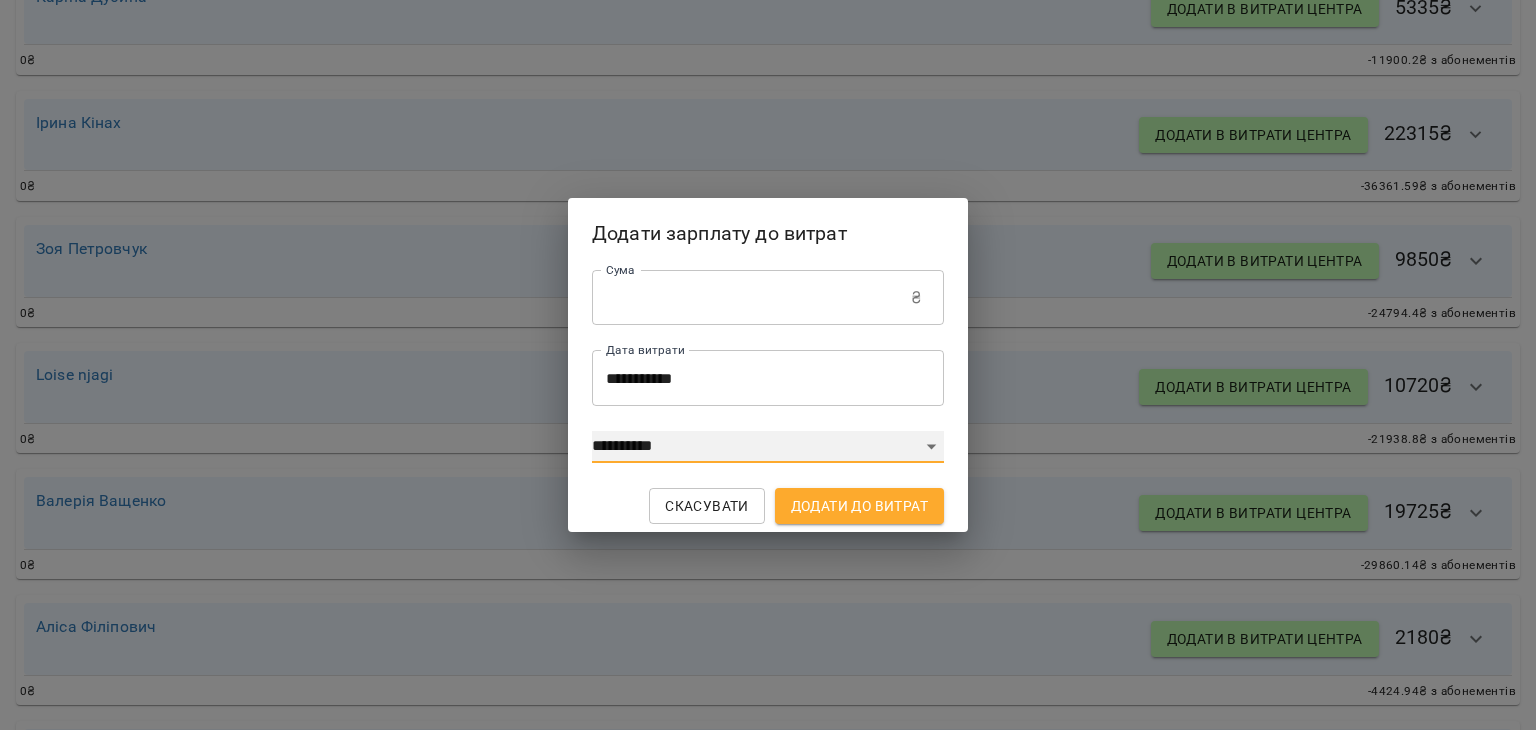 click on "**********" at bounding box center [768, 447] 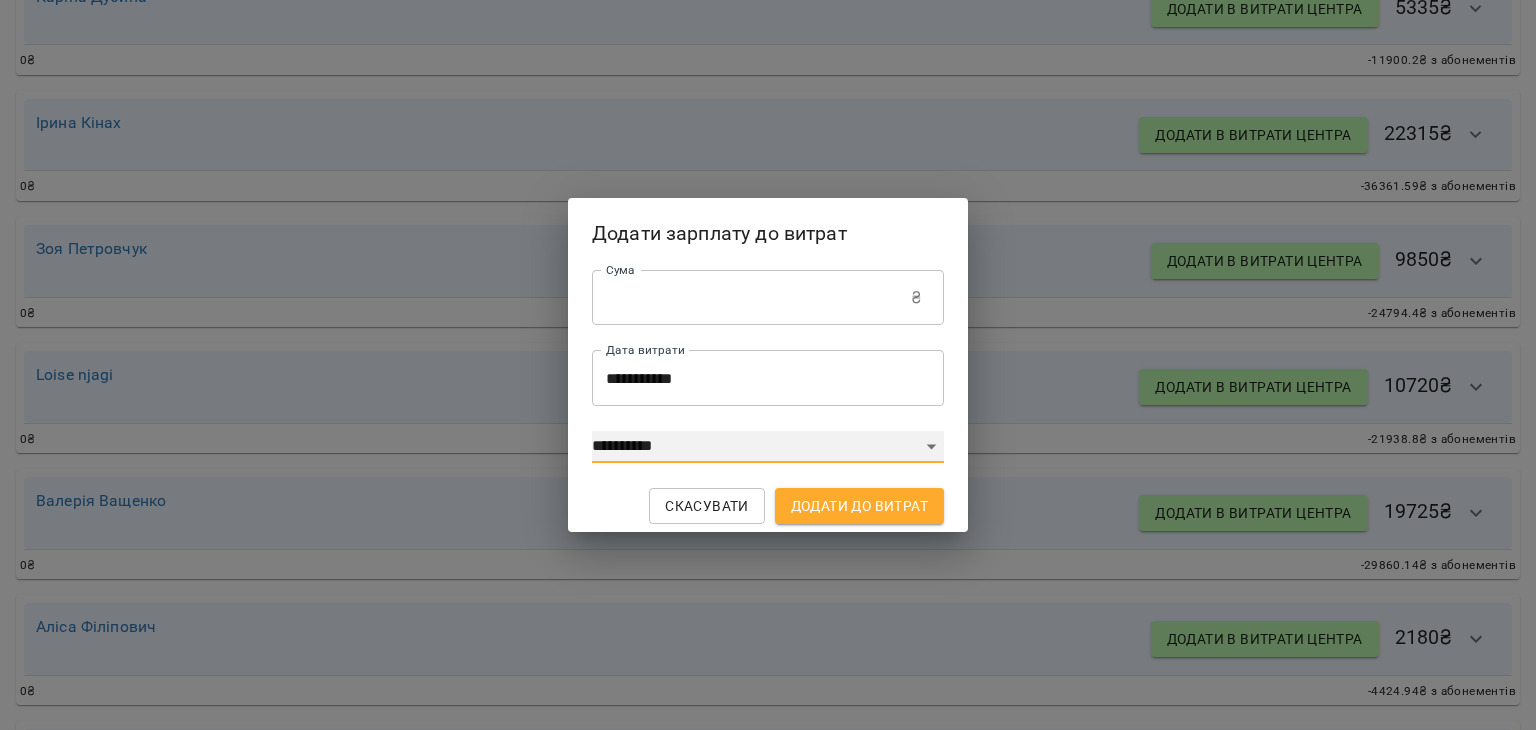 select on "****" 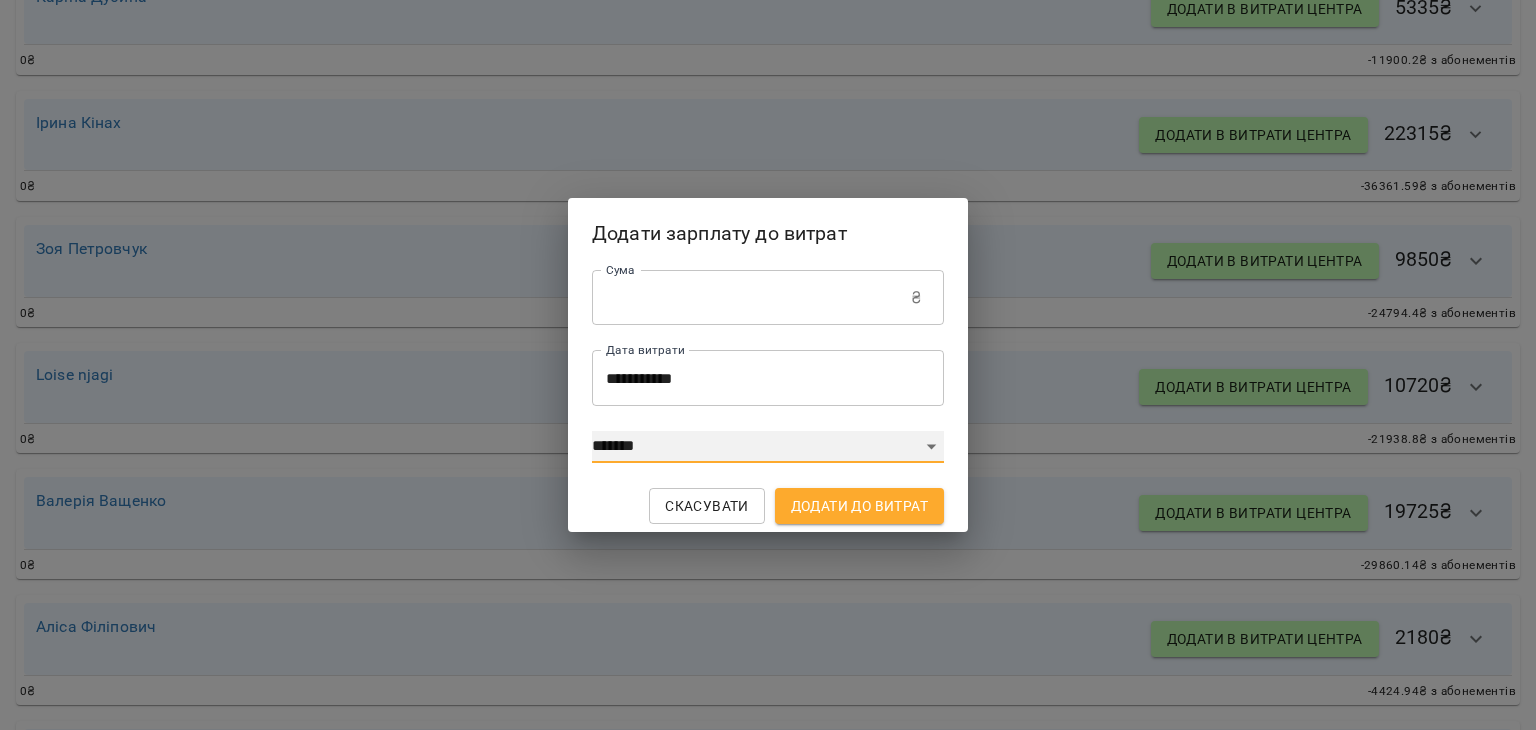 click on "**********" at bounding box center [768, 447] 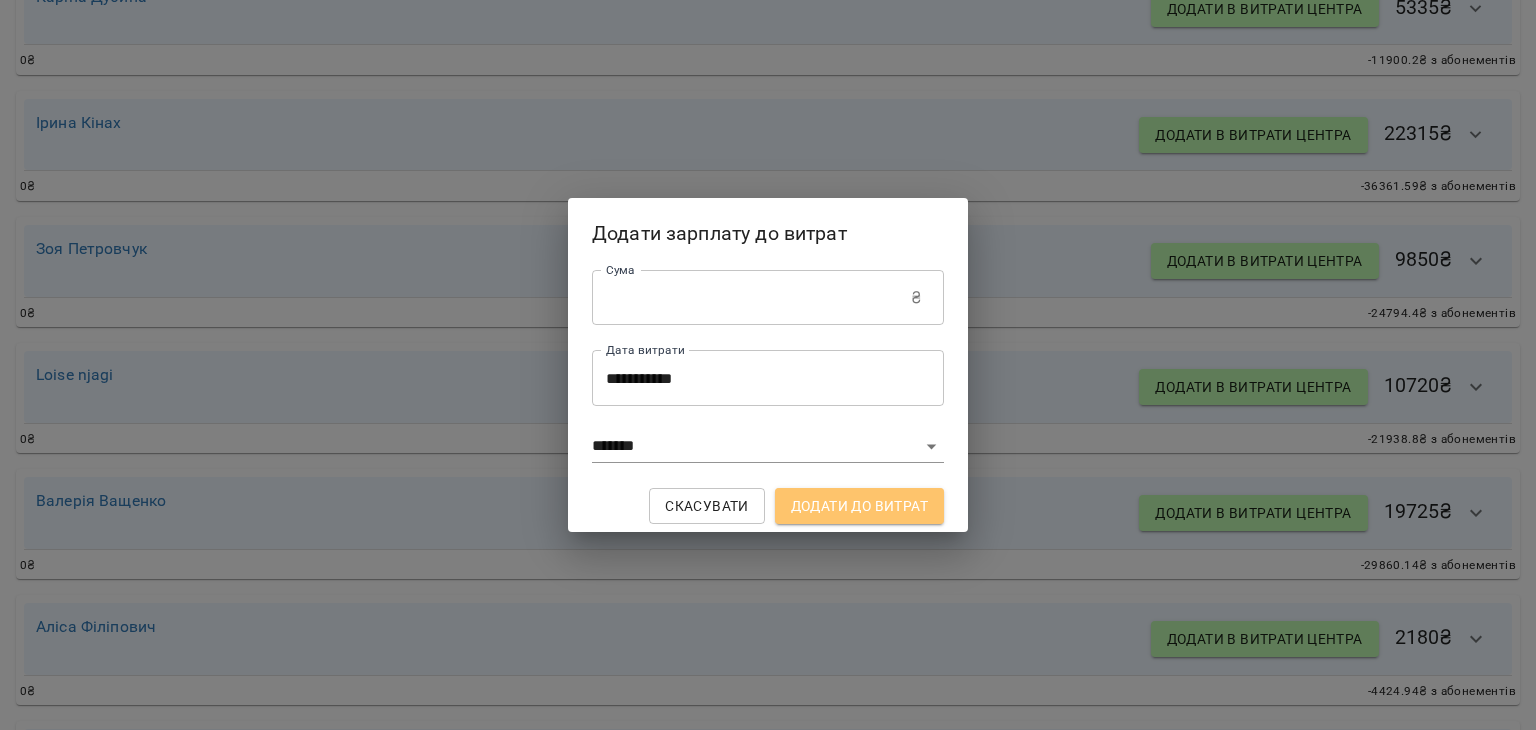 click on "Додати до витрат" at bounding box center [859, 506] 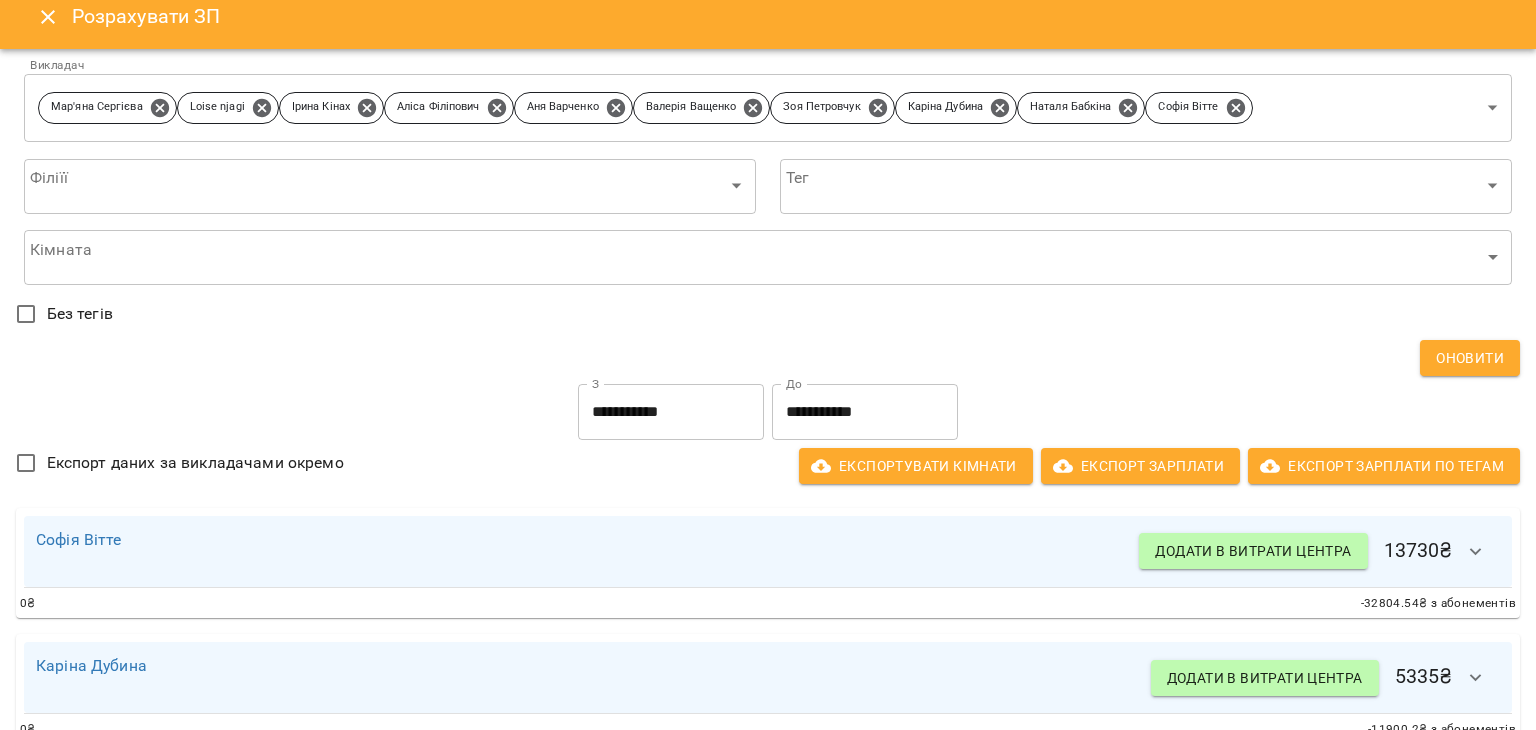 scroll, scrollTop: 3, scrollLeft: 0, axis: vertical 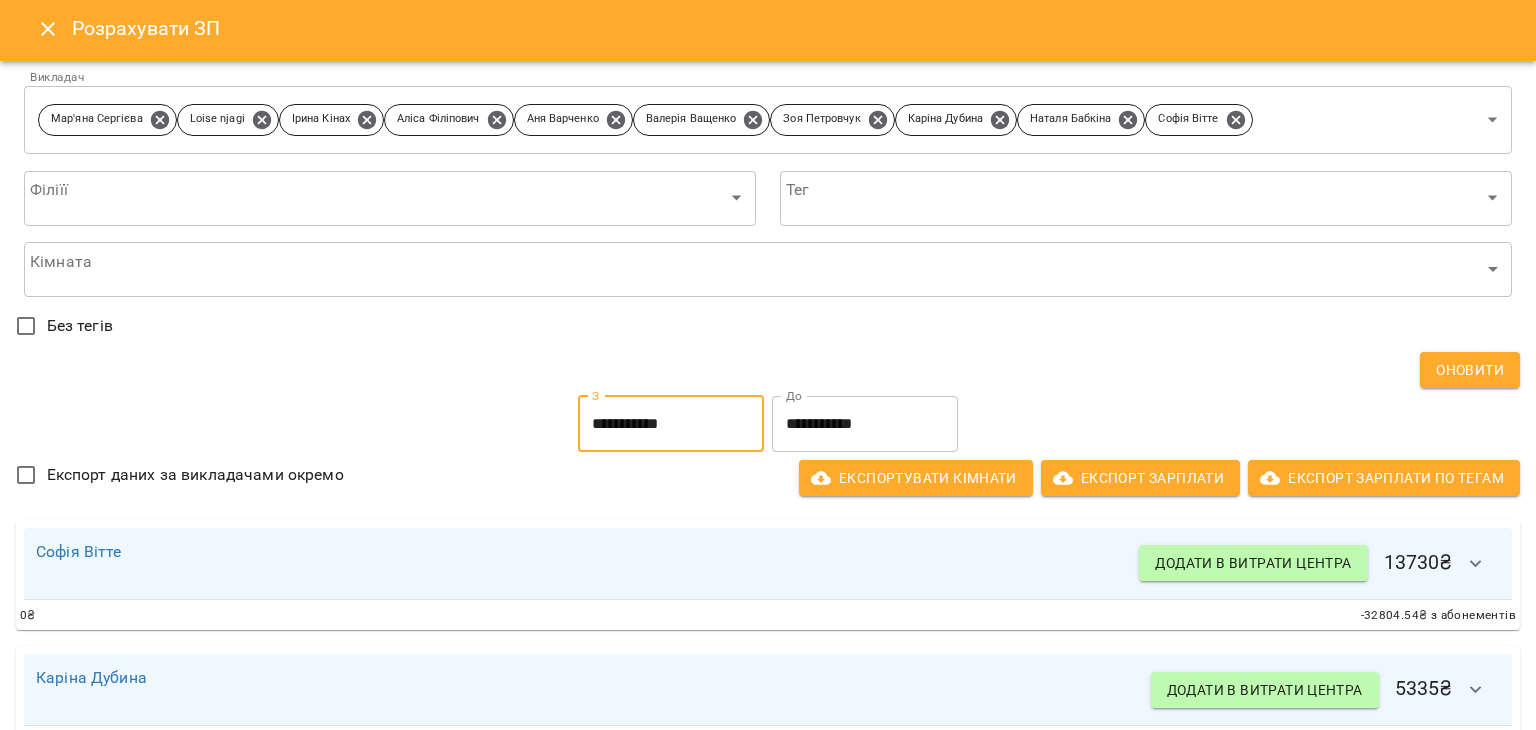 click on "**********" at bounding box center [671, 424] 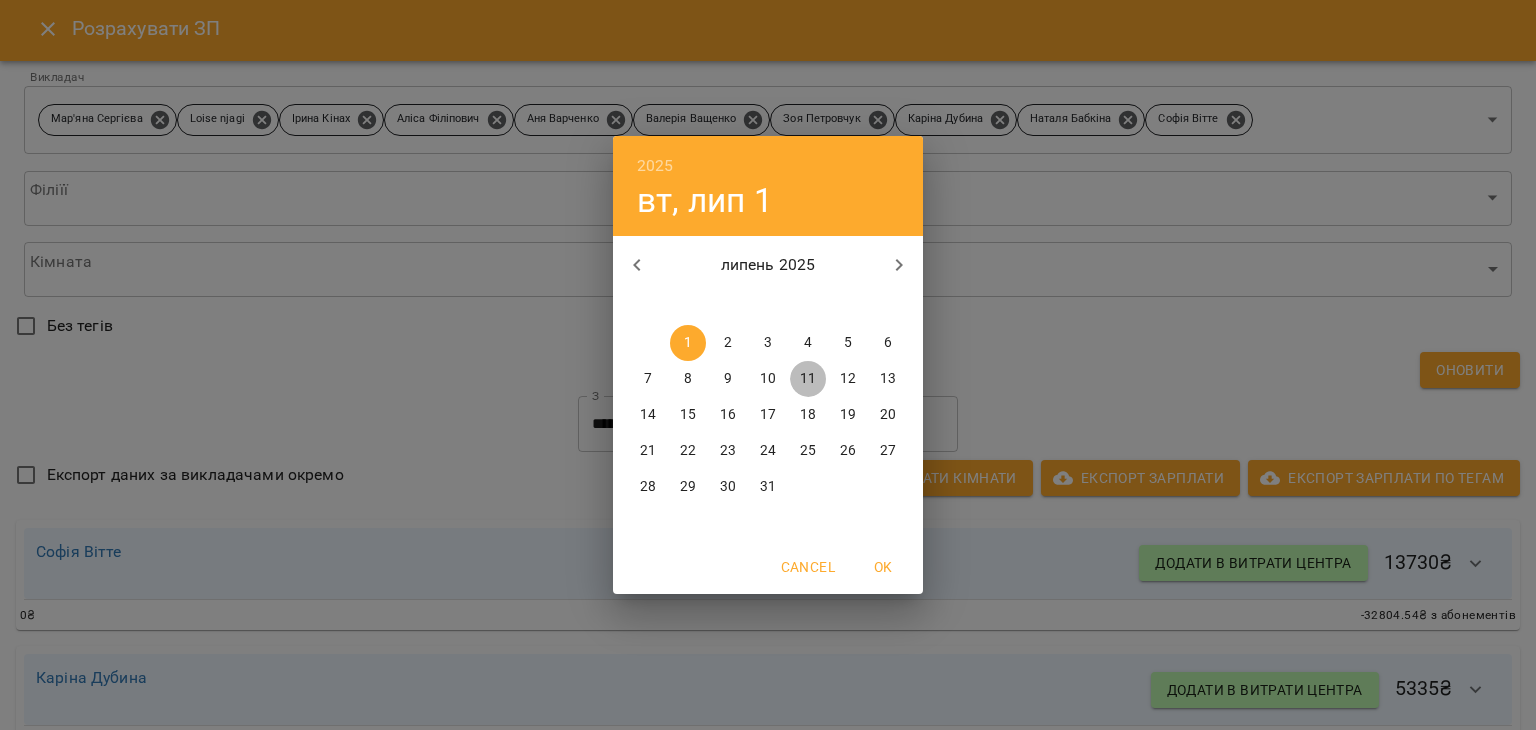 click on "11" at bounding box center [808, 379] 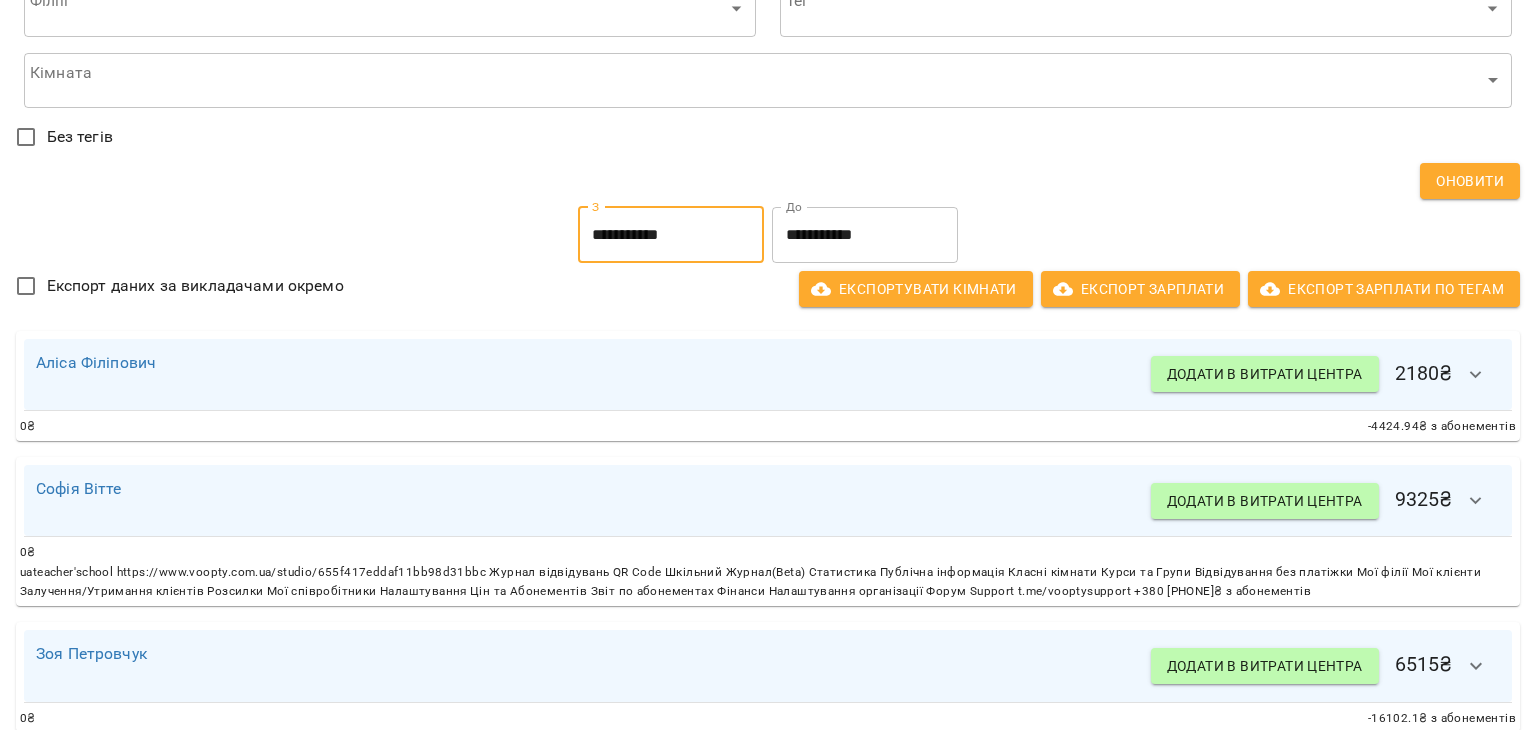 scroll, scrollTop: 194, scrollLeft: 0, axis: vertical 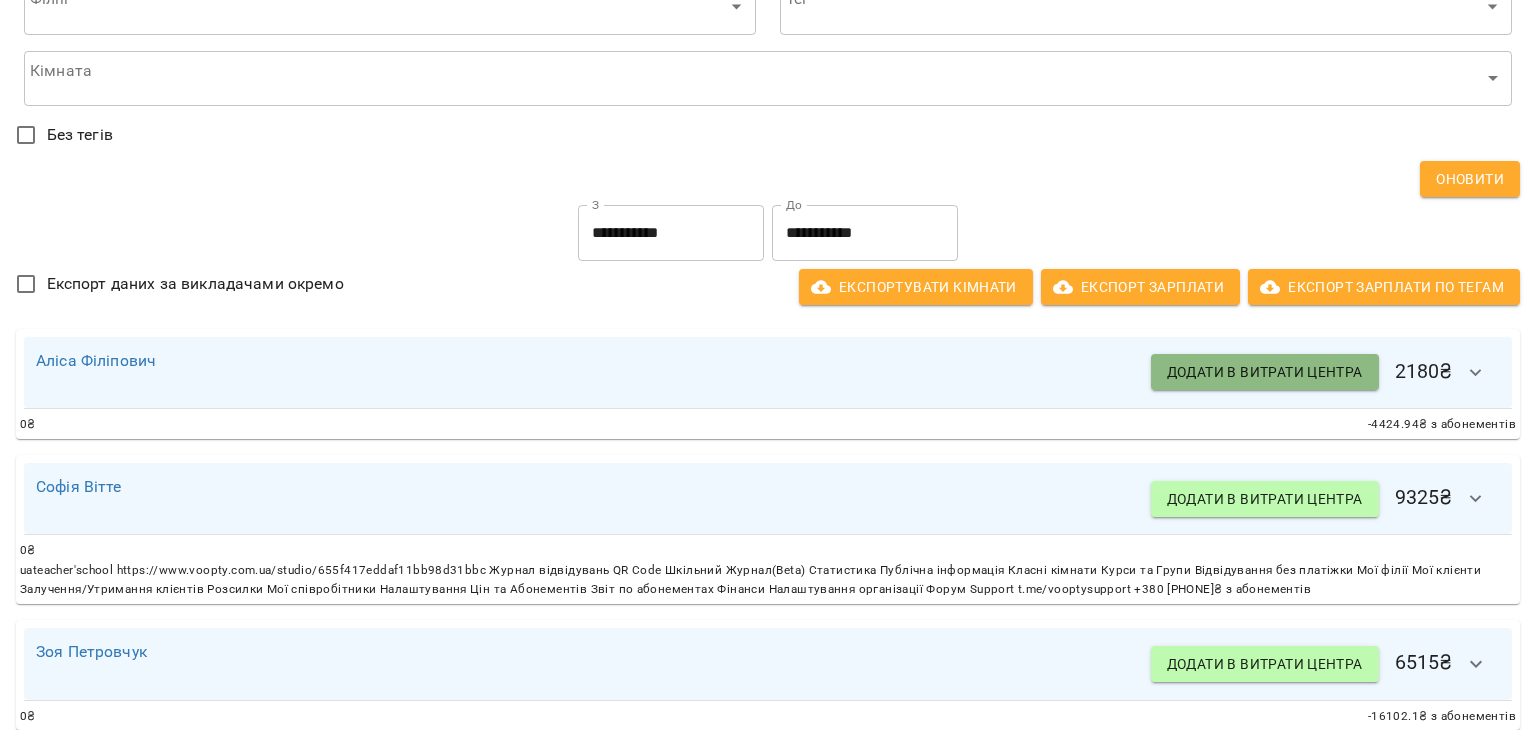 click on "Додати в витрати центра" at bounding box center (1265, 372) 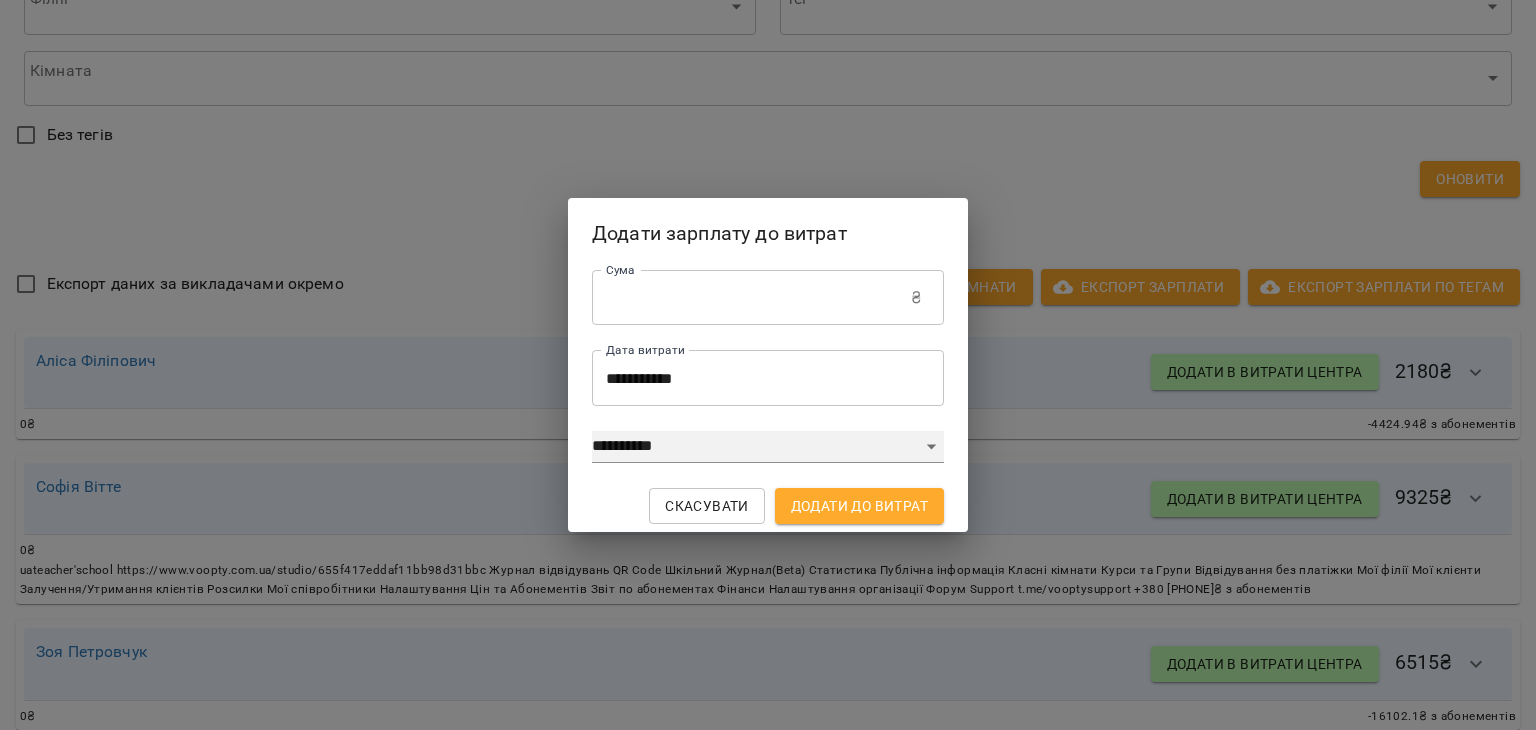 click on "**********" at bounding box center (768, 447) 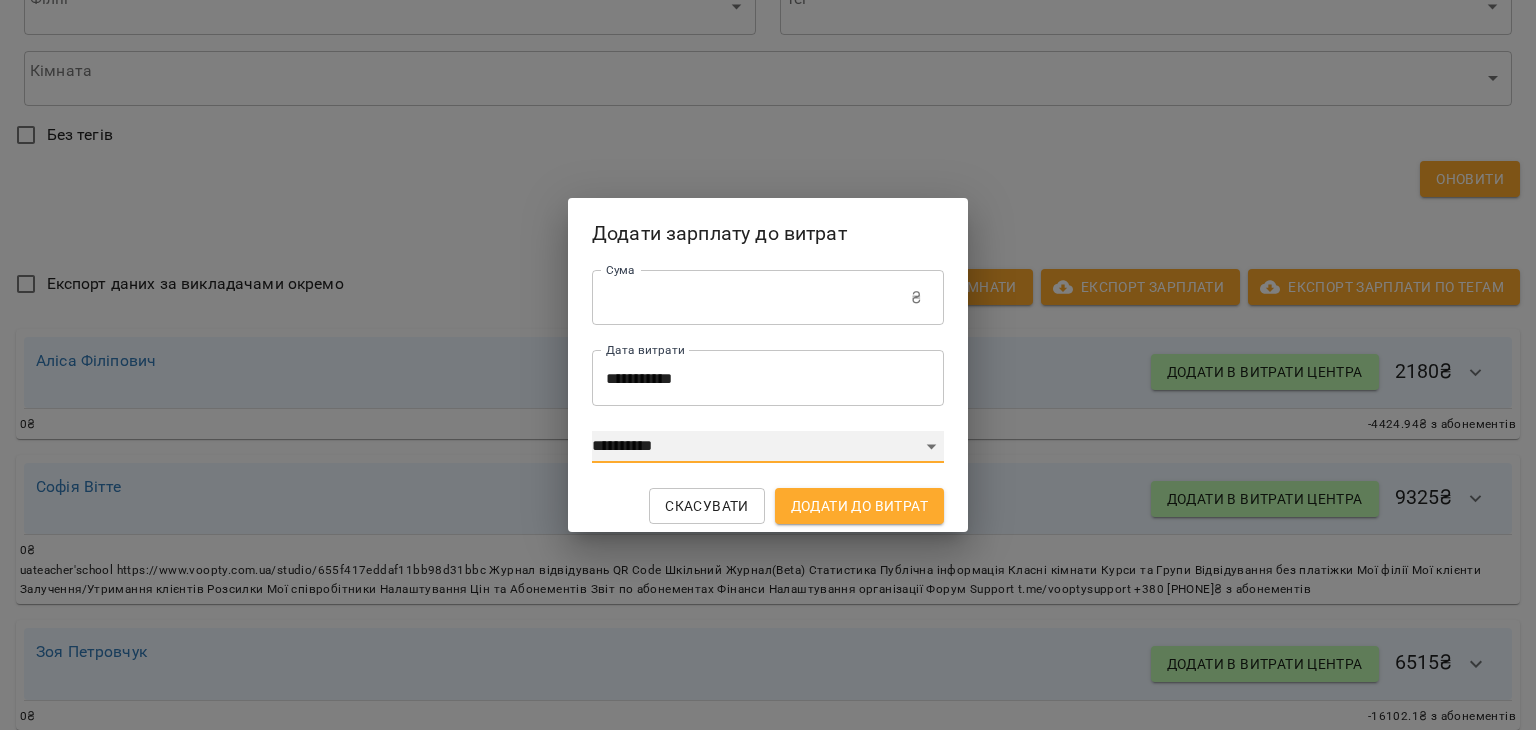 select on "****" 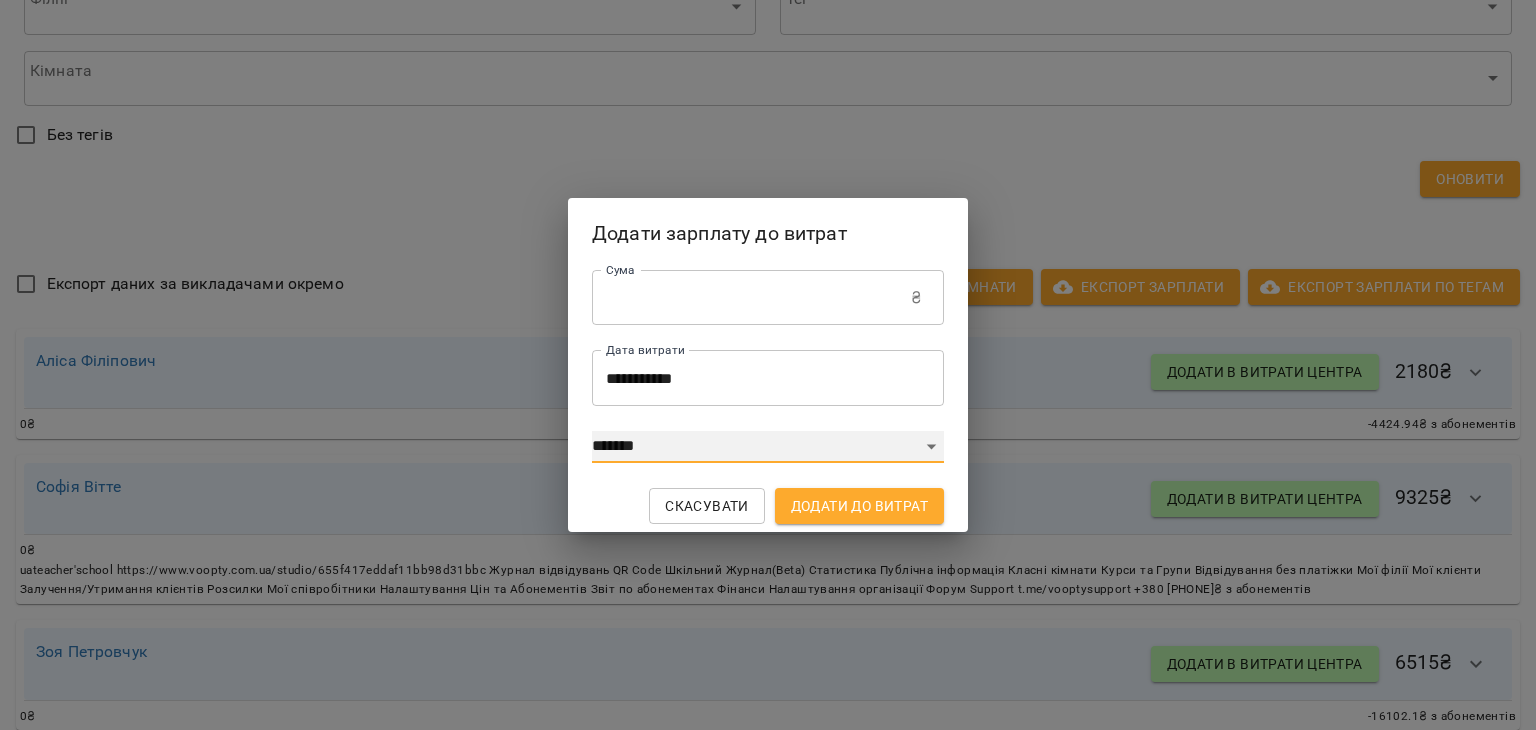 click on "**********" at bounding box center (768, 447) 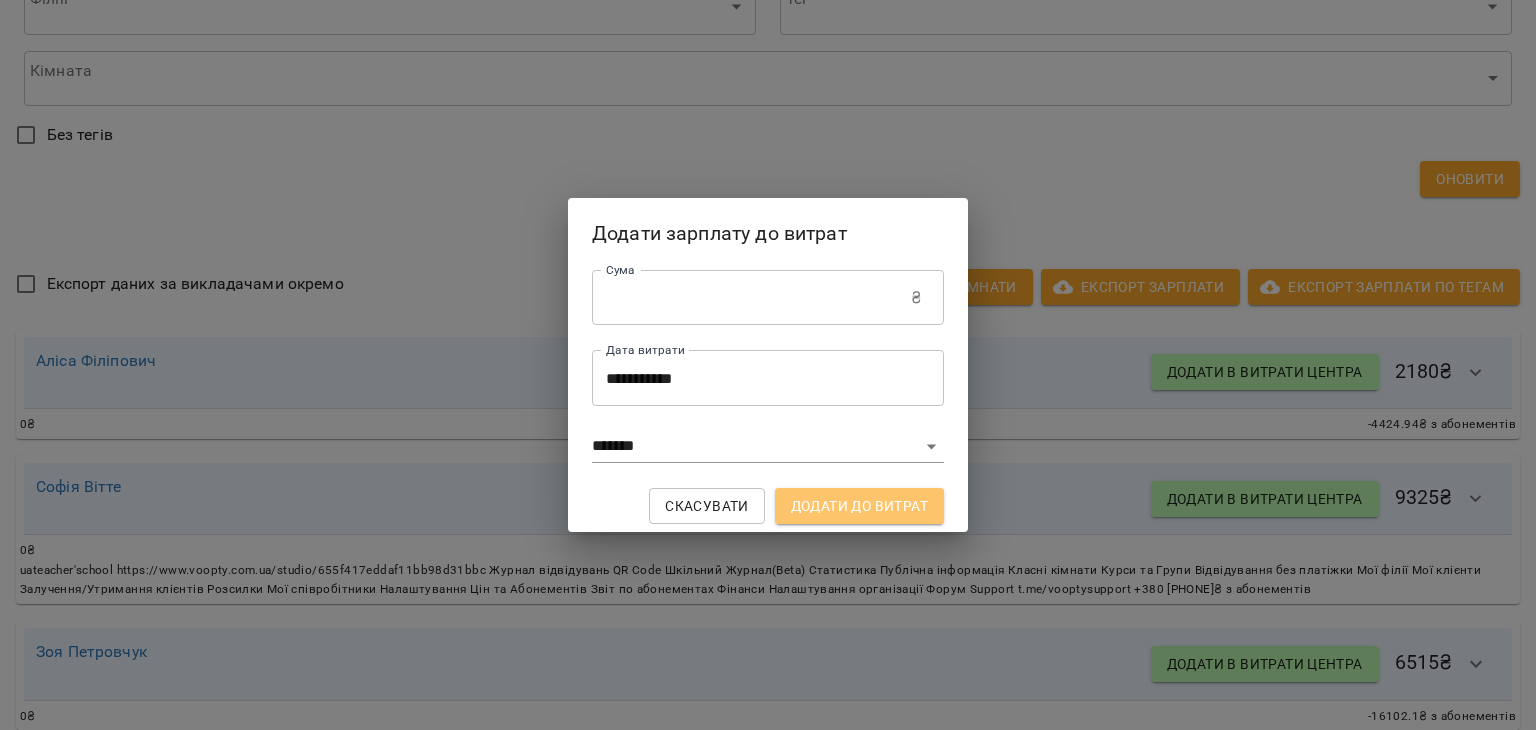 click on "Додати до витрат" at bounding box center [859, 506] 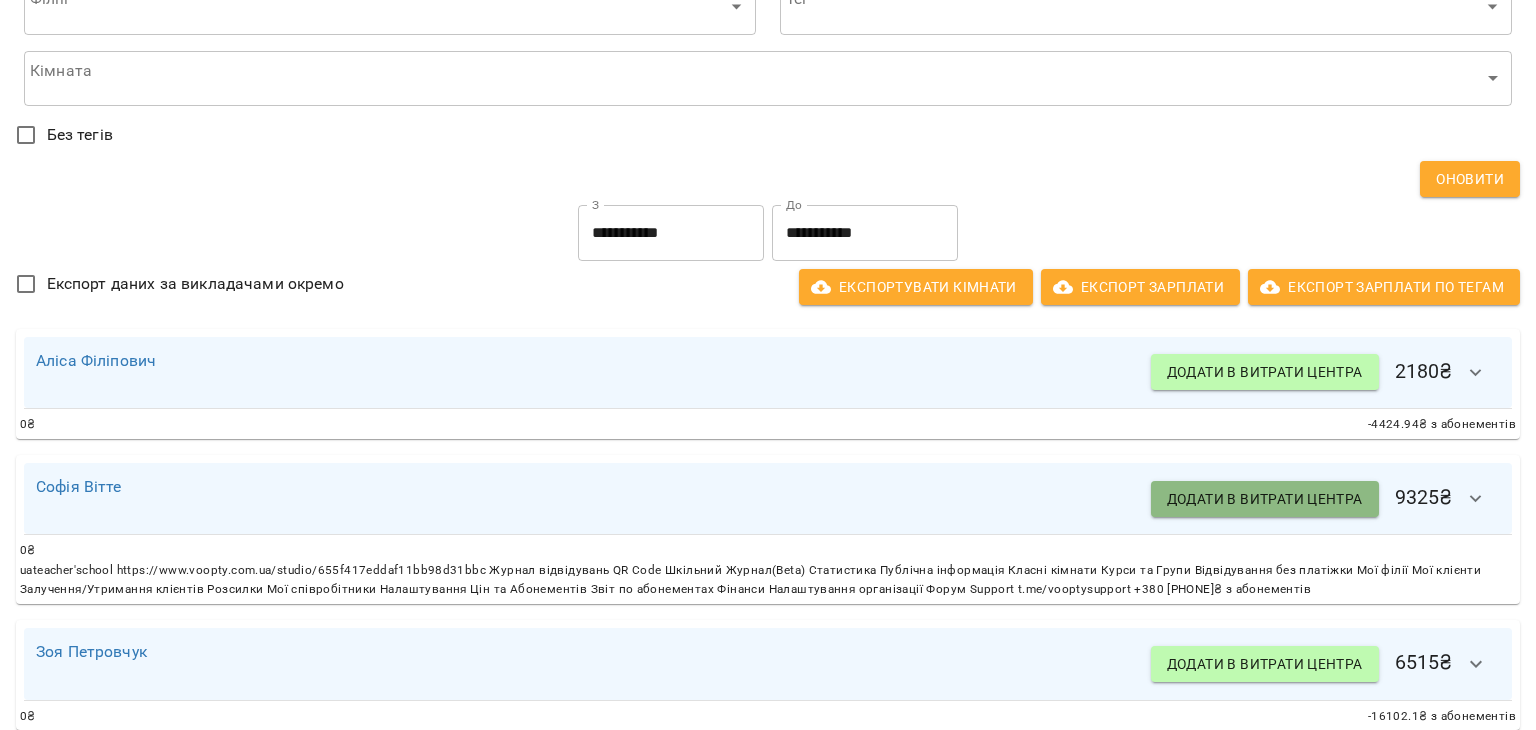 click on "Додати в витрати центра" at bounding box center [1265, 499] 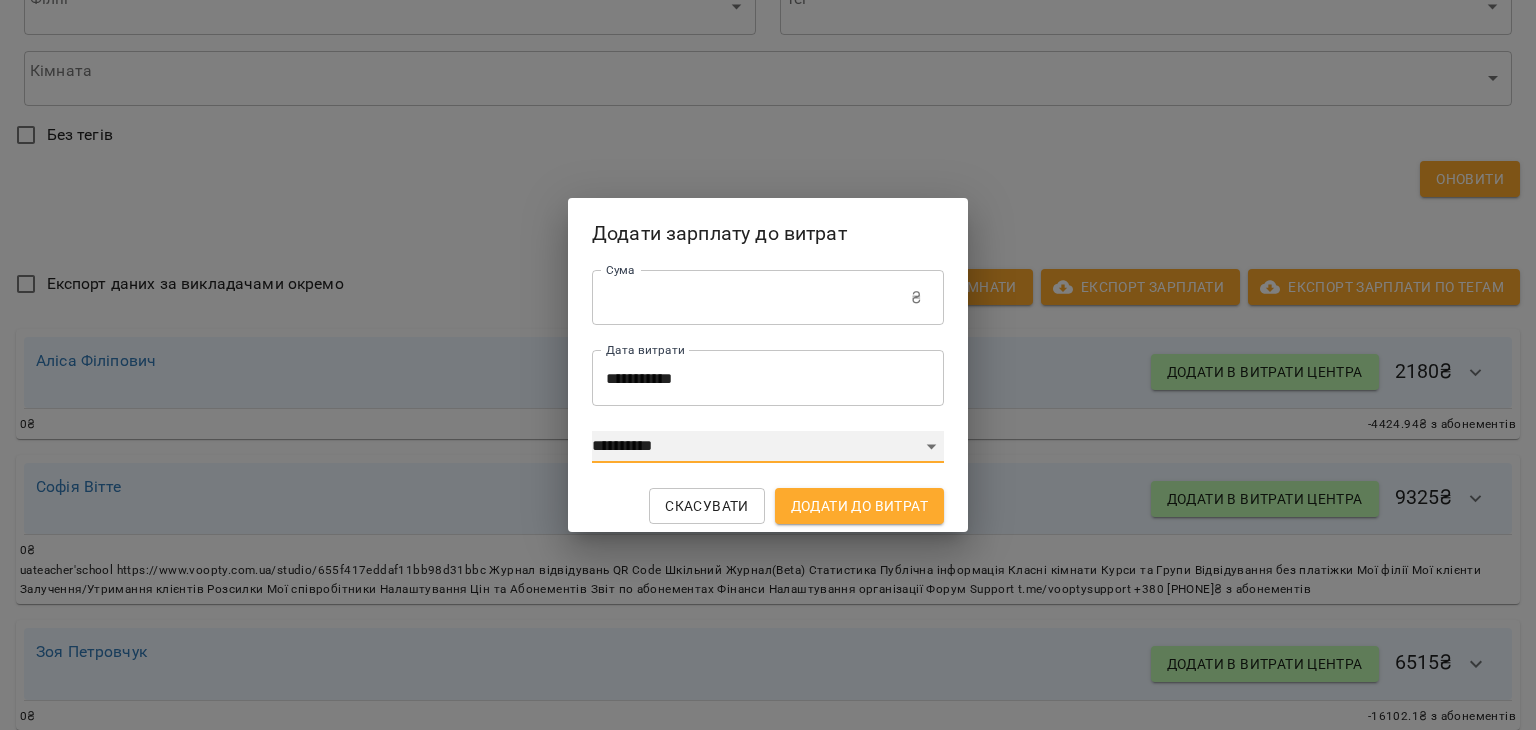 click on "**********" at bounding box center [768, 447] 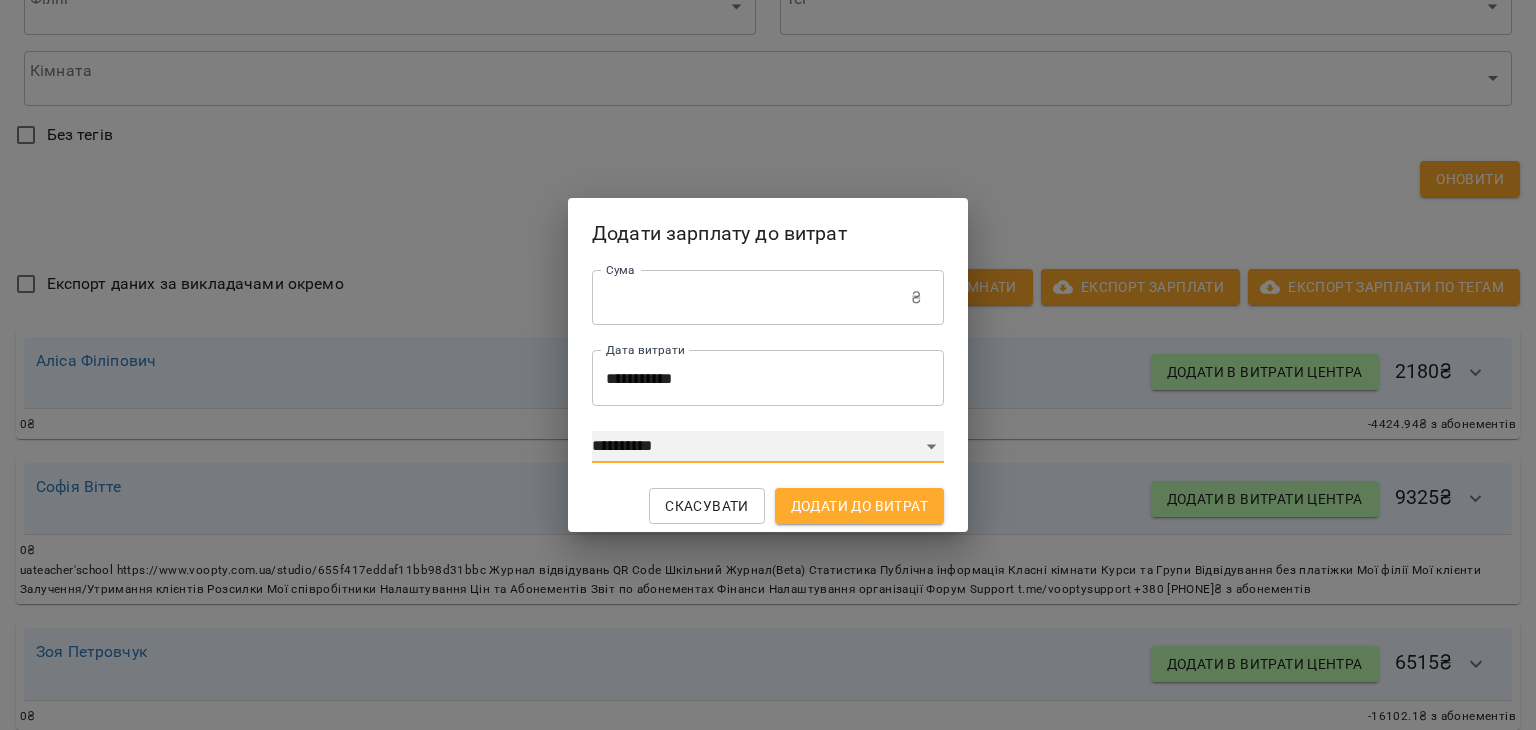 select on "****" 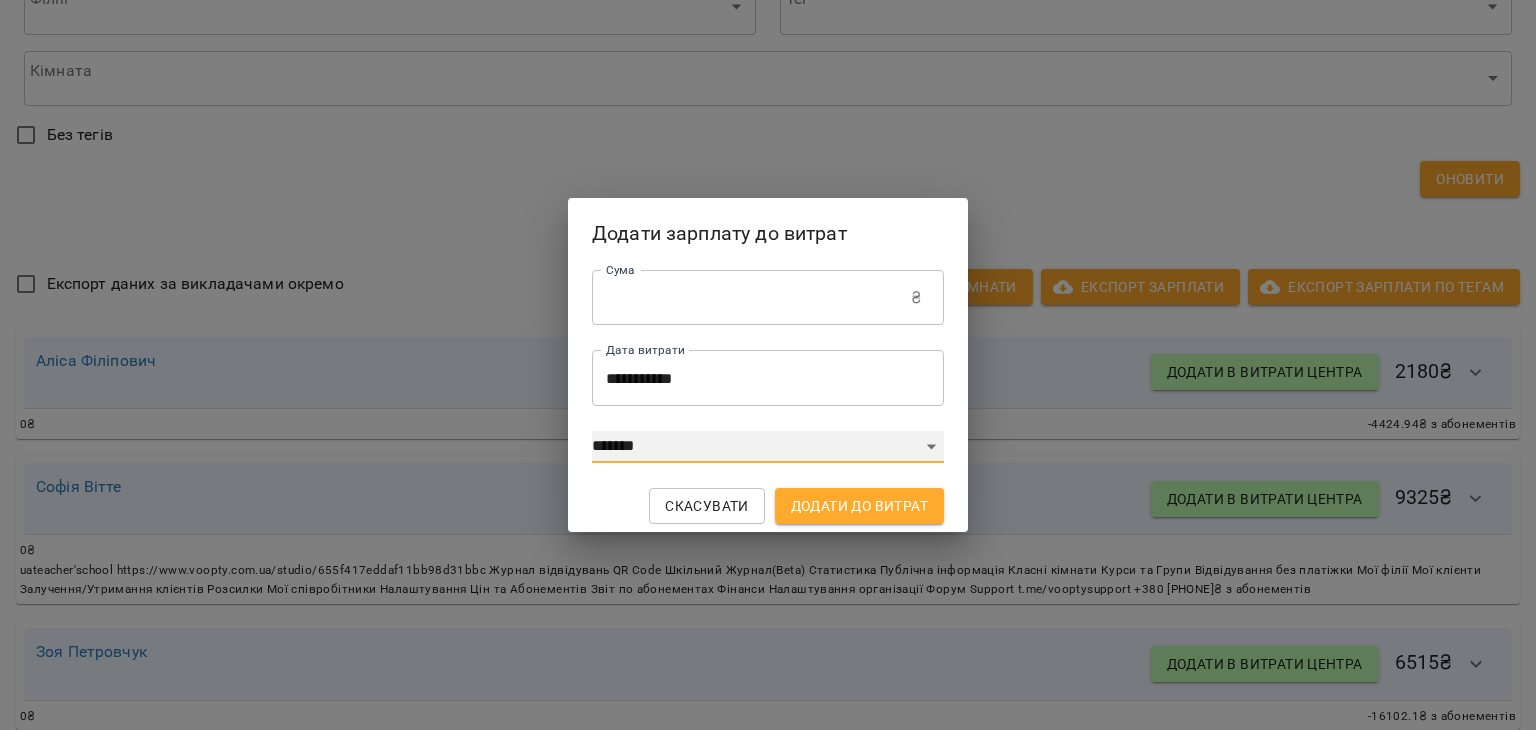 click on "**********" at bounding box center [768, 447] 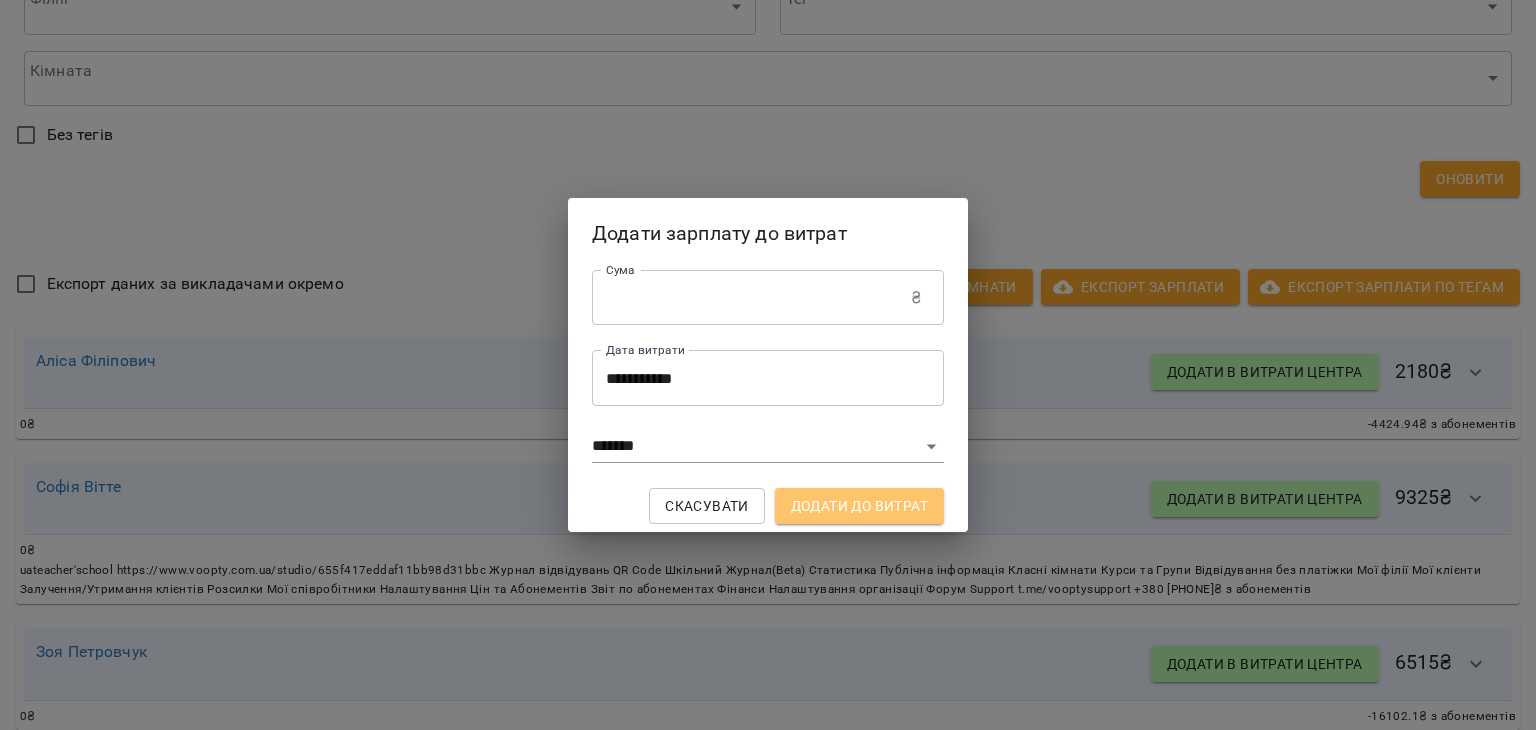 click on "Додати до витрат" at bounding box center (859, 506) 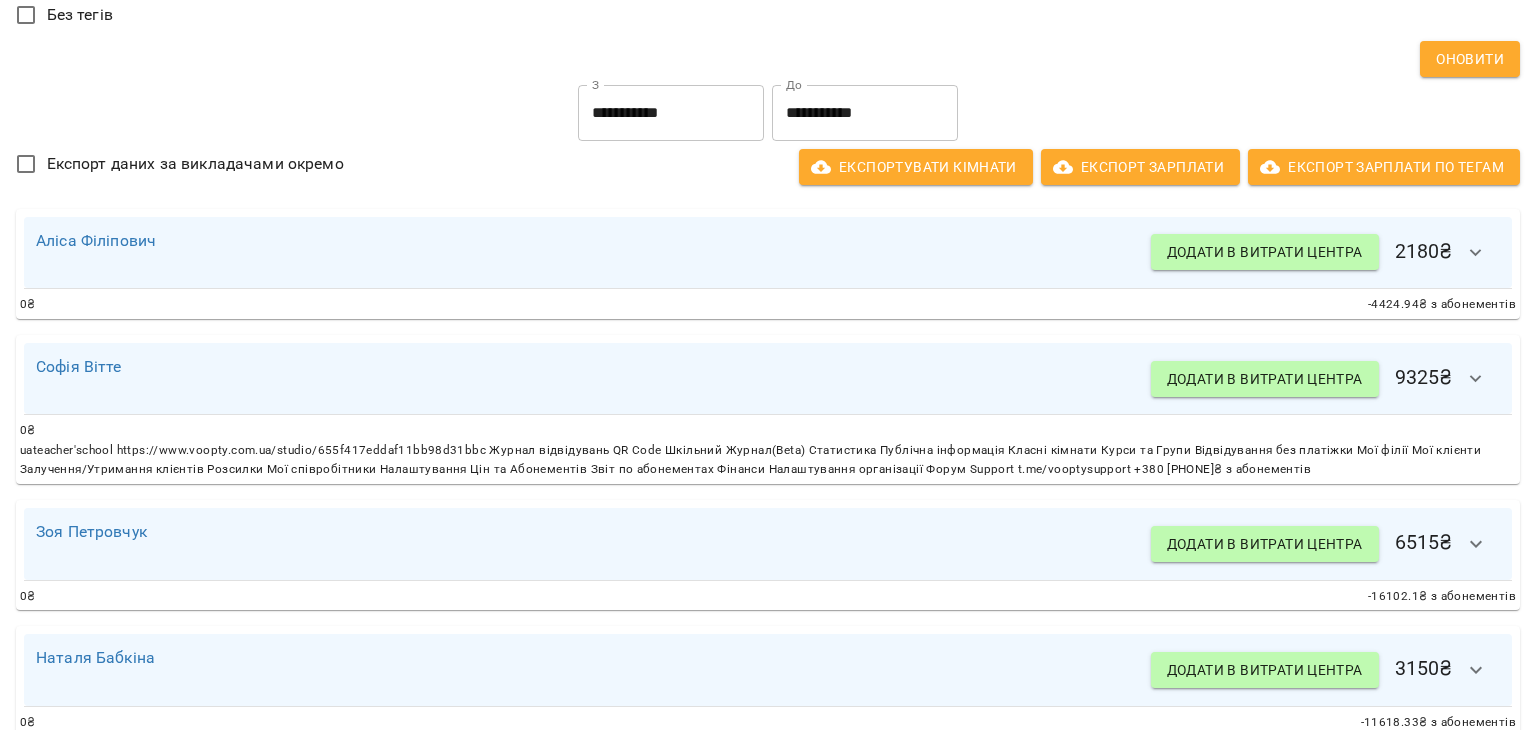 scroll, scrollTop: 342, scrollLeft: 0, axis: vertical 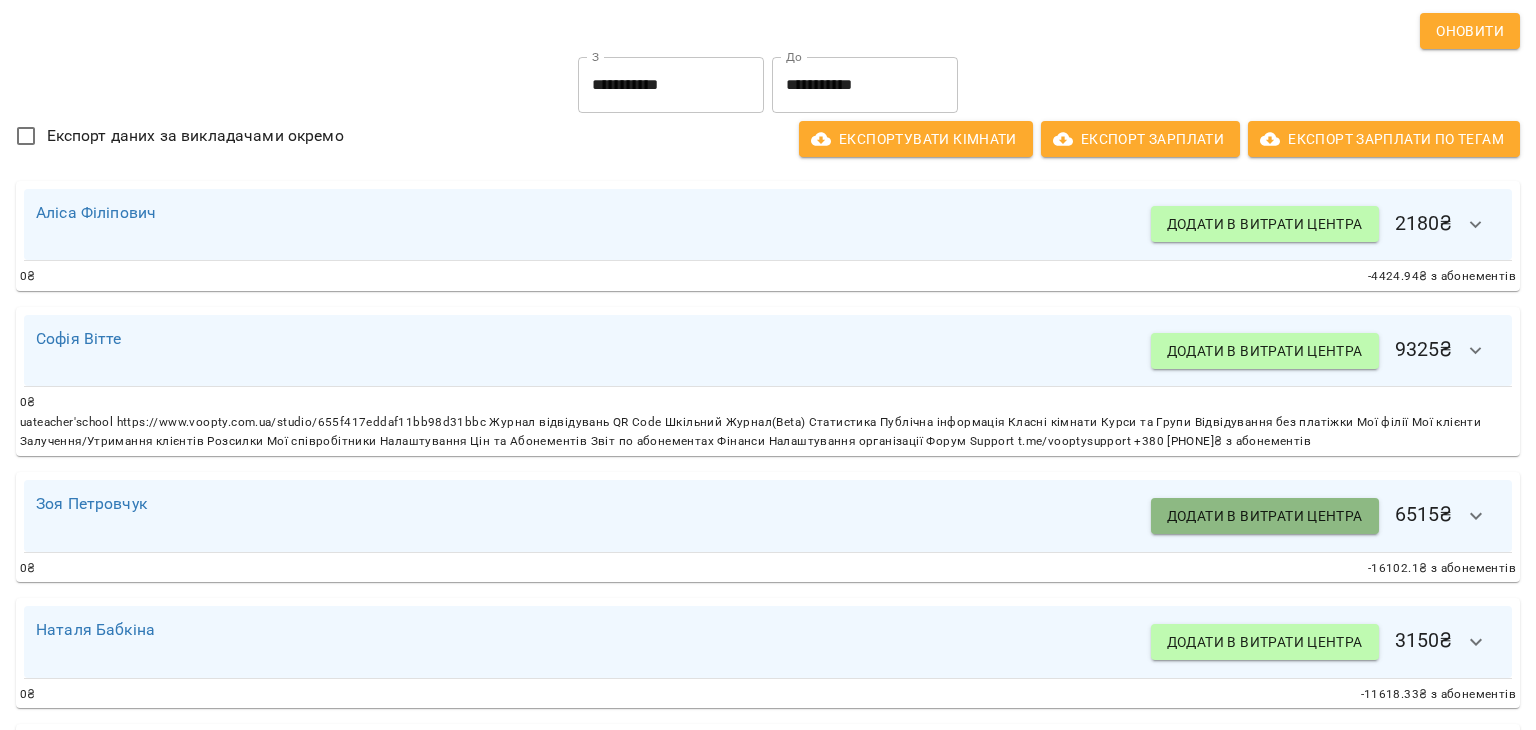 click on "Додати в витрати центра" at bounding box center [1265, 516] 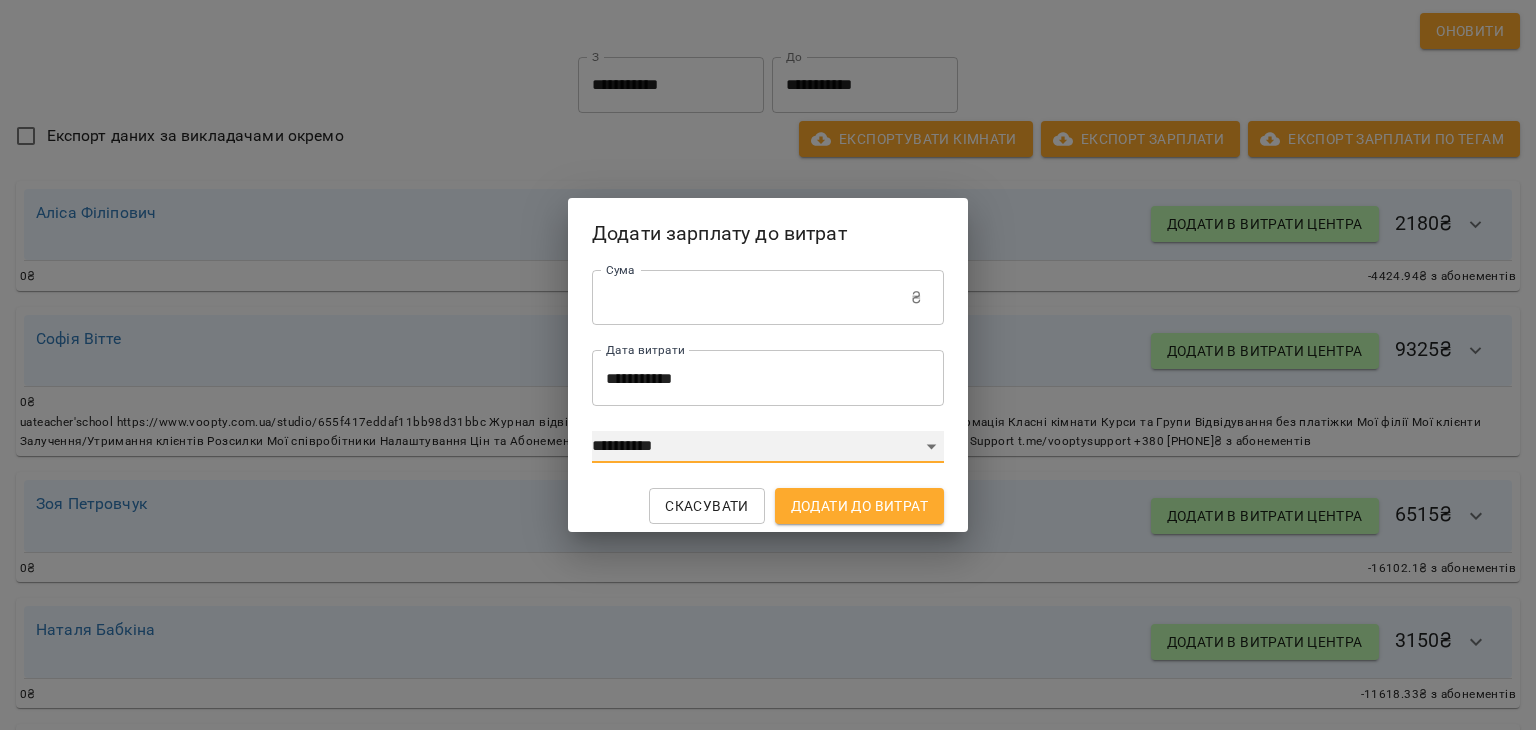 click on "**********" at bounding box center (768, 447) 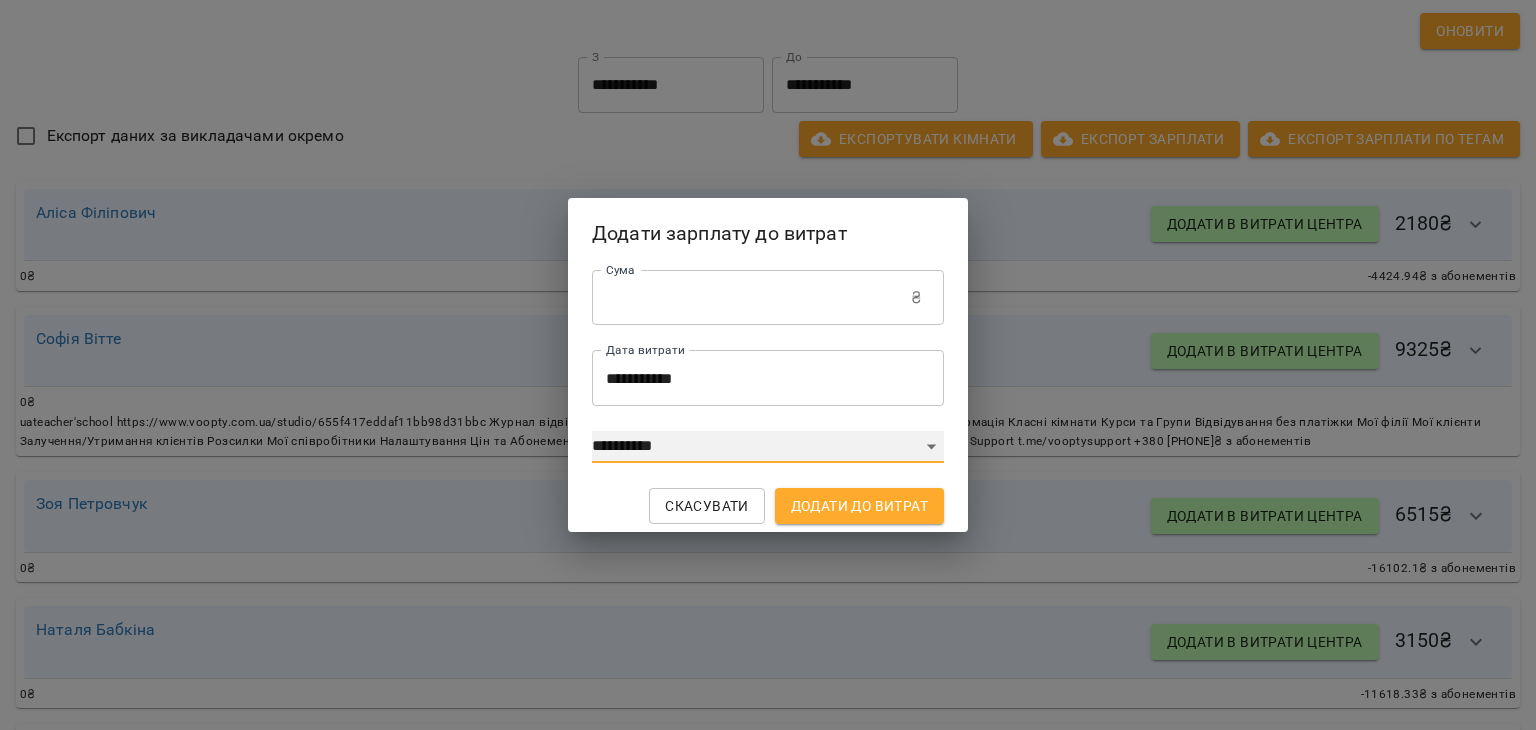 select on "****" 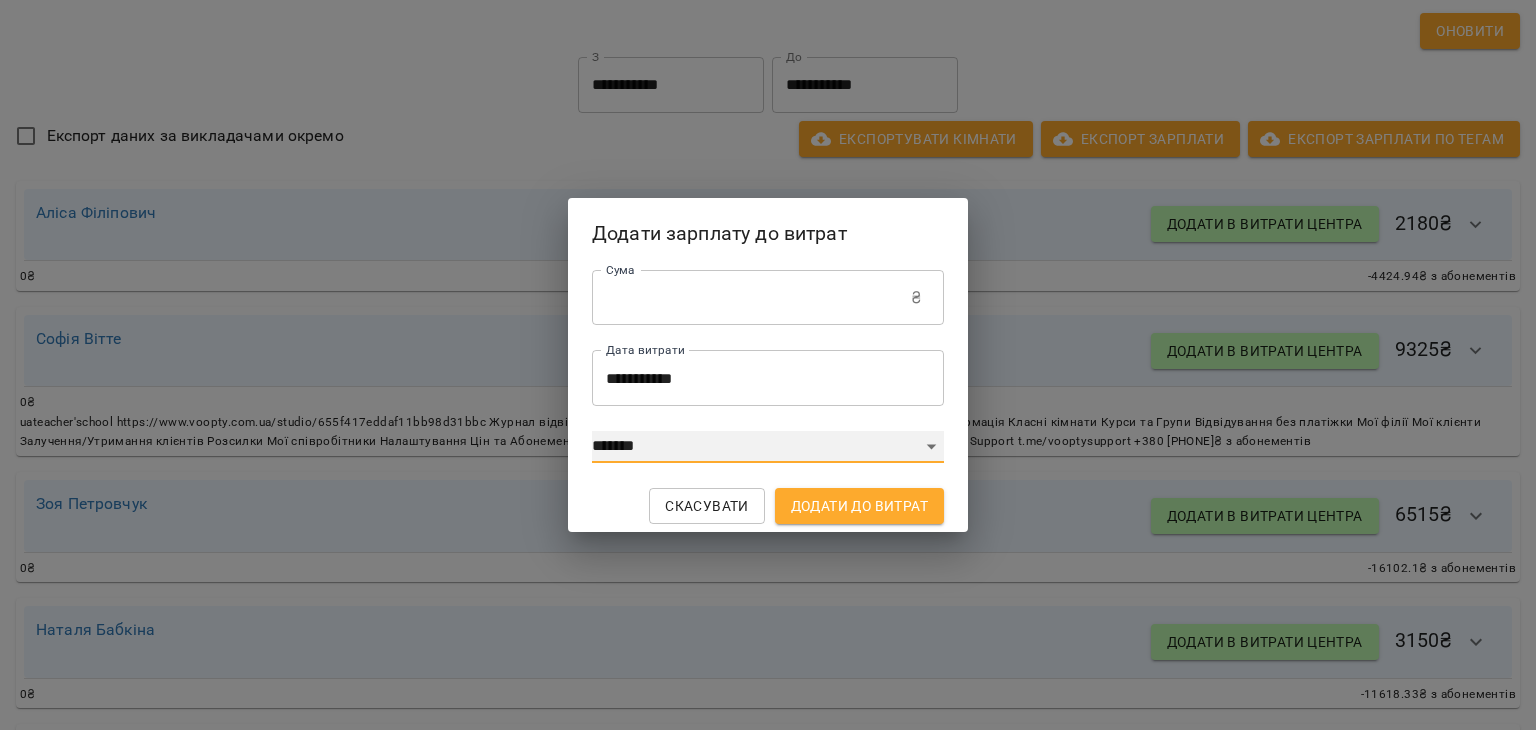 click on "**********" at bounding box center (768, 447) 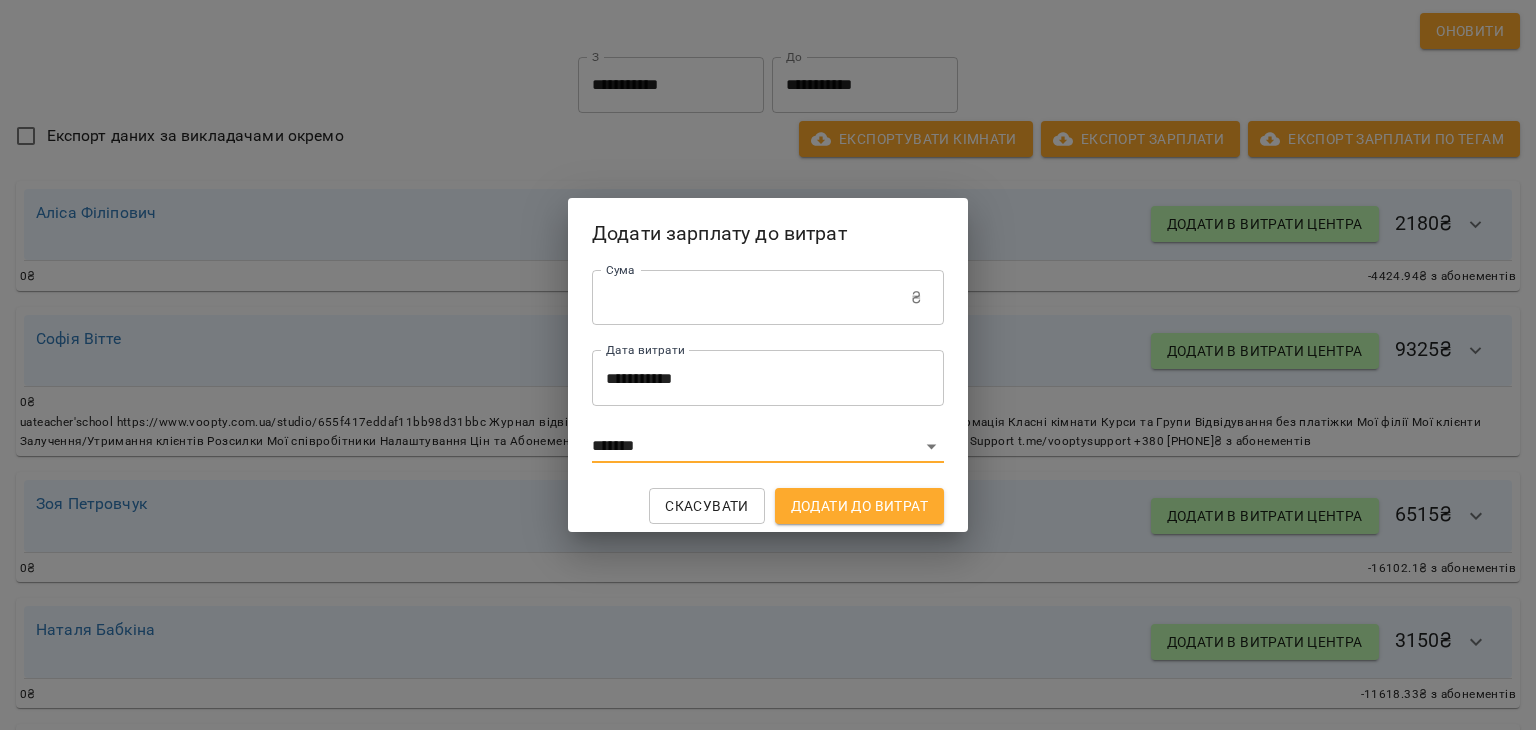 click on "Додати до витрат" at bounding box center [859, 506] 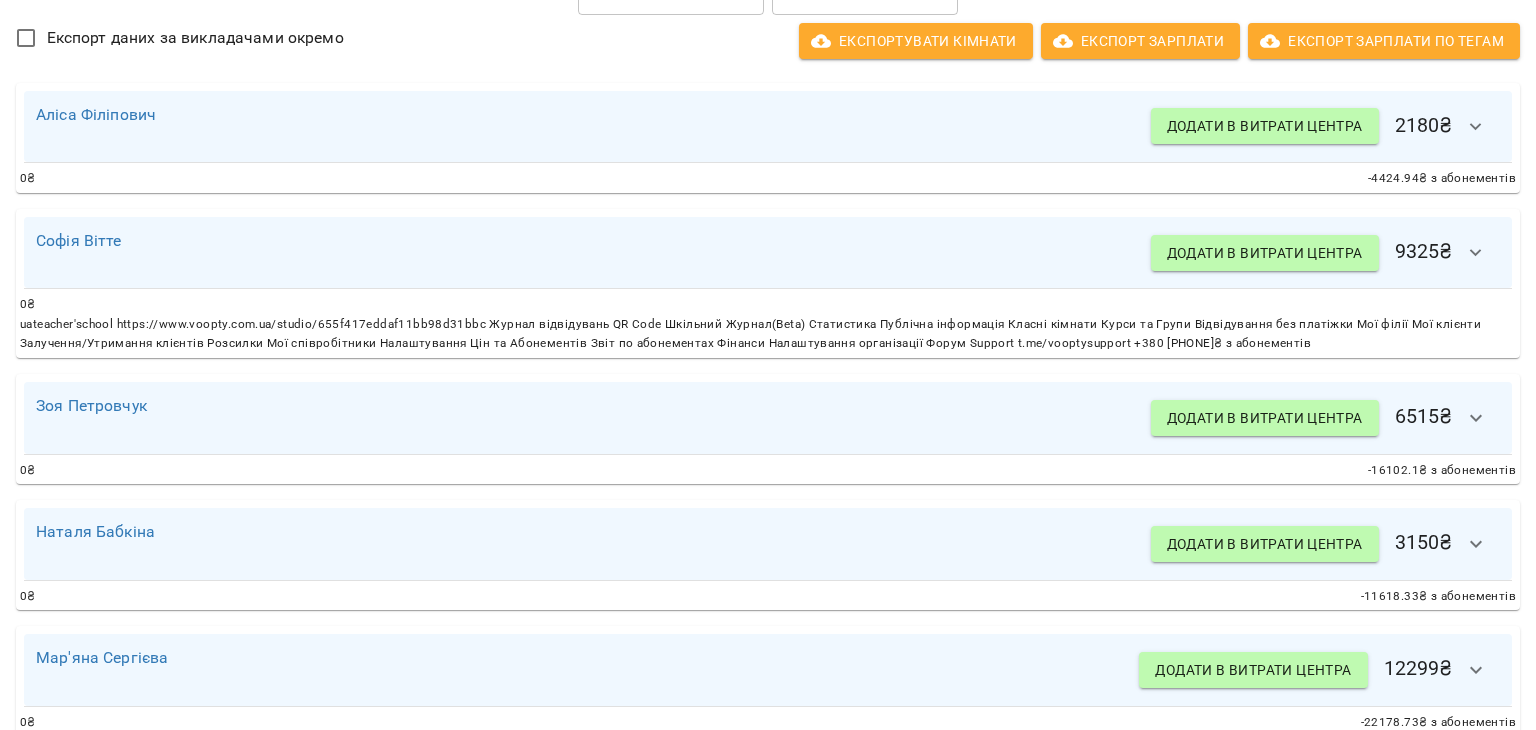 scroll, scrollTop: 475, scrollLeft: 0, axis: vertical 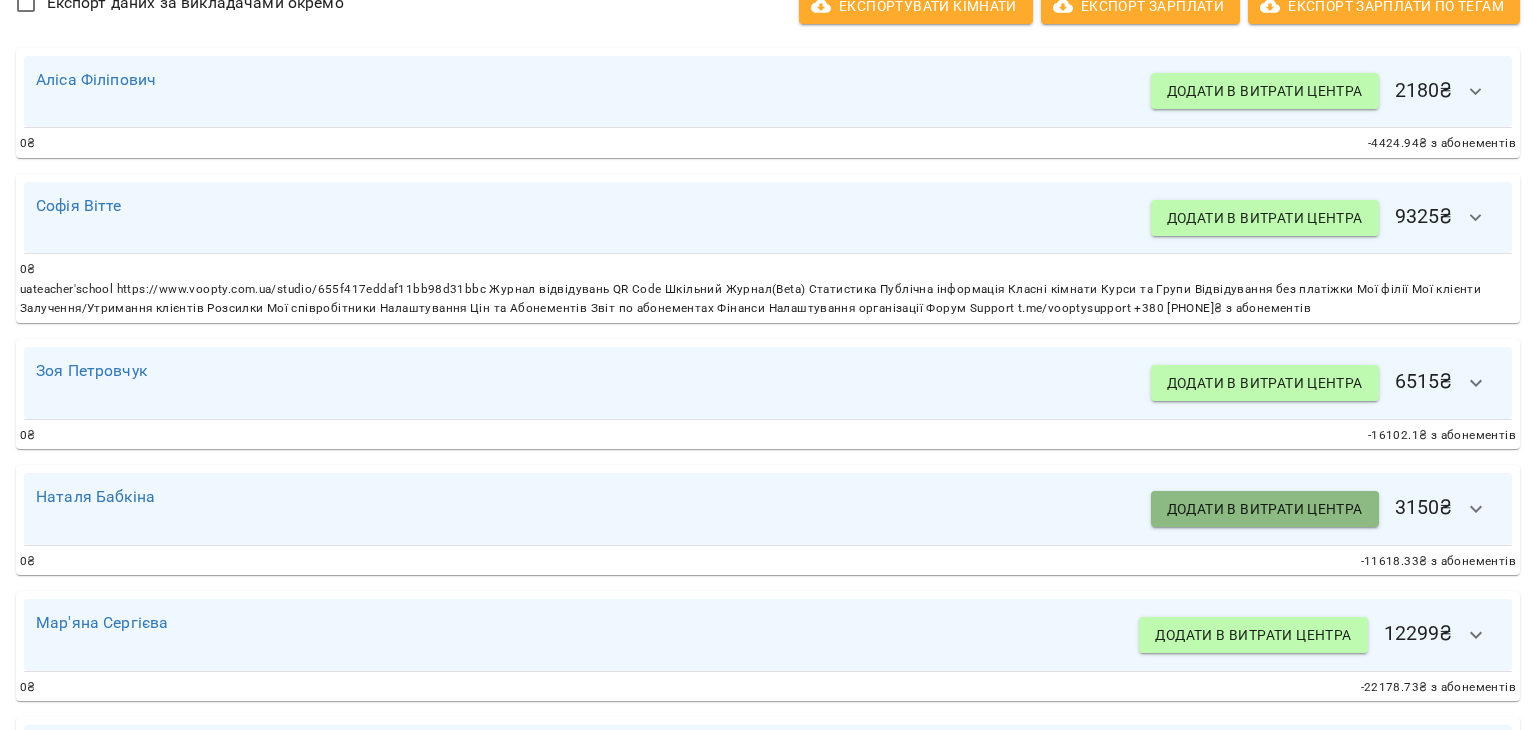 click on "Додати в витрати центра" at bounding box center (1265, 509) 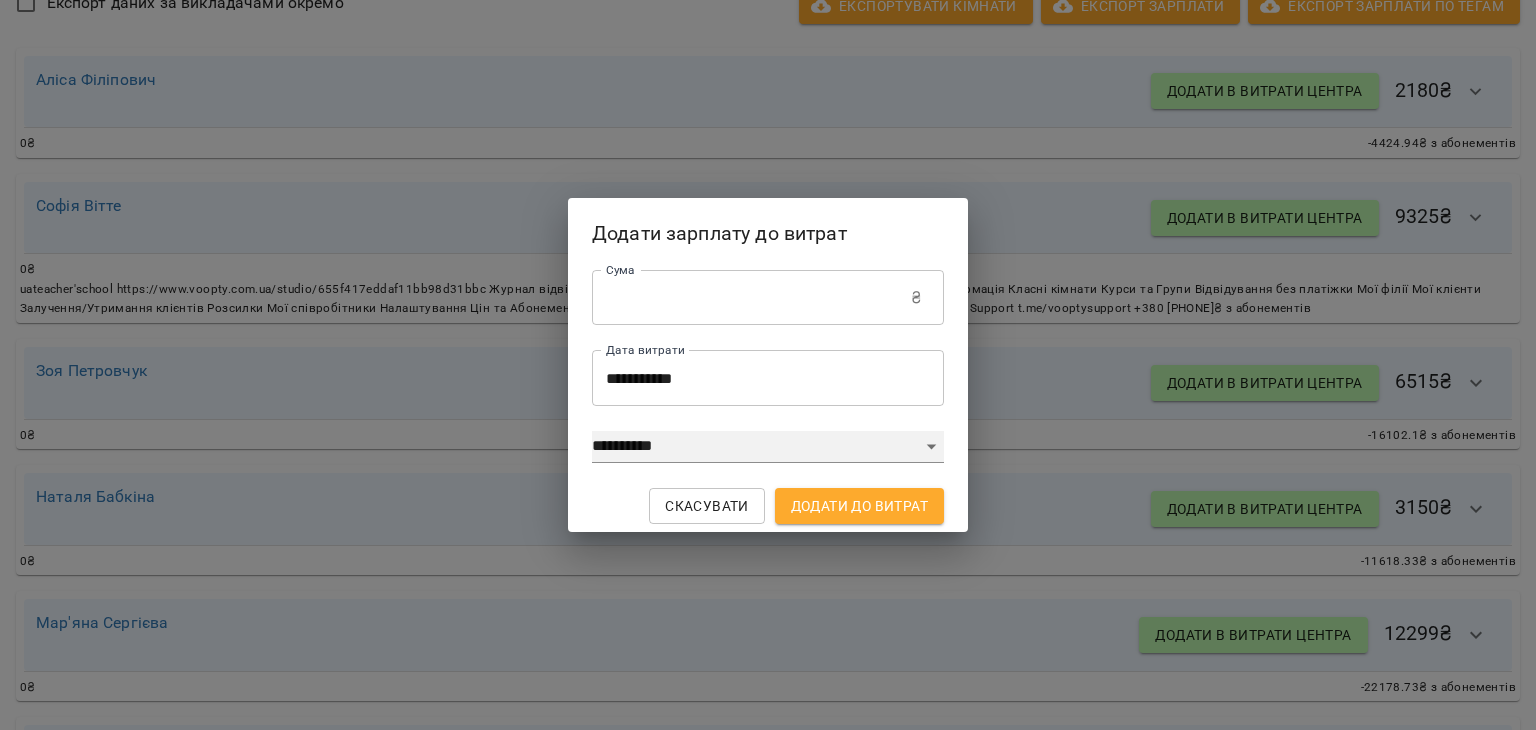 click on "**********" at bounding box center (768, 447) 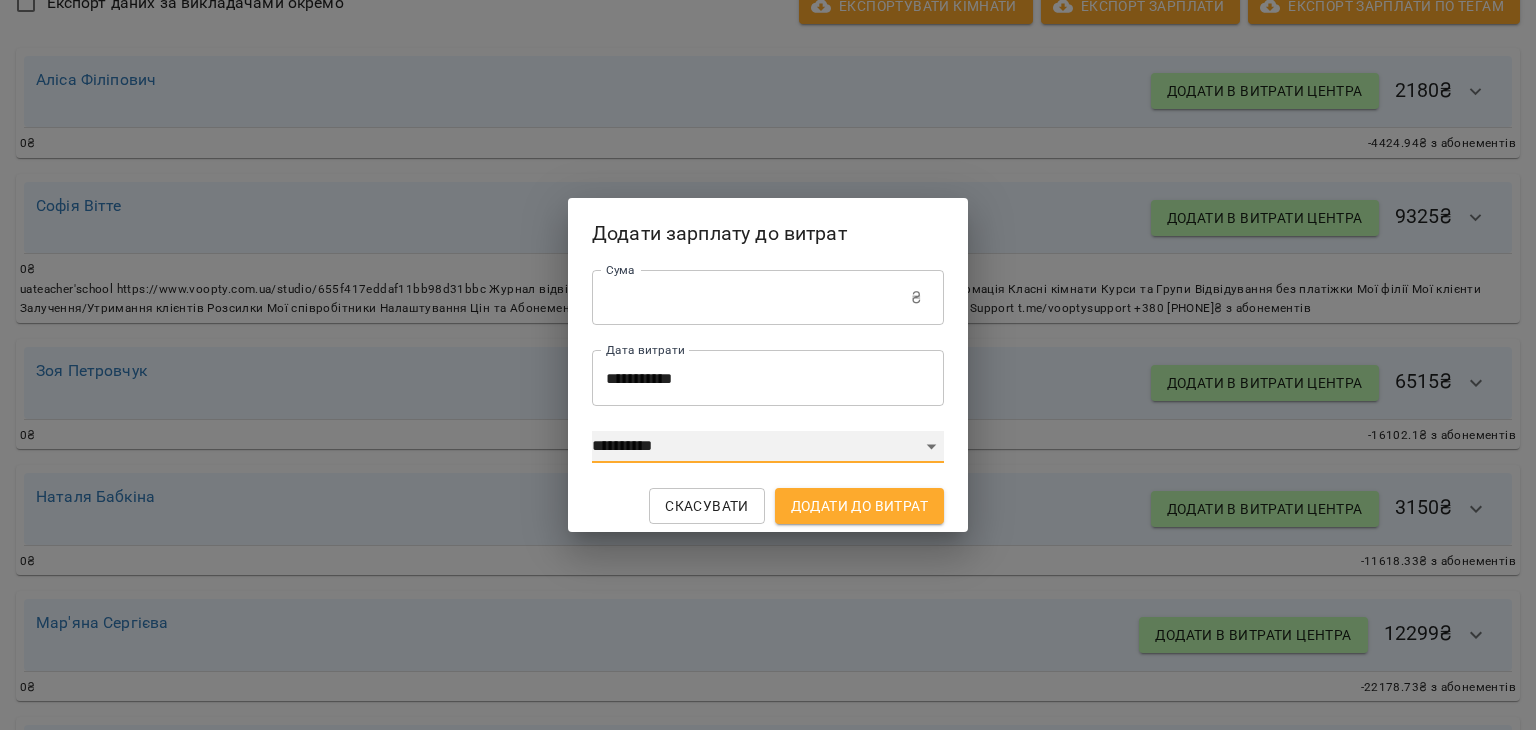 select on "****" 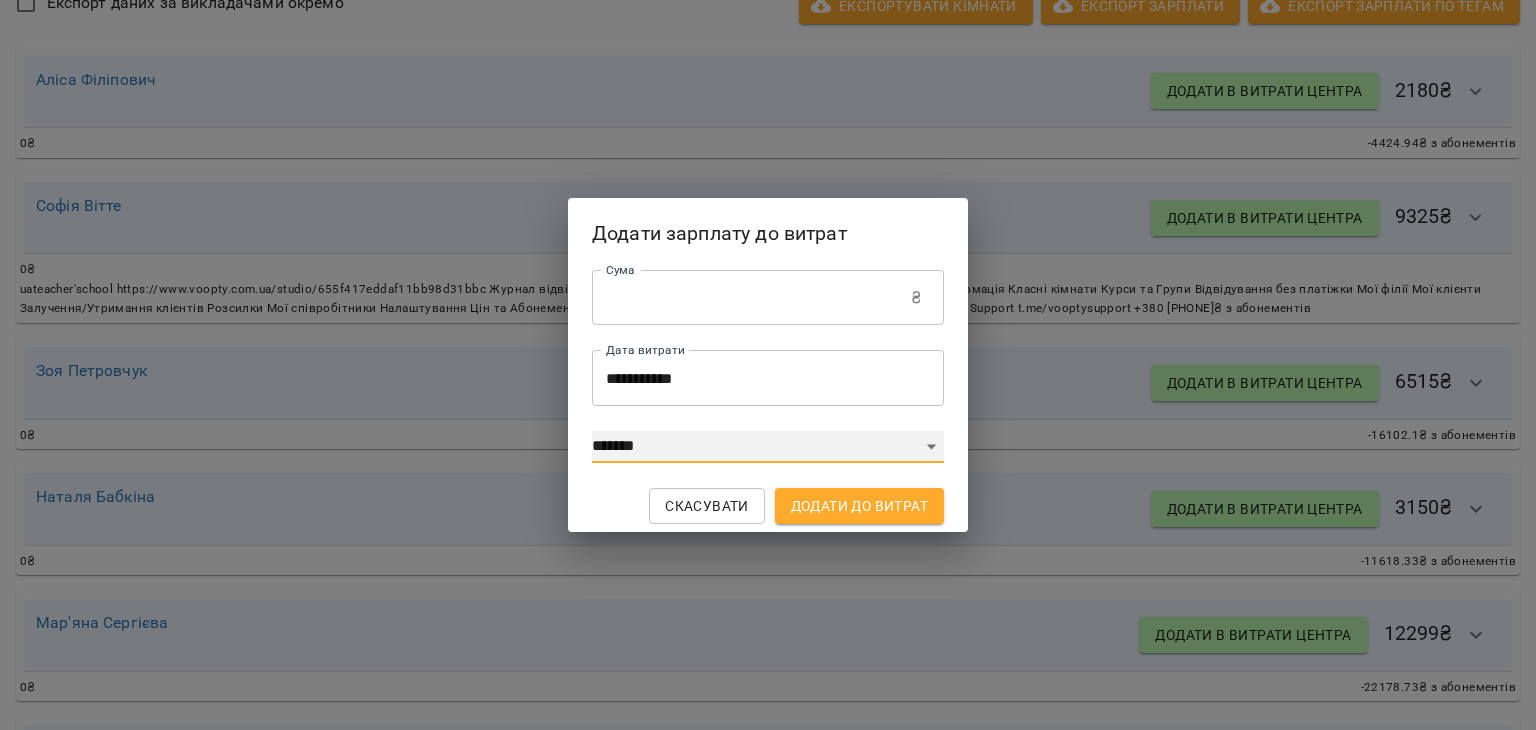 click on "**********" at bounding box center (768, 447) 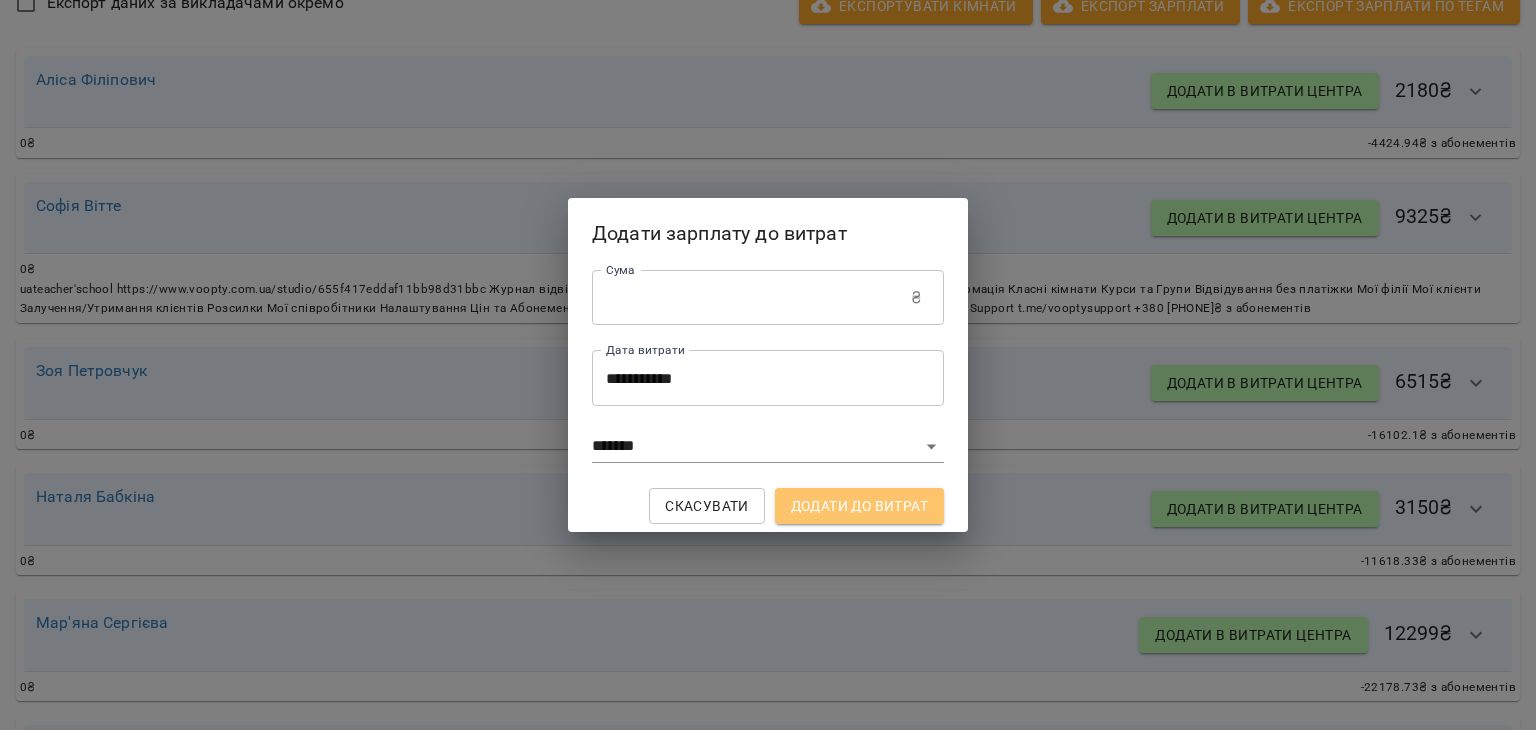 click on "Додати до витрат" at bounding box center [859, 506] 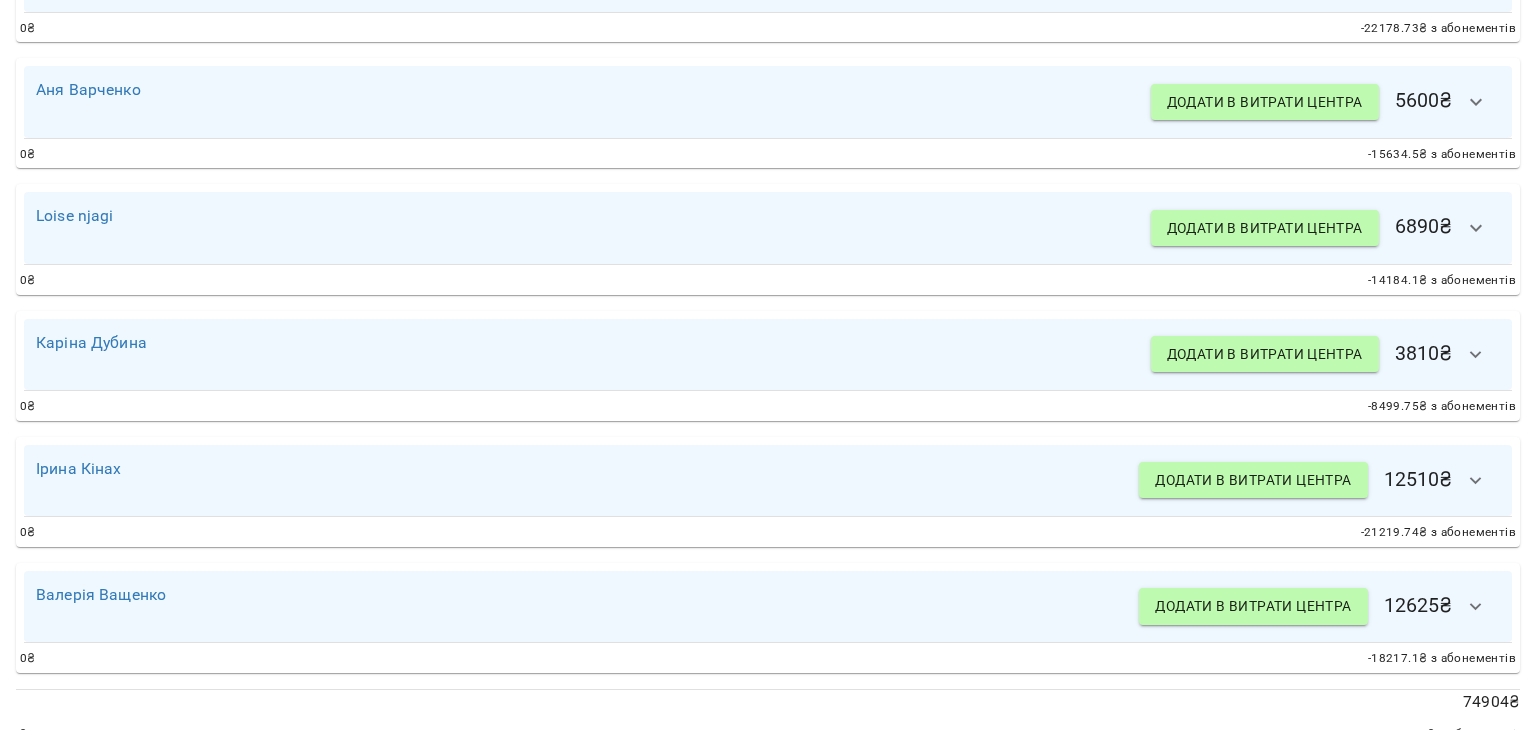 scroll, scrollTop: 1132, scrollLeft: 0, axis: vertical 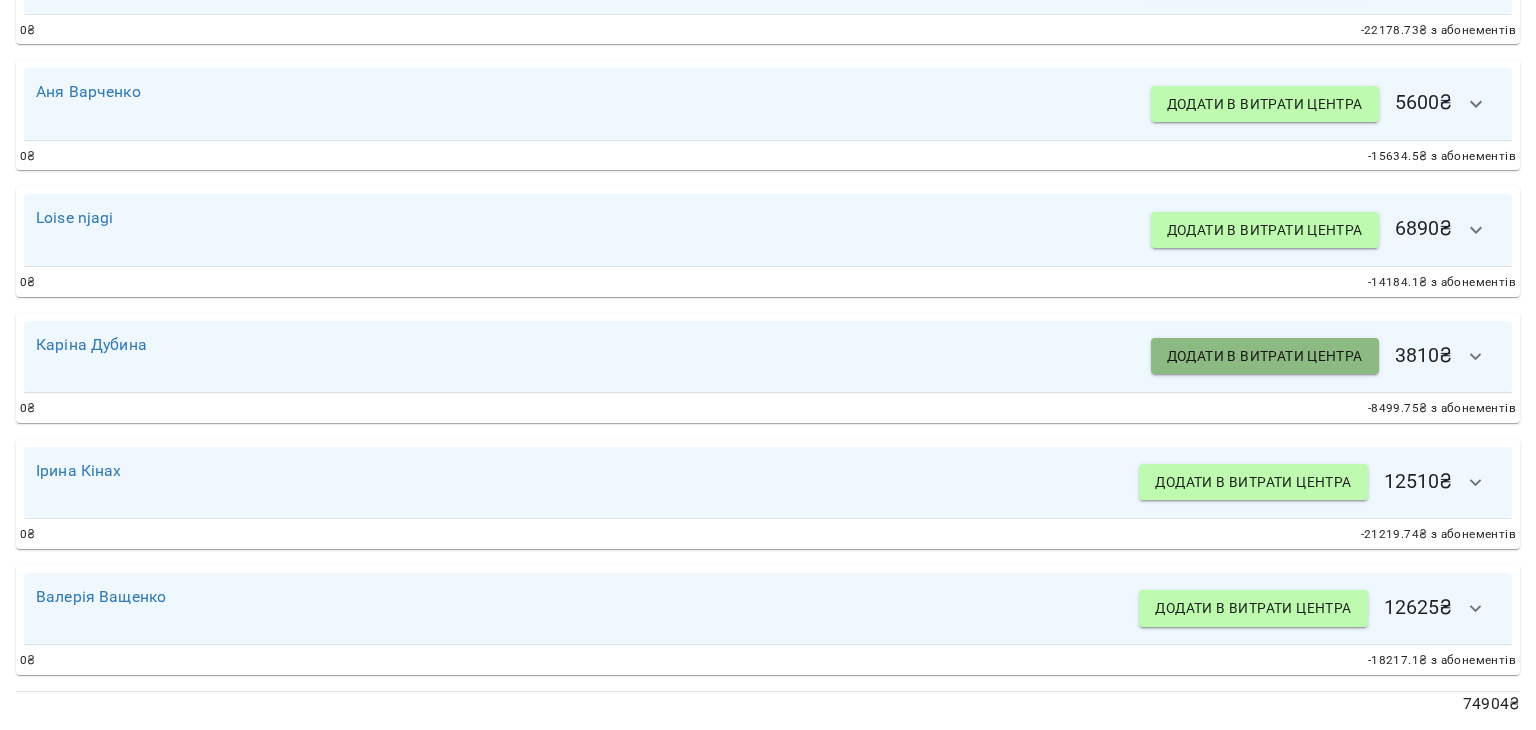 click on "Додати в витрати центра" at bounding box center (1265, 356) 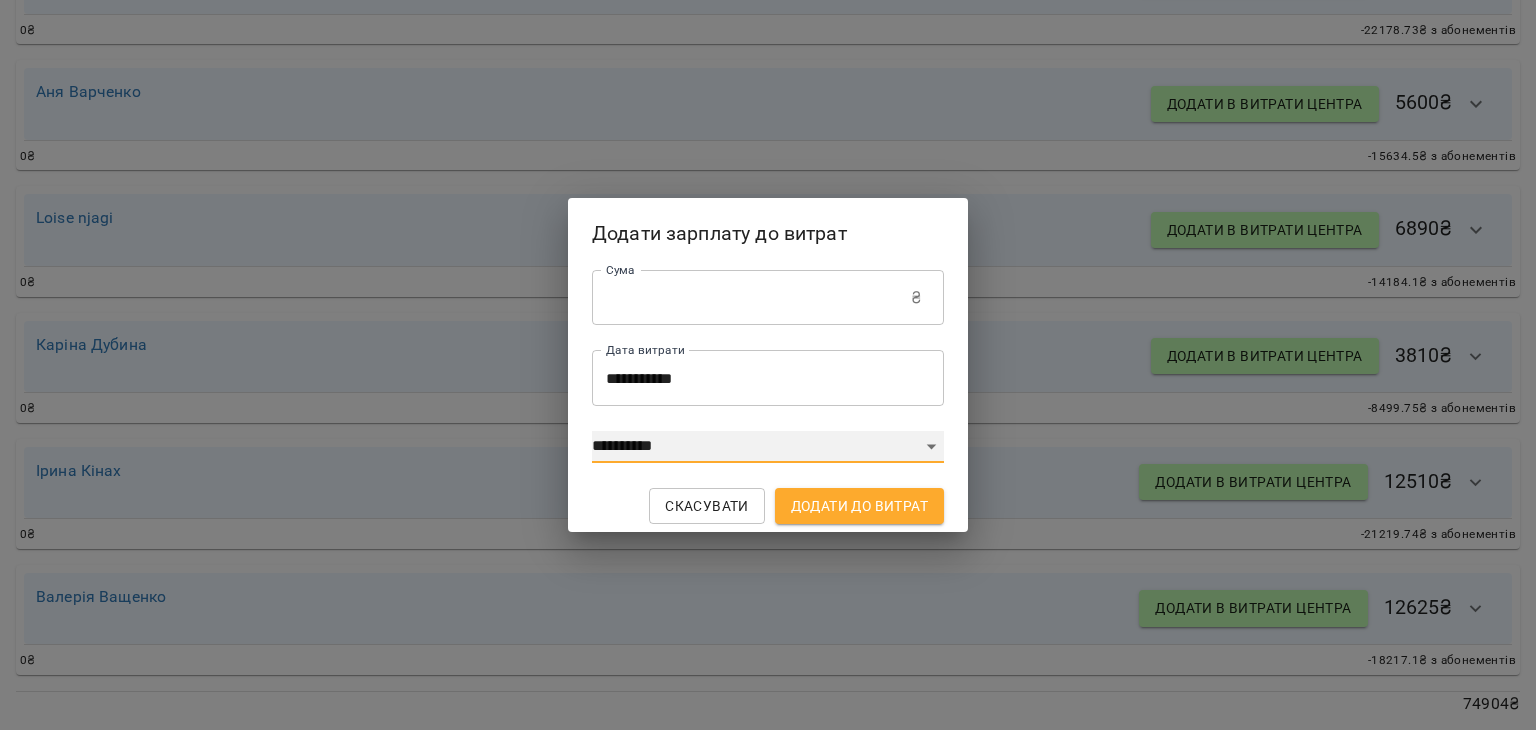 click on "**********" at bounding box center (768, 447) 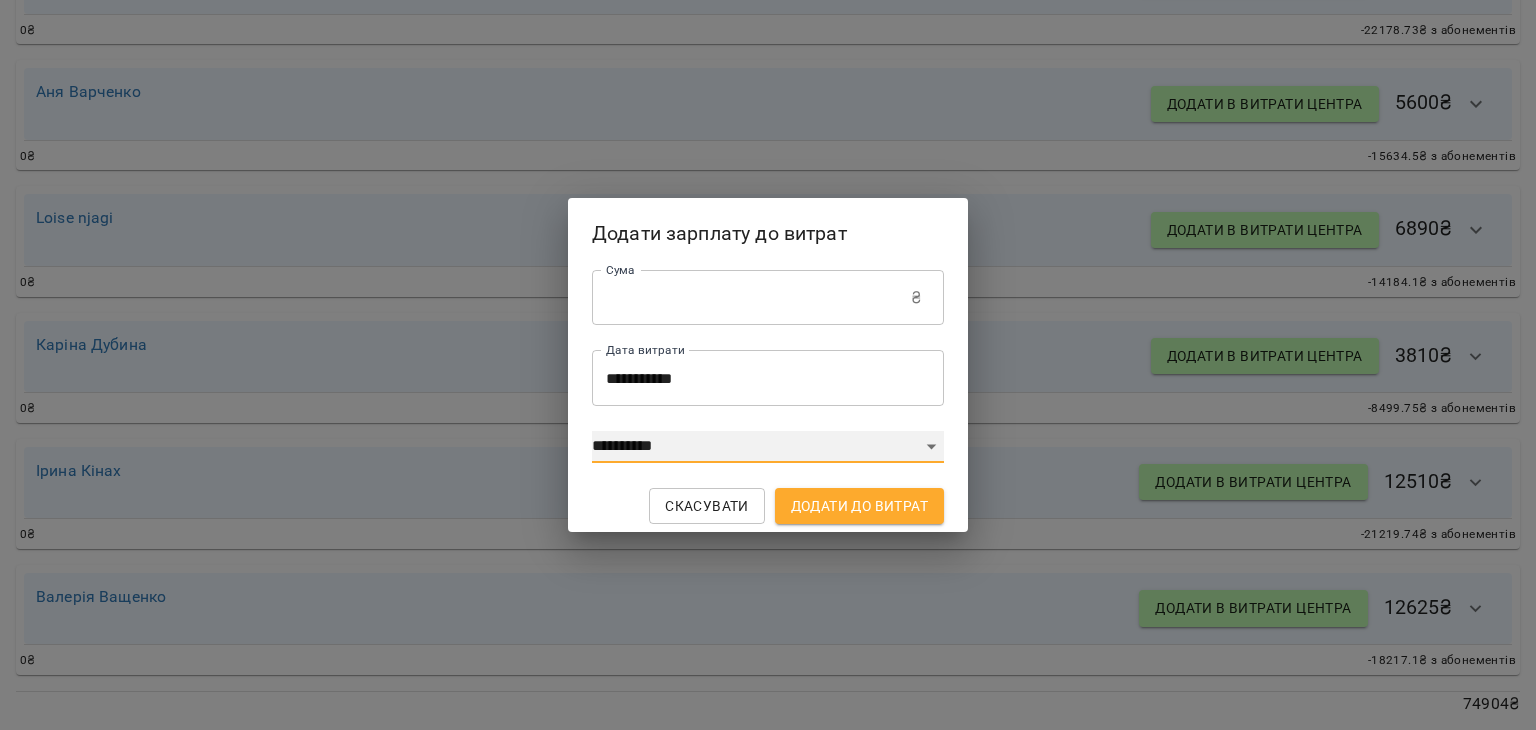 select on "****" 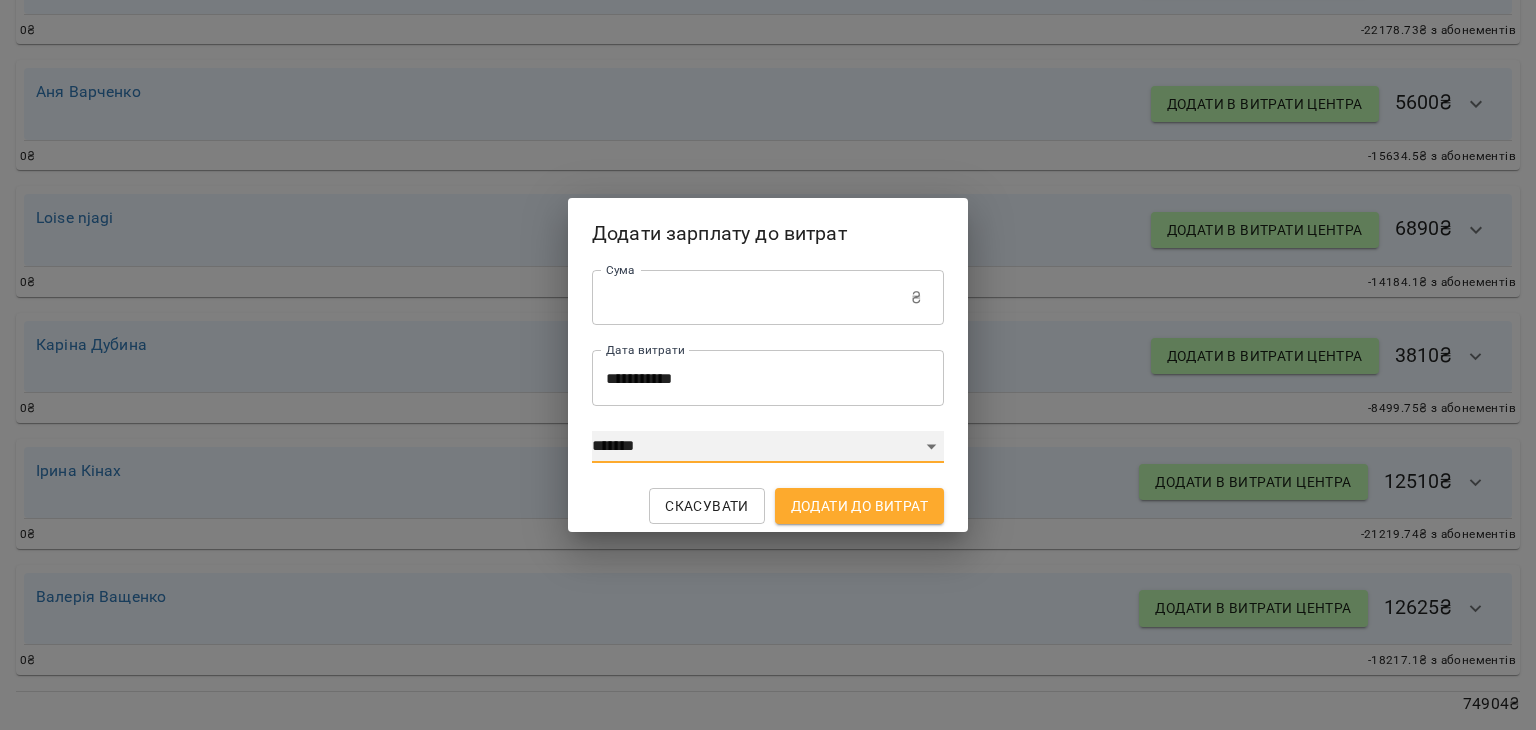 click on "**********" at bounding box center (768, 447) 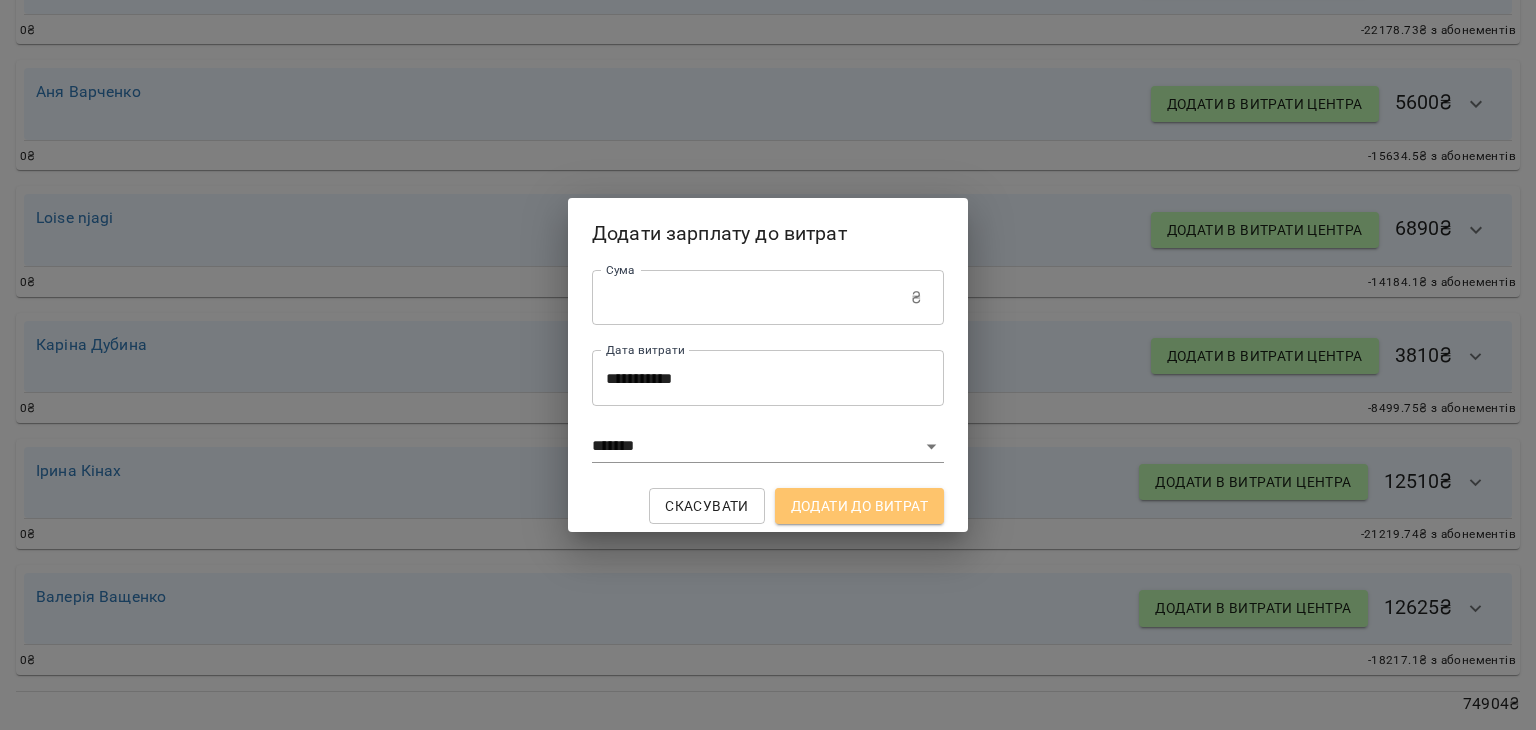 click on "Додати до витрат" at bounding box center [859, 506] 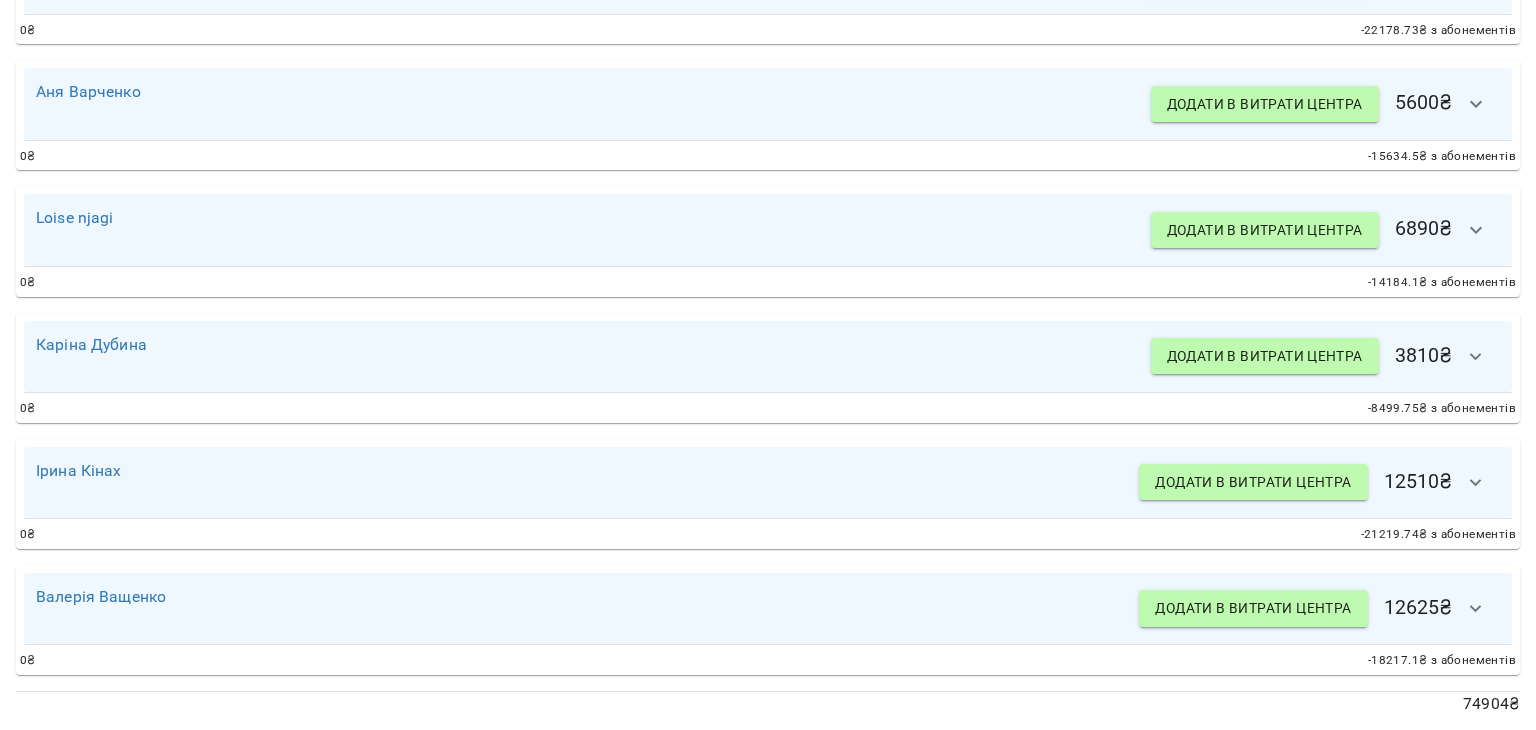 scroll, scrollTop: 1141, scrollLeft: 0, axis: vertical 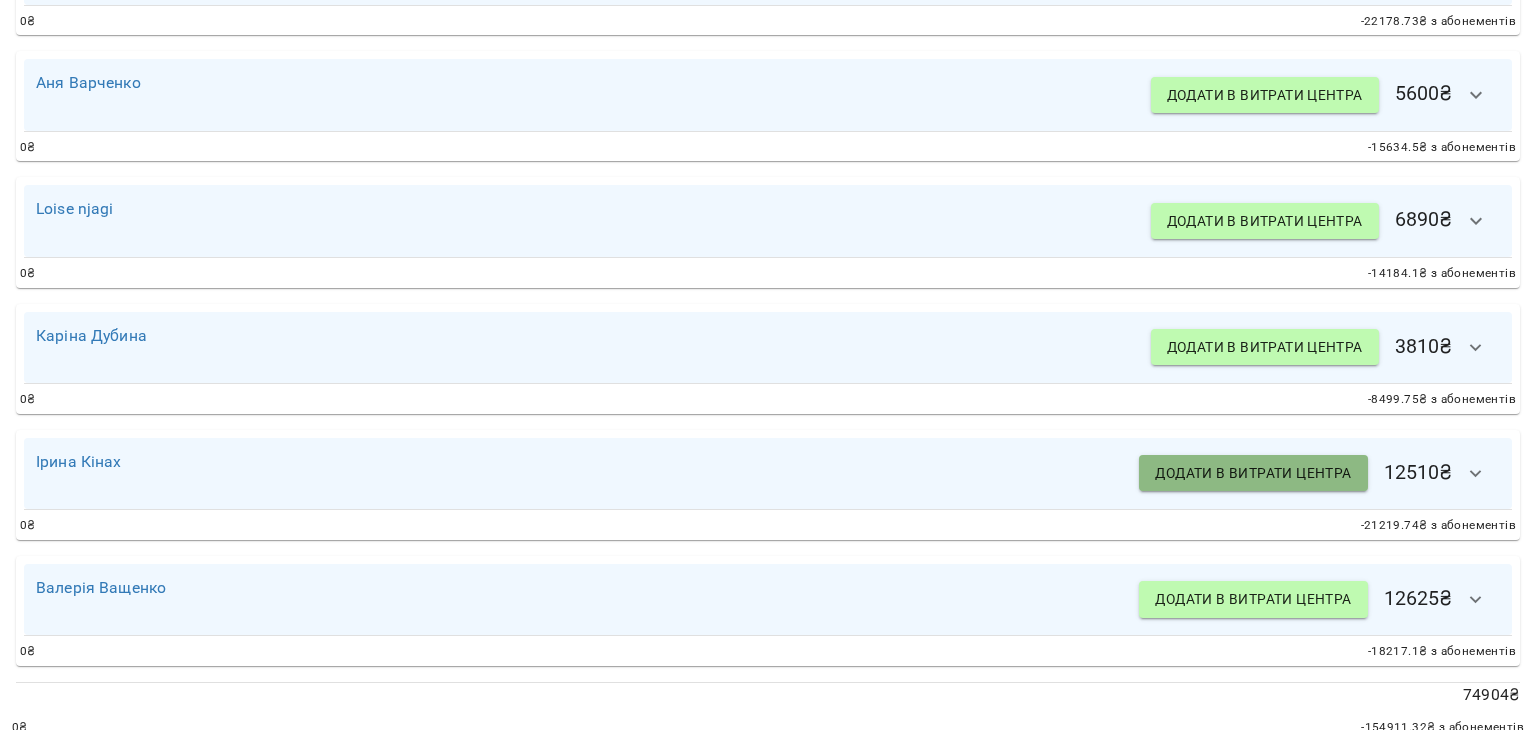 click on "Додати в витрати центра" at bounding box center [1253, 473] 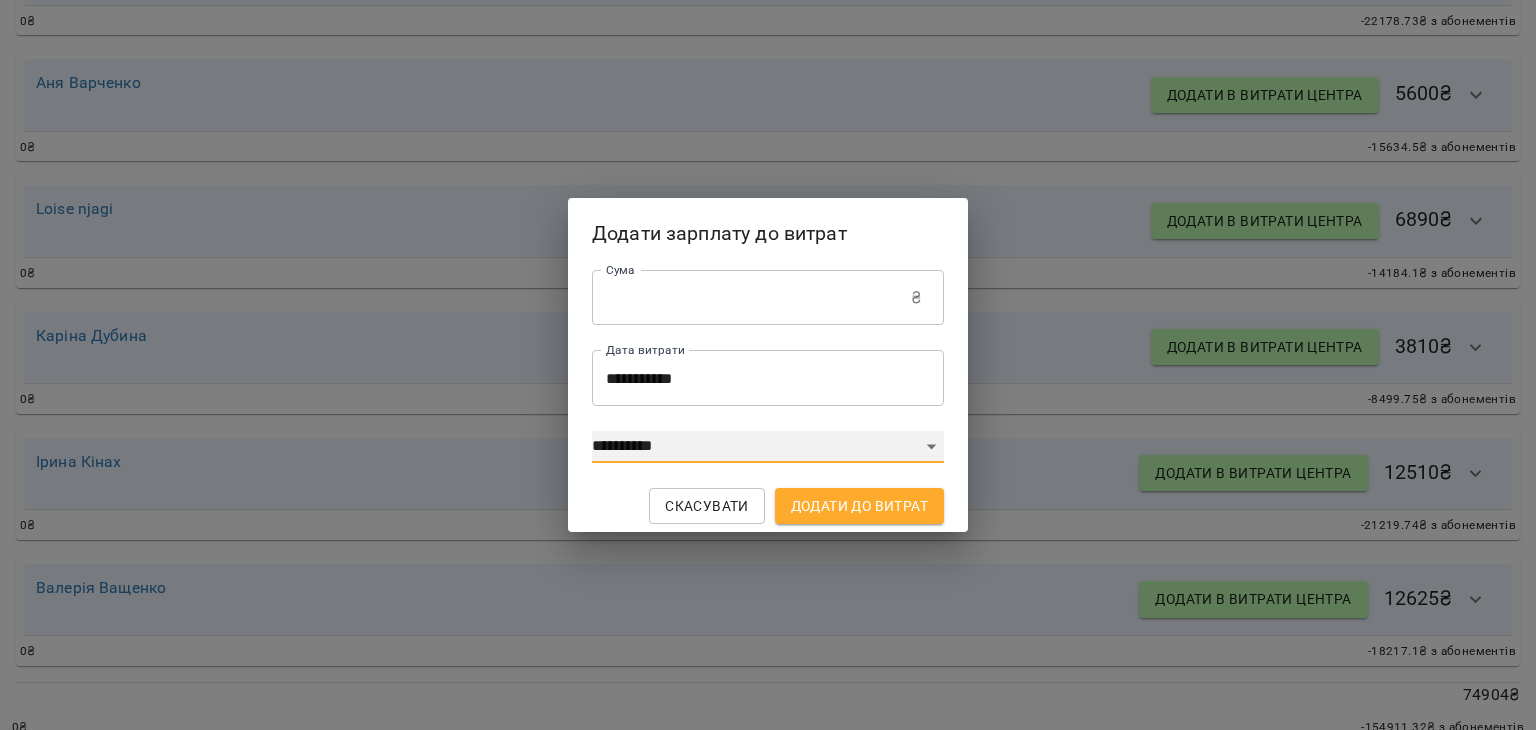click on "**********" at bounding box center (768, 447) 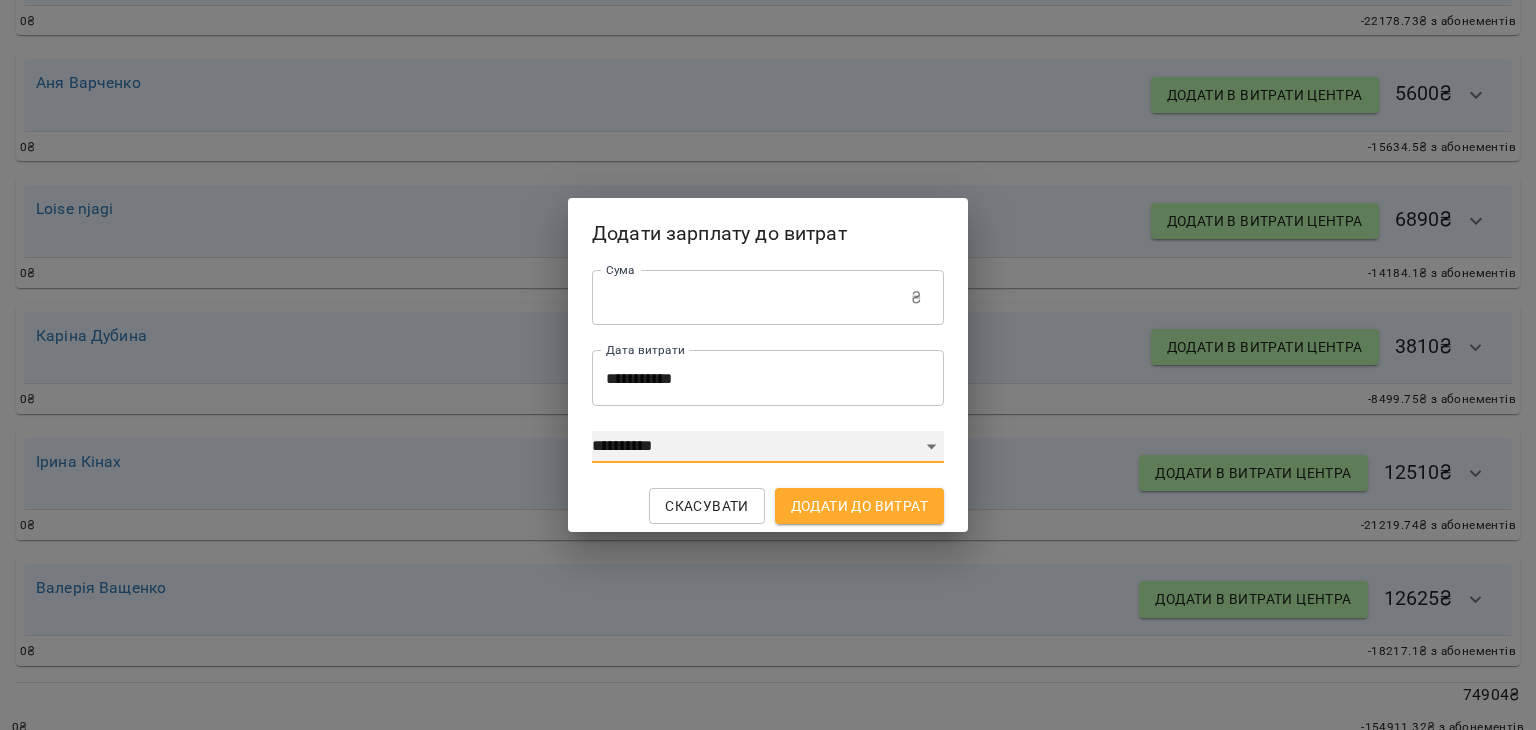 select on "****" 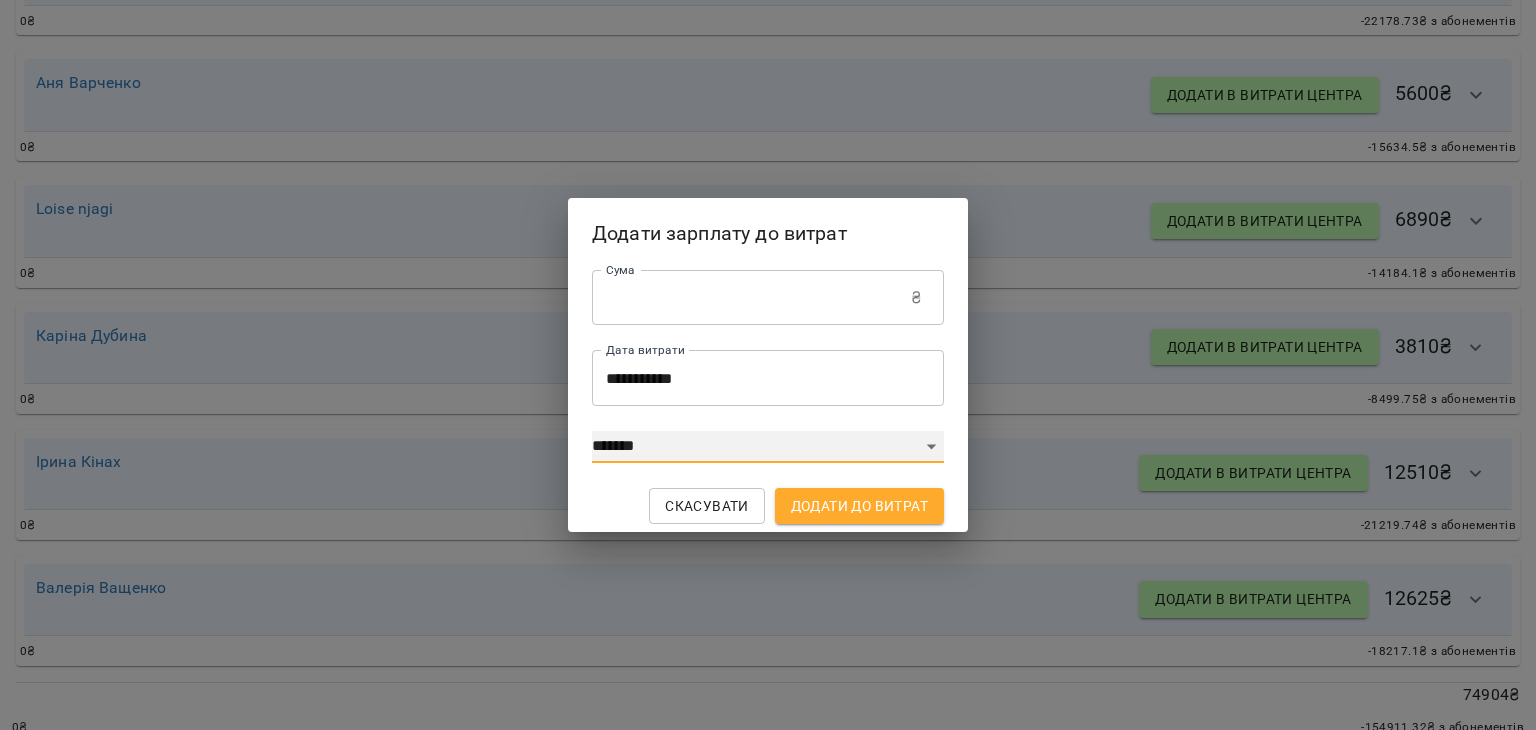 click on "**********" at bounding box center [768, 447] 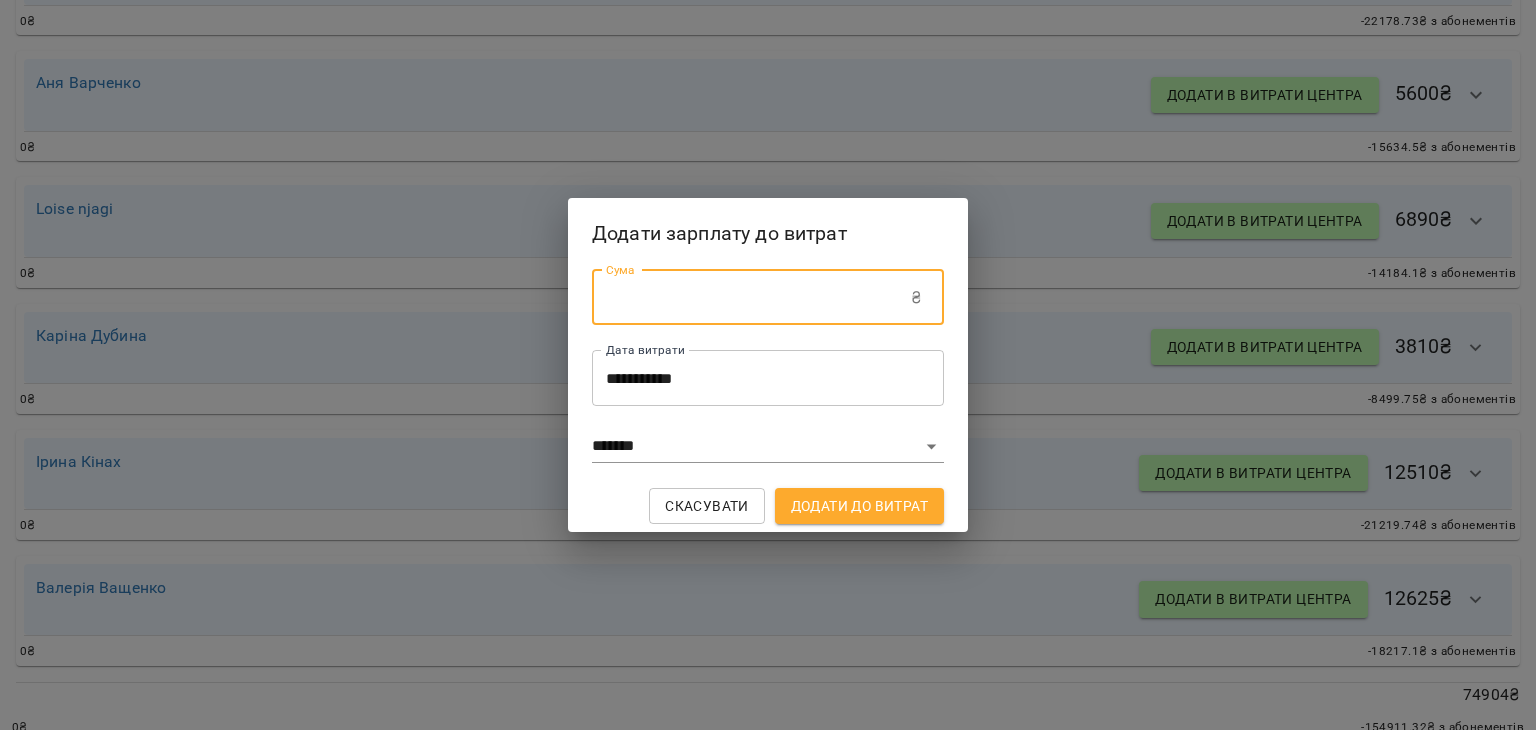 click on "******" at bounding box center (751, 298) 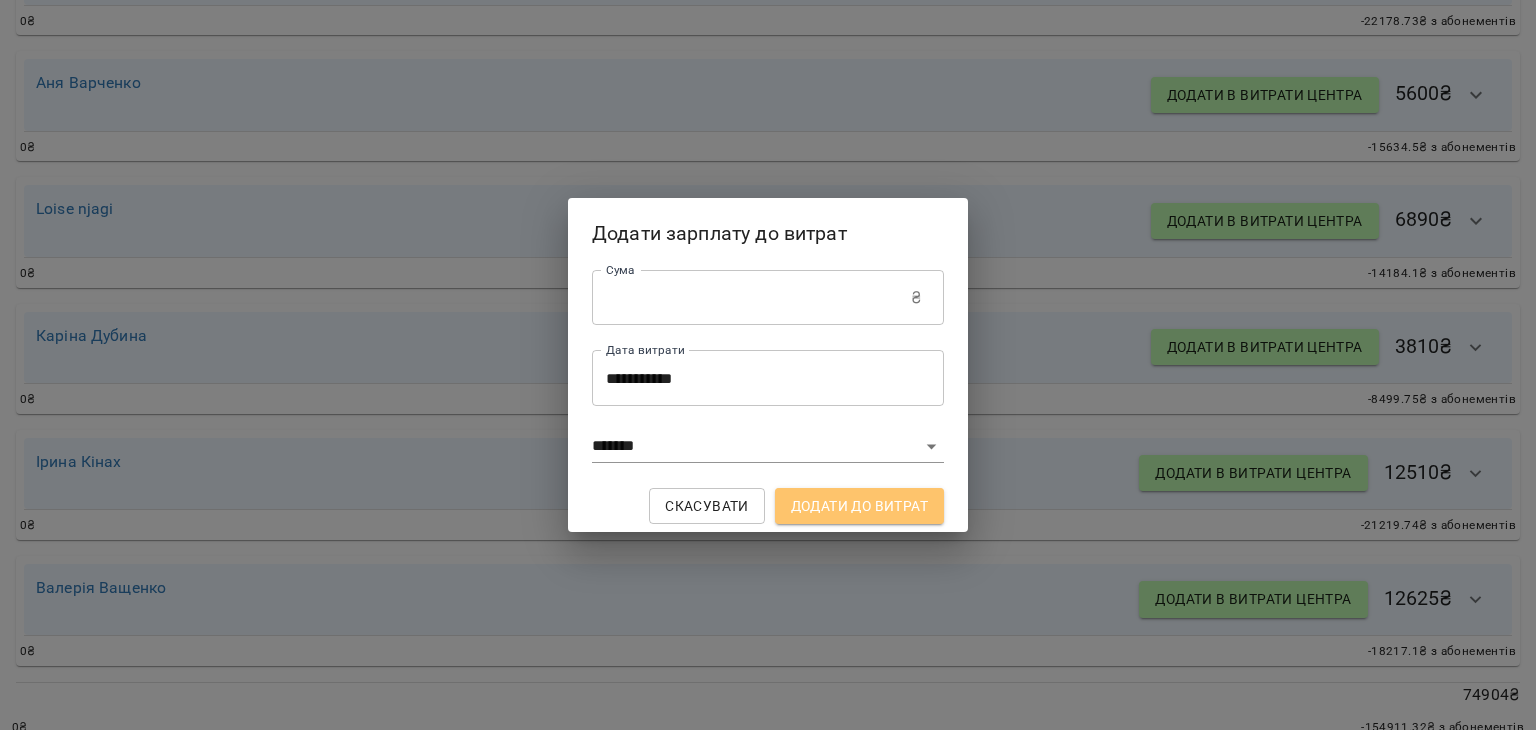 click on "Додати до витрат" at bounding box center (859, 506) 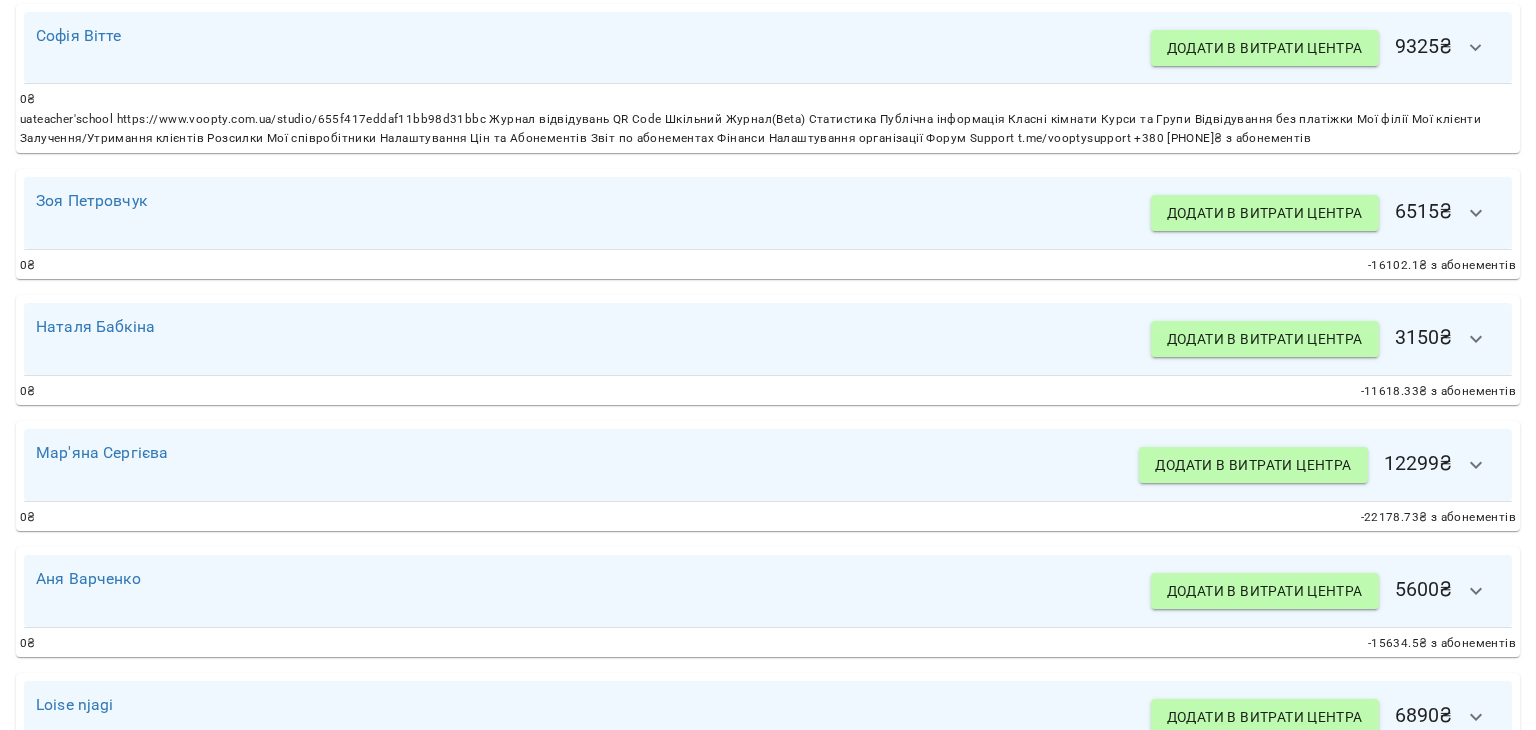 scroll, scrollTop: 1141, scrollLeft: 0, axis: vertical 